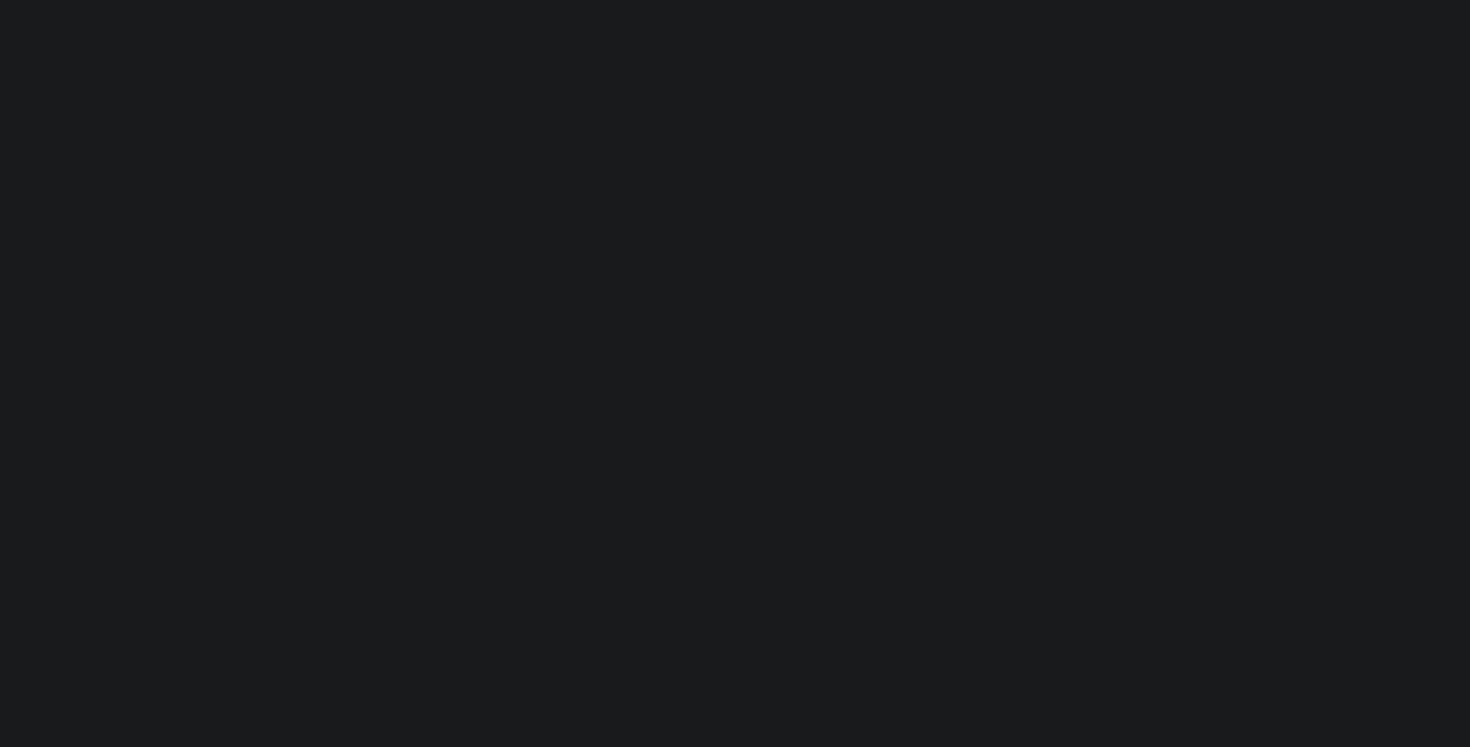 scroll, scrollTop: 0, scrollLeft: 0, axis: both 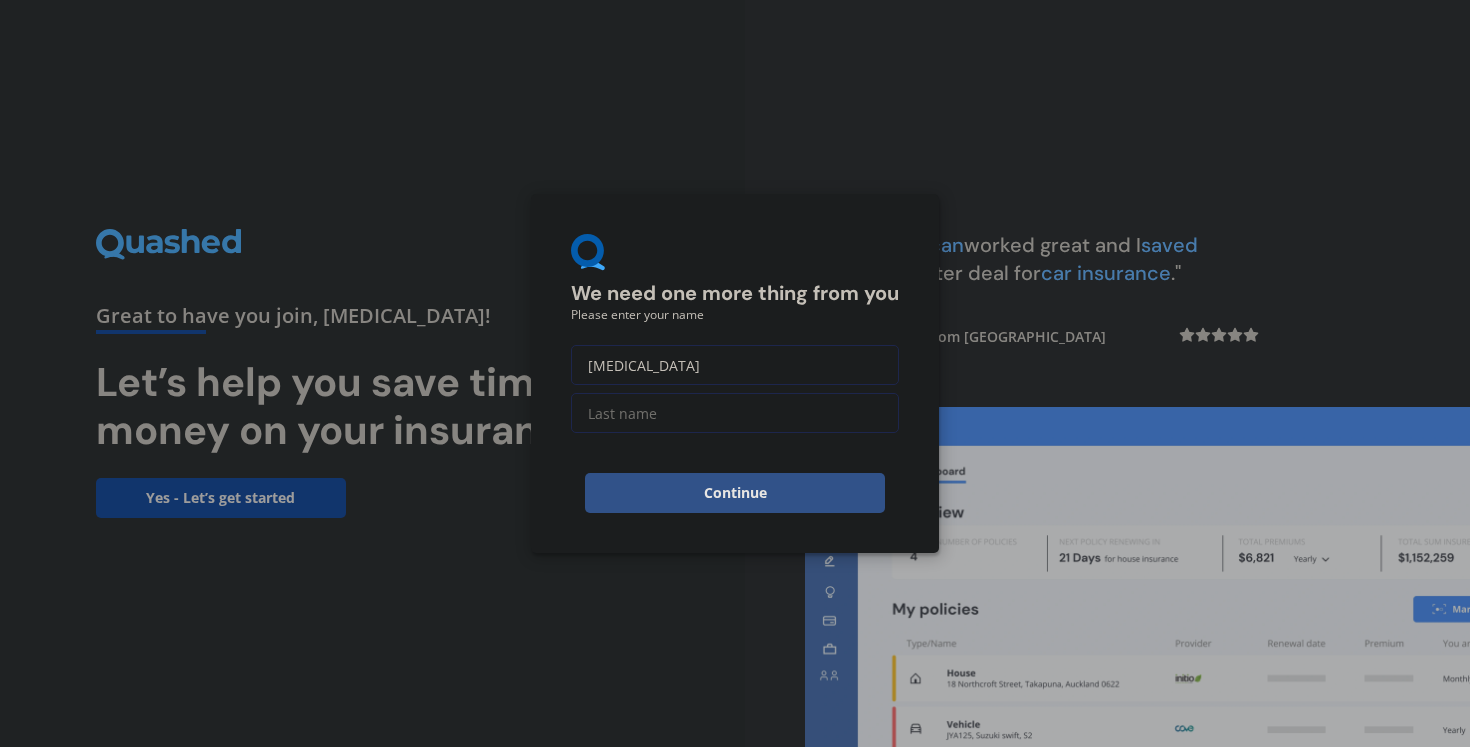 click on "[MEDICAL_DATA]" at bounding box center (735, 365) 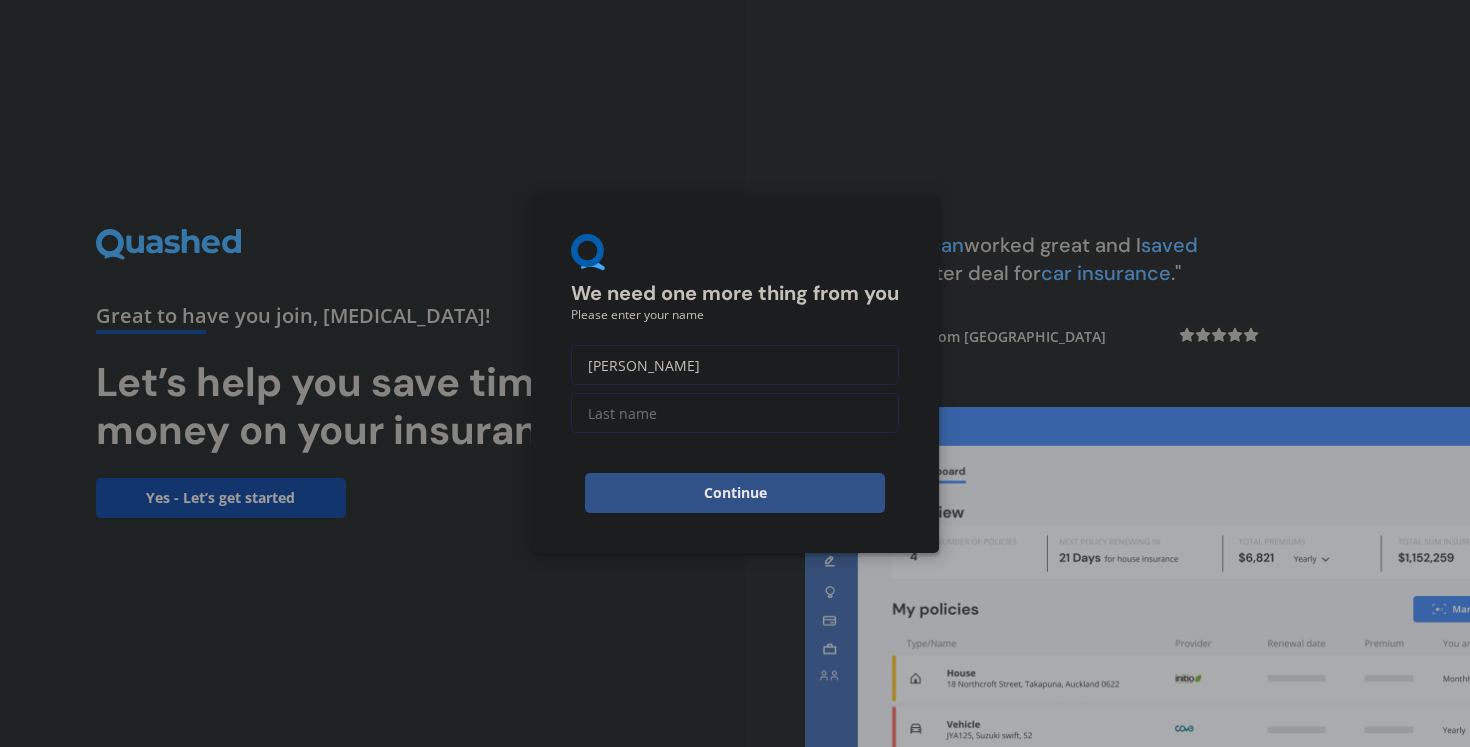 type on "[PERSON_NAME]" 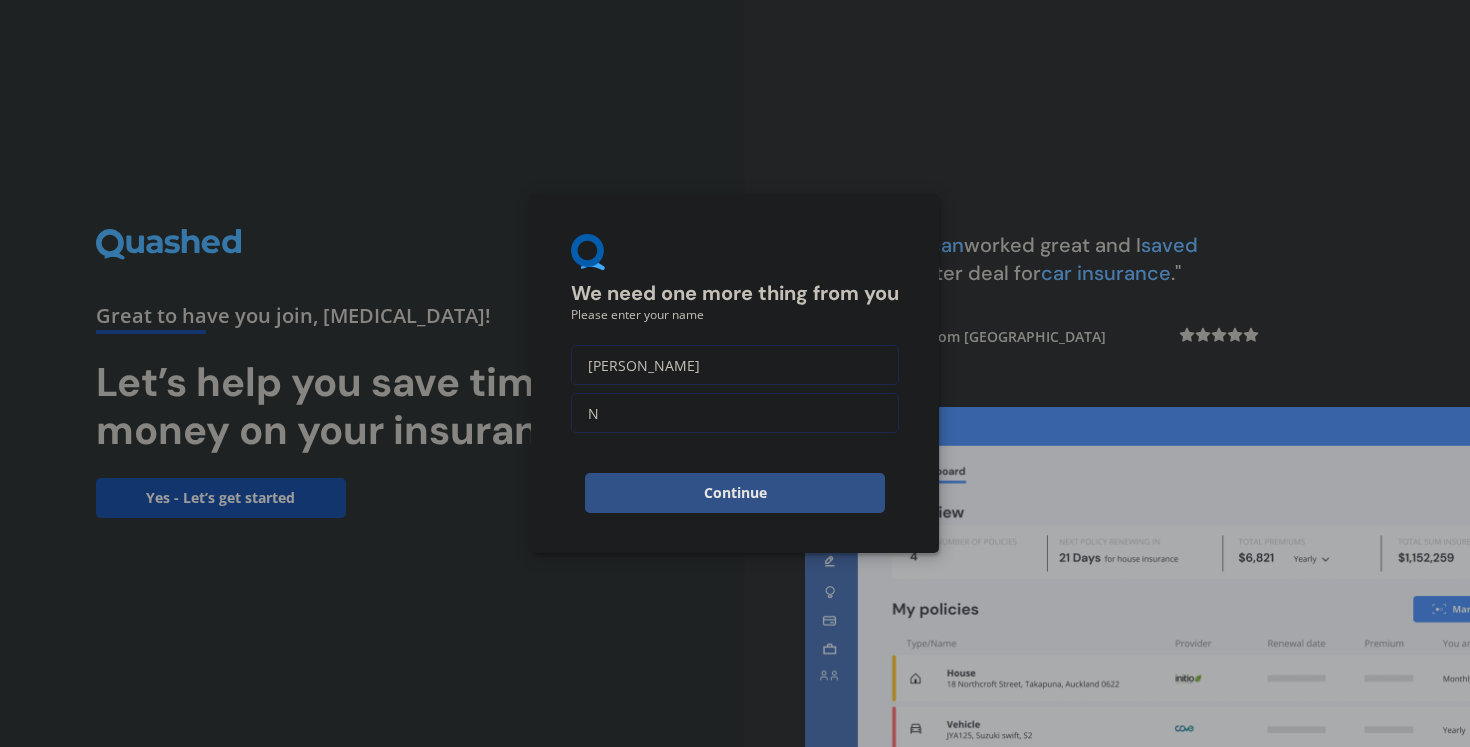 type on "[PERSON_NAME]" 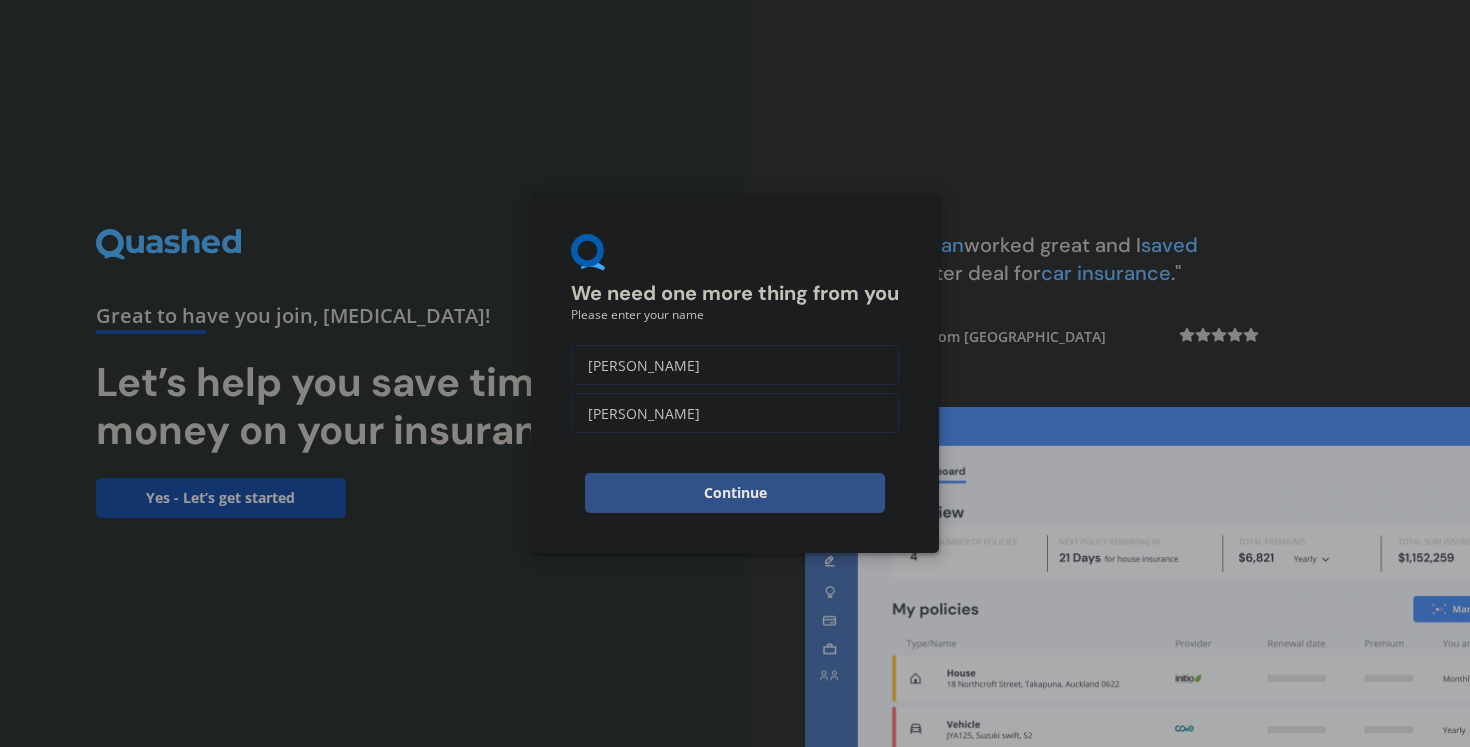 click on "Continue" at bounding box center (735, 493) 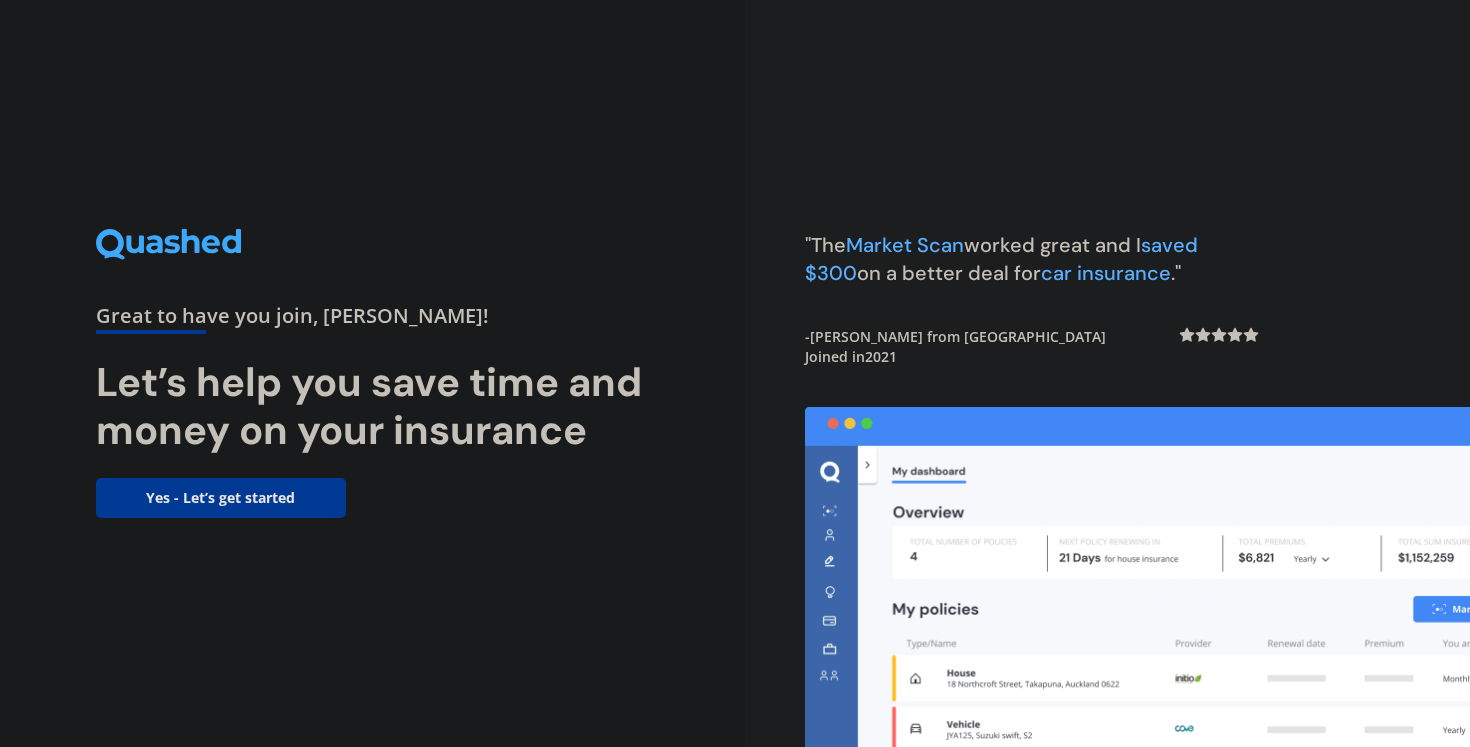 click on "Yes - Let’s get started" at bounding box center (221, 498) 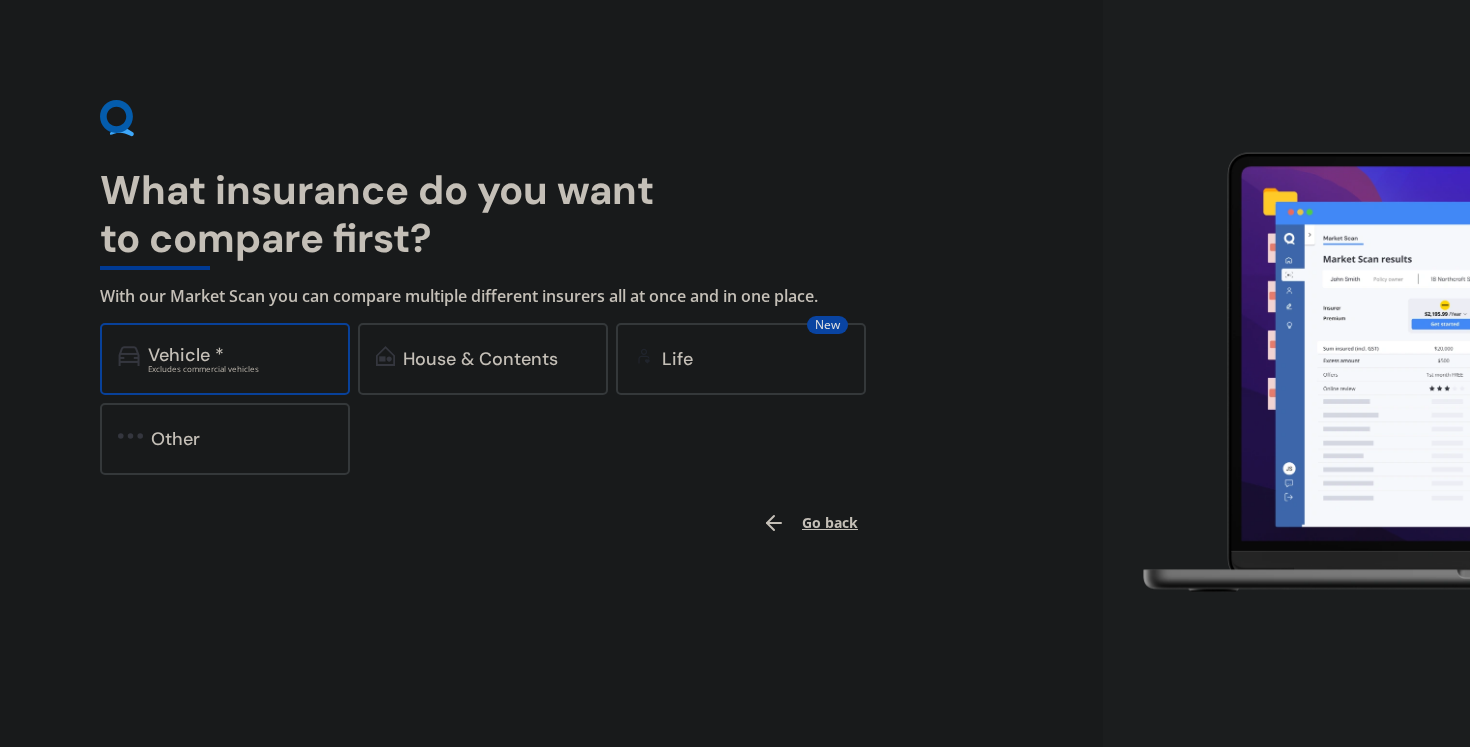 click on "Excludes commercial vehicles" at bounding box center [240, 369] 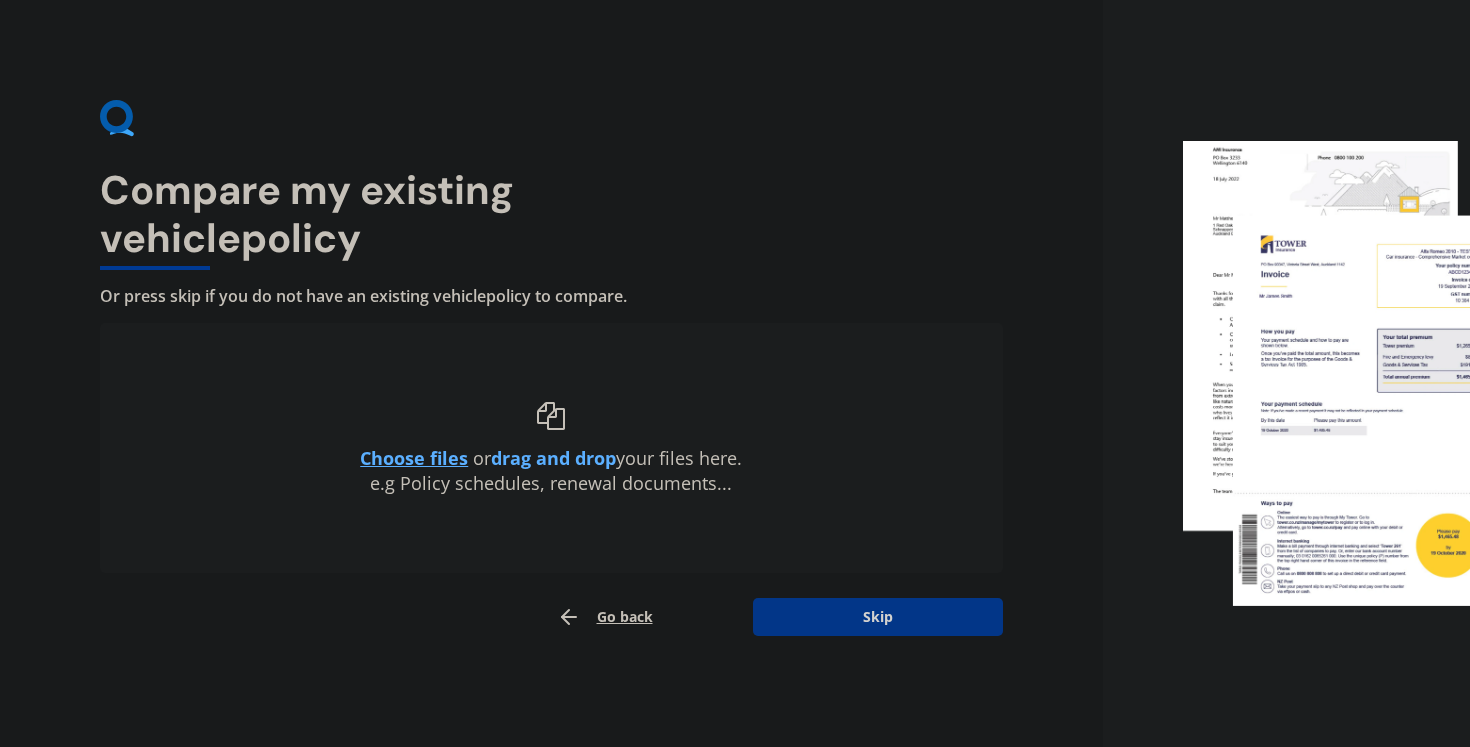 click on "Skip" at bounding box center [878, 617] 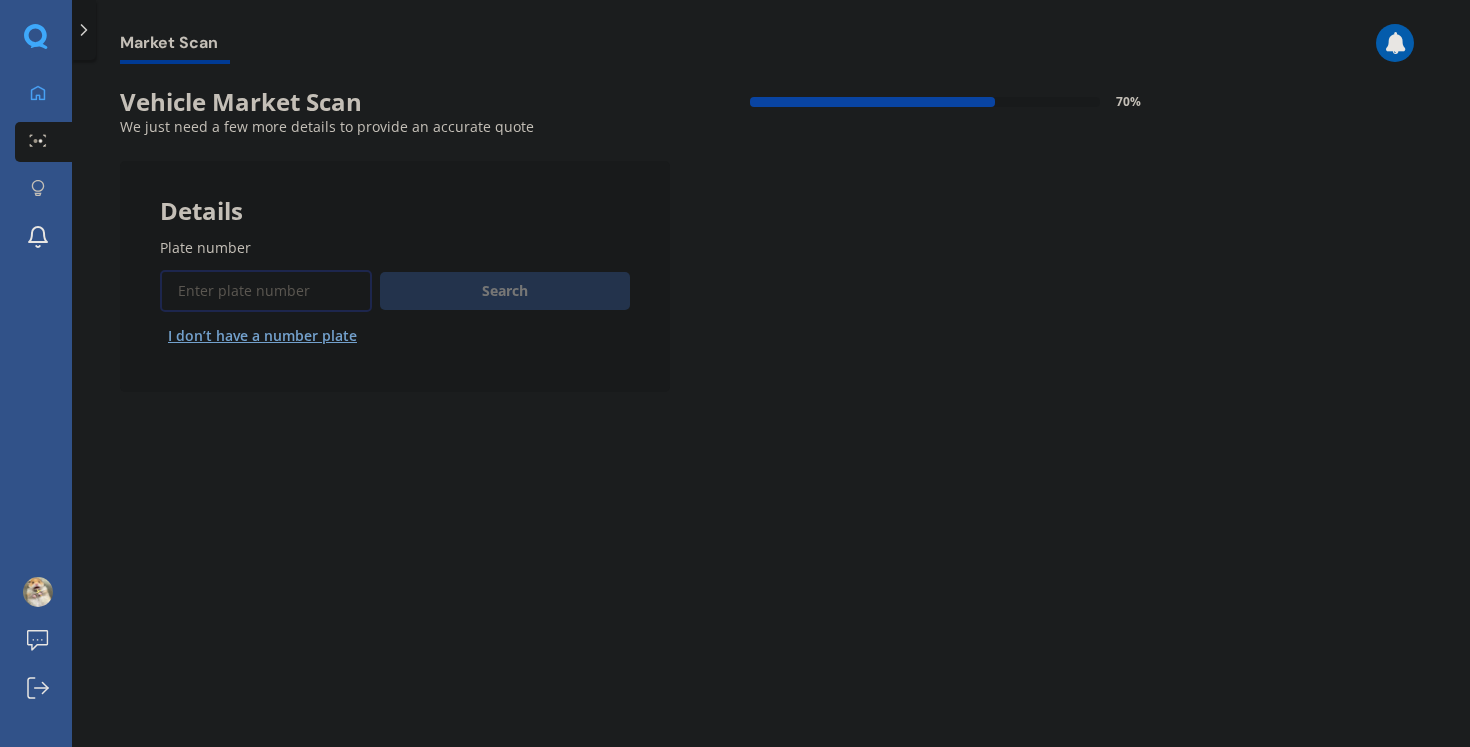click on "Plate number" at bounding box center [205, 247] 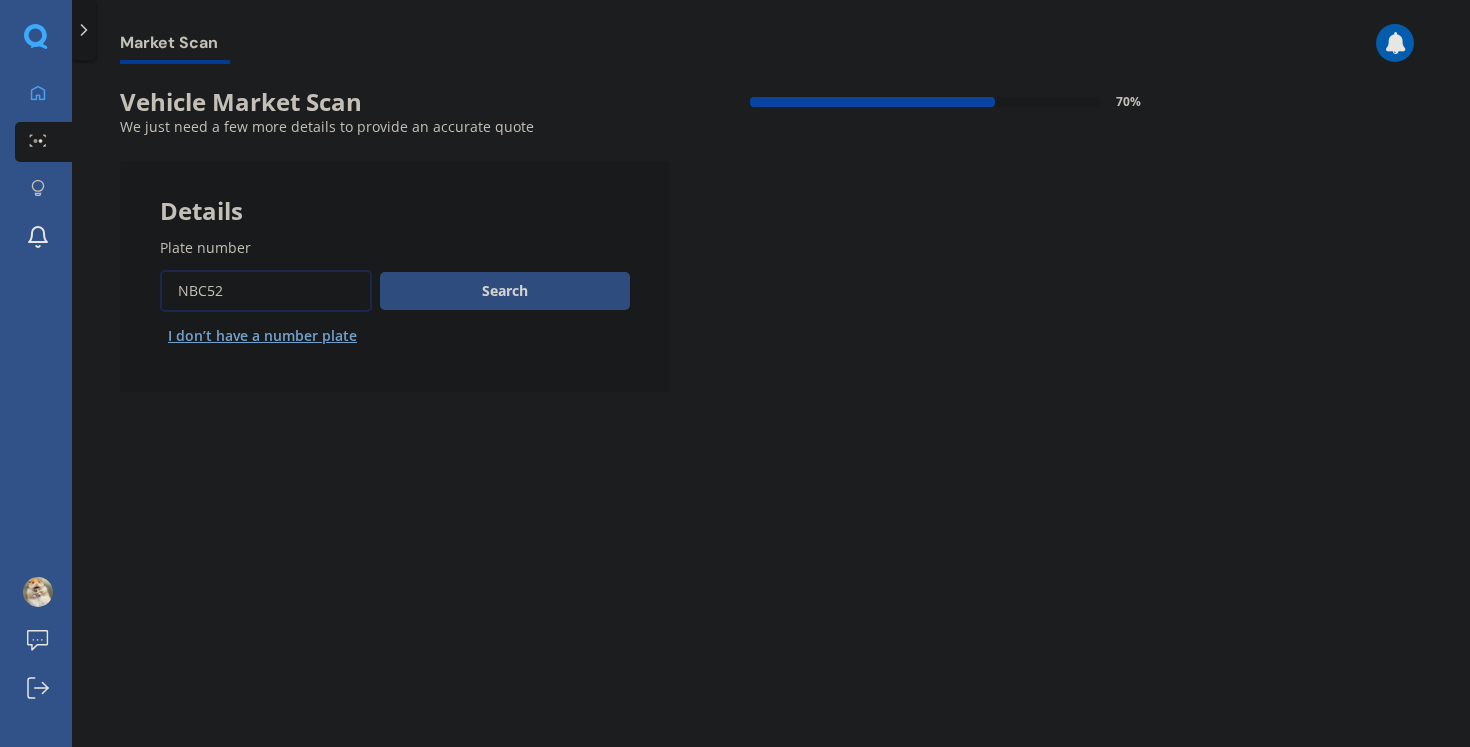 type on "nbc52" 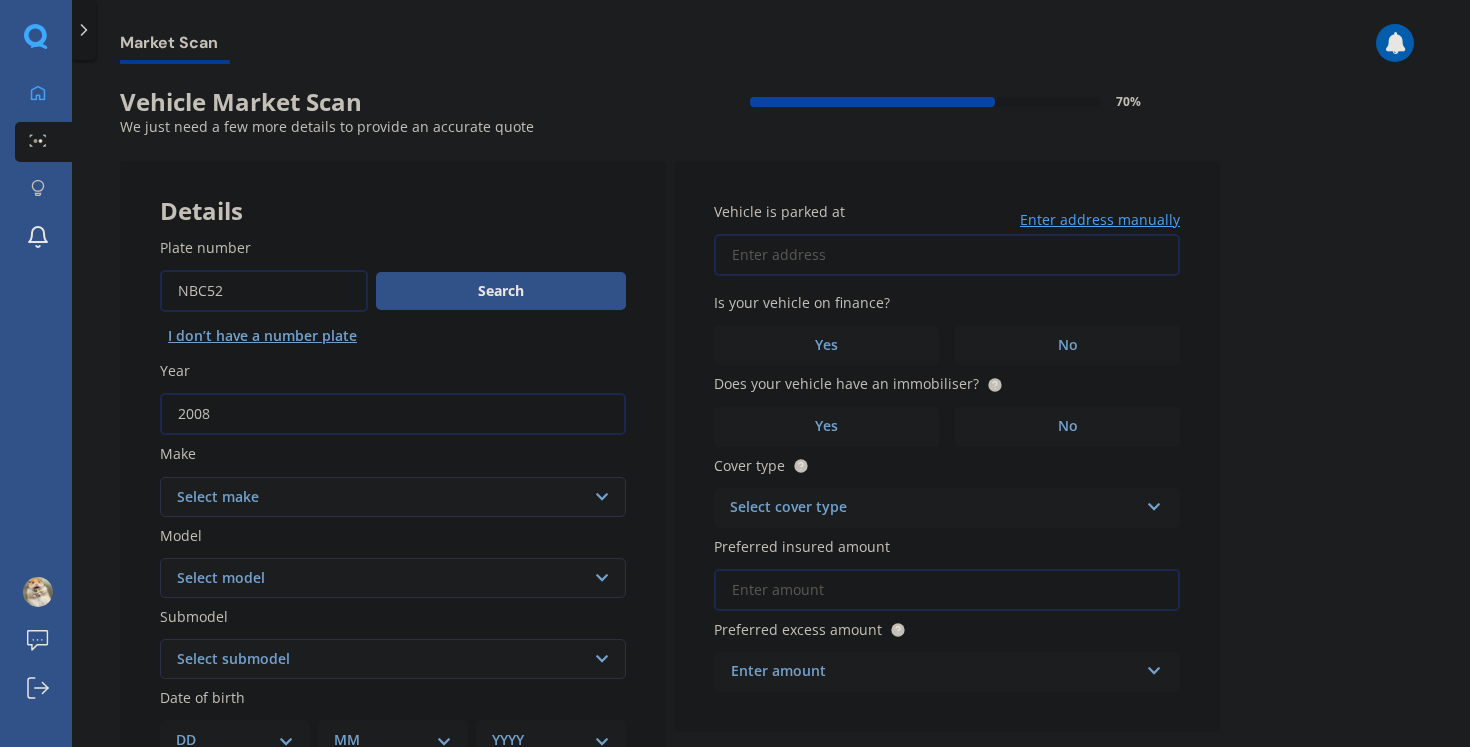 click on "Select make AC ALFA ROMEO ASTON [PERSON_NAME] AUDI AUSTIN BEDFORD Bentley BMW BYD CADILLAC CAN-AM CHERY CHEVROLET CHRYSLER Citroen CRUISEAIR CUPRA DAEWOO DAIHATSU DAIMLER DAMON DIAHATSU DODGE EXOCET FACTORY FIVE FERRARI FIAT Fiord FLEETWOOD FORD FOTON FRASER GEELY GENESIS GEORGIE BOY GMC GREAT WALL GWM [PERSON_NAME] HINO [PERSON_NAME] HOLIDAY RAMBLER HONDA HUMMER HYUNDAI INFINITI ISUZU IVECO JAC JAECOO JAGUAR JEEP KGM KIA LADA LAMBORGHINI LANCIA LANDROVER LDV LEXUS LINCOLN LOTUS LUNAR M.G M.G. MAHINDRA MASERATI MAZDA MCLAREN MERCEDES AMG Mercedes Benz MERCEDES-AMG MERCURY MINI MITSUBISHI [PERSON_NAME] NEWMAR NISSAN OMODA OPEL OXFORD PEUGEOT Plymouth Polestar PONTIAC PORSCHE PROTON RAM Range Rover Rayne RENAULT ROLLS ROYCE ROVER SAAB SATURN SEAT SHELBY SKODA SMART SSANGYONG SUBARU SUZUKI TATA TESLA TIFFIN Toyota TRIUMPH TVR Vauxhall VOLKSWAGEN VOLVO WESTFIELD WINNEBAGO ZX" at bounding box center (393, 497) 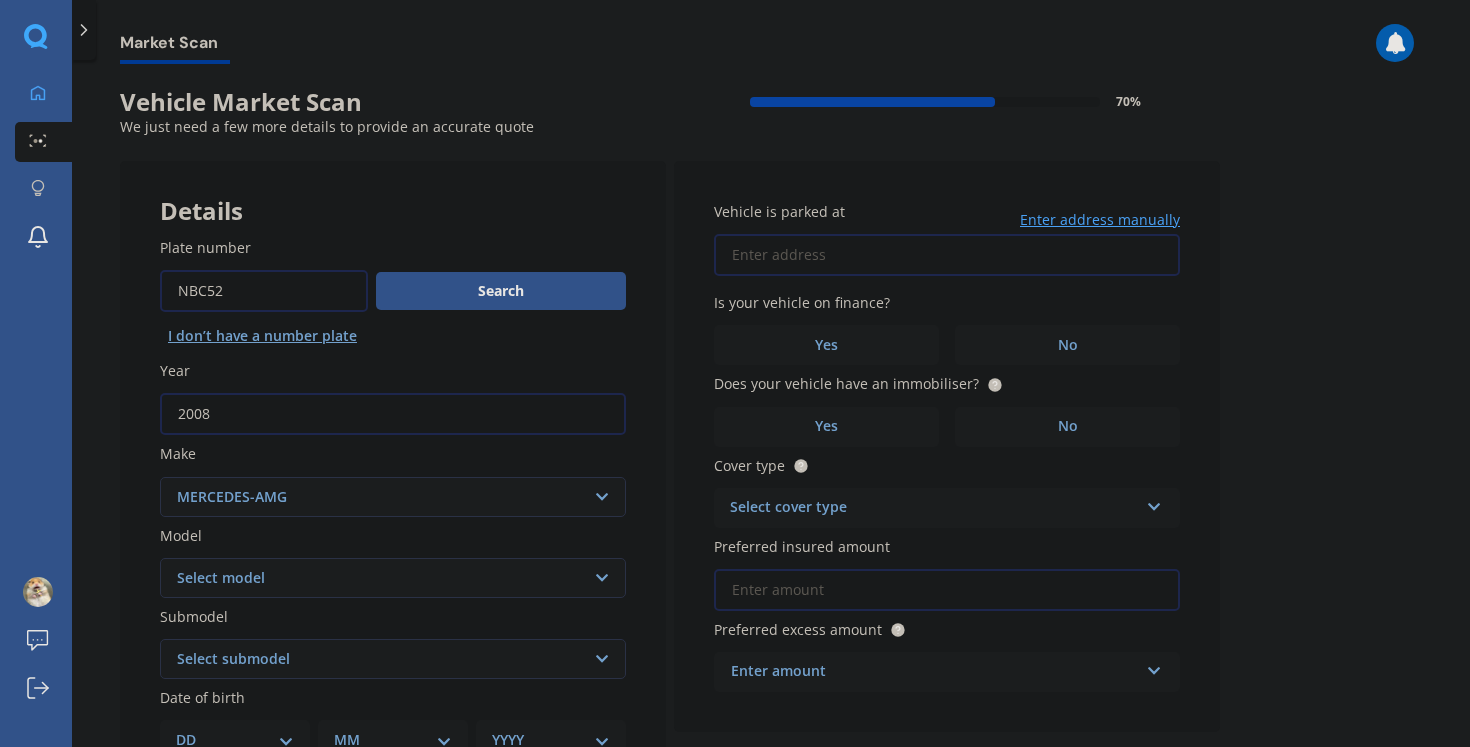 click on "Select make AC ALFA ROMEO ASTON [PERSON_NAME] AUDI AUSTIN BEDFORD Bentley BMW BYD CADILLAC CAN-AM CHERY CHEVROLET CHRYSLER Citroen CRUISEAIR CUPRA DAEWOO DAIHATSU DAIMLER DAMON DIAHATSU DODGE EXOCET FACTORY FIVE FERRARI FIAT Fiord FLEETWOOD FORD FOTON FRASER GEELY GENESIS GEORGIE BOY GMC GREAT WALL GWM [PERSON_NAME] HINO [PERSON_NAME] HOLIDAY RAMBLER HONDA HUMMER HYUNDAI INFINITI ISUZU IVECO JAC JAECOO JAGUAR JEEP KGM KIA LADA LAMBORGHINI LANCIA LANDROVER LDV LEXUS LINCOLN LOTUS LUNAR M.G M.G. MAHINDRA MASERATI MAZDA MCLAREN MERCEDES AMG Mercedes Benz MERCEDES-AMG MERCURY MINI MITSUBISHI [PERSON_NAME] NEWMAR NISSAN OMODA OPEL OXFORD PEUGEOT Plymouth Polestar PONTIAC PORSCHE PROTON RAM Range Rover Rayne RENAULT ROLLS ROYCE ROVER SAAB SATURN SEAT SHELBY SKODA SMART SSANGYONG SUBARU SUZUKI TATA TESLA TIFFIN Toyota TRIUMPH TVR Vauxhall VOLKSWAGEN VOLVO WESTFIELD WINNEBAGO ZX" at bounding box center [393, 497] 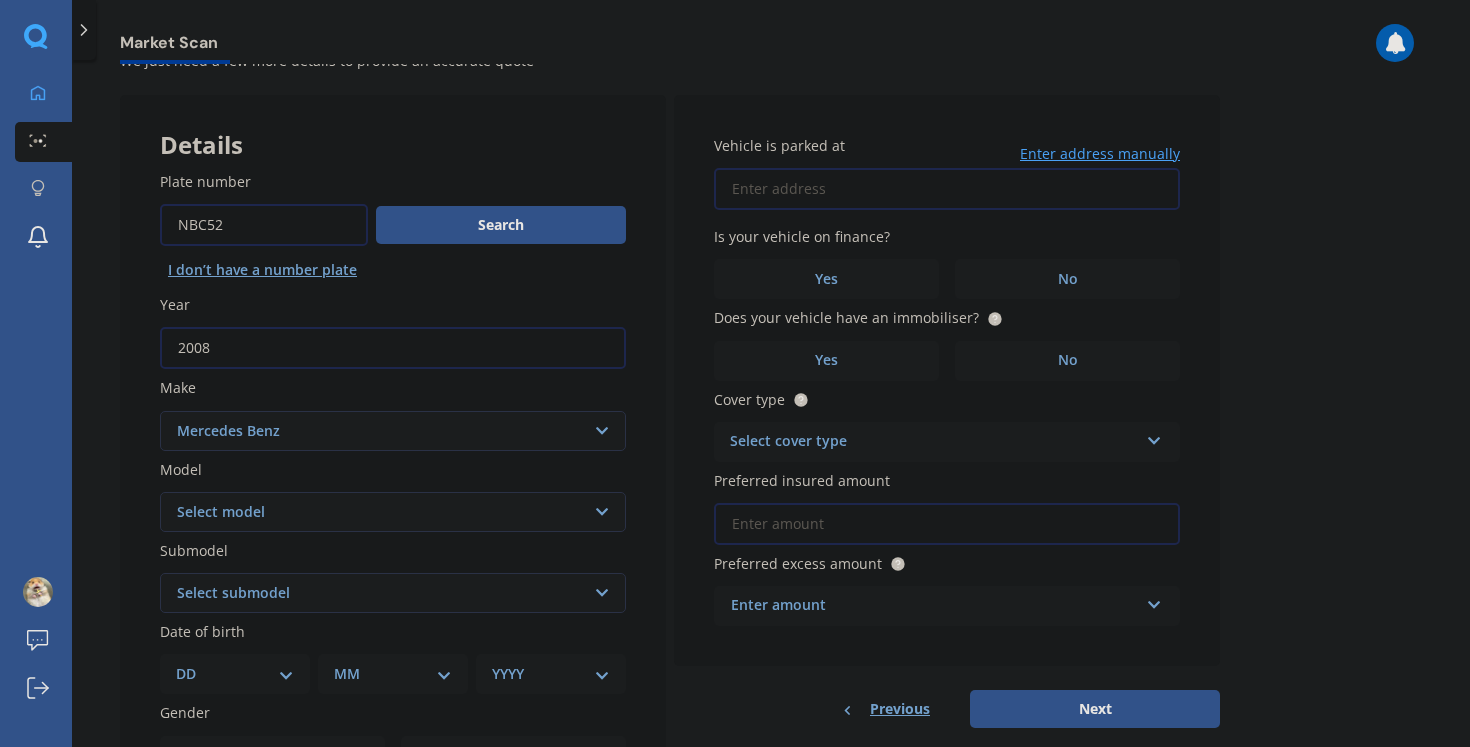 scroll, scrollTop: 98, scrollLeft: 0, axis: vertical 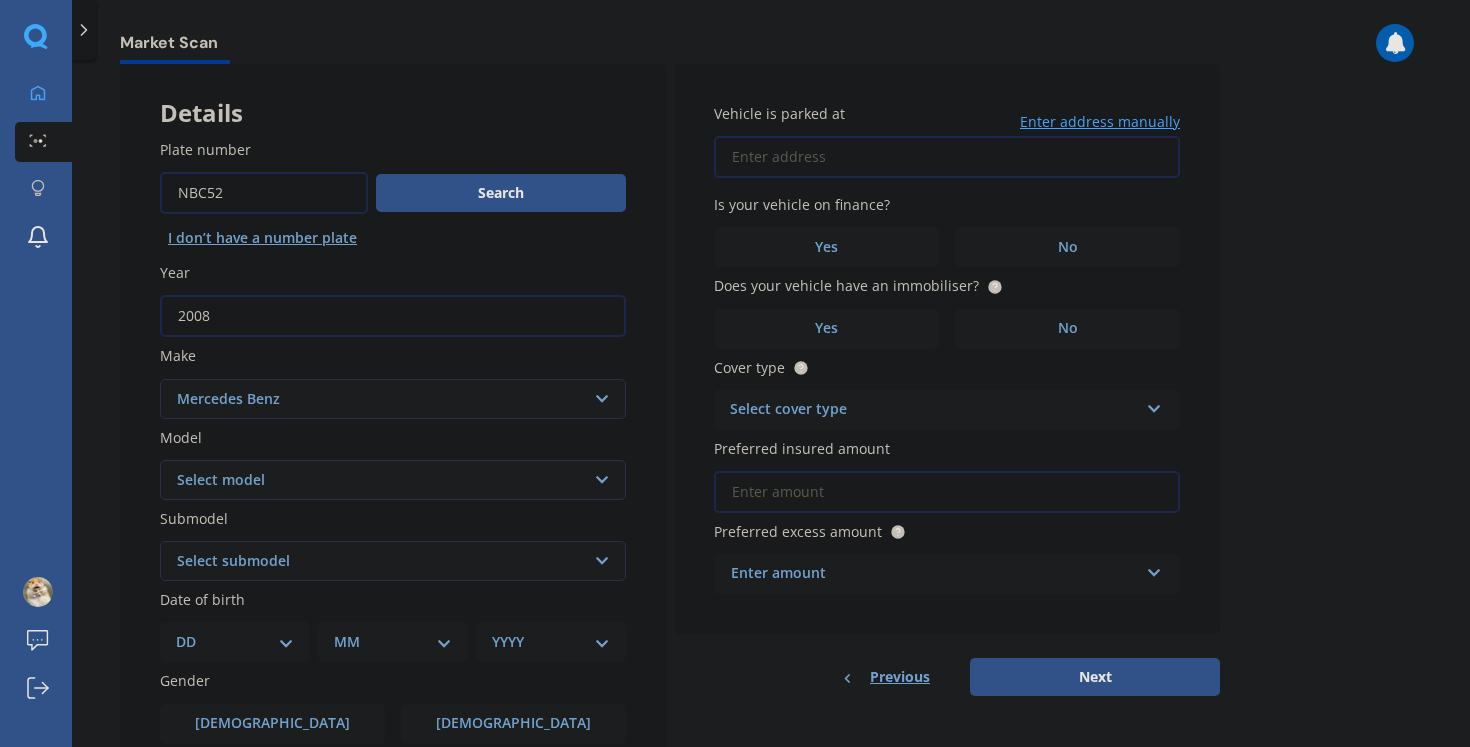 click on "Select model 190 200 220 230 240 250 260 280 300 320 350 380 400 420 450 500 550 560 600 A140 A160 A170 A180 A190 A200 A250 Auto Sleeper B C C200 C300 C320 C63 CL CLA CLC CLK CLS E E-CLASS EQA250 EQC400 G Professional G300 G350 G63 GL GL350 GLA GLB GLC GLC - Class GLE GLS GLS400 GLS500 GLS600 M-Class Maybach S600 Maybach S650 Maybach S680 MB ML R S SL SLK Sprinter Ultima V-Class Vaneo [PERSON_NAME] X-Class" at bounding box center (393, 480) 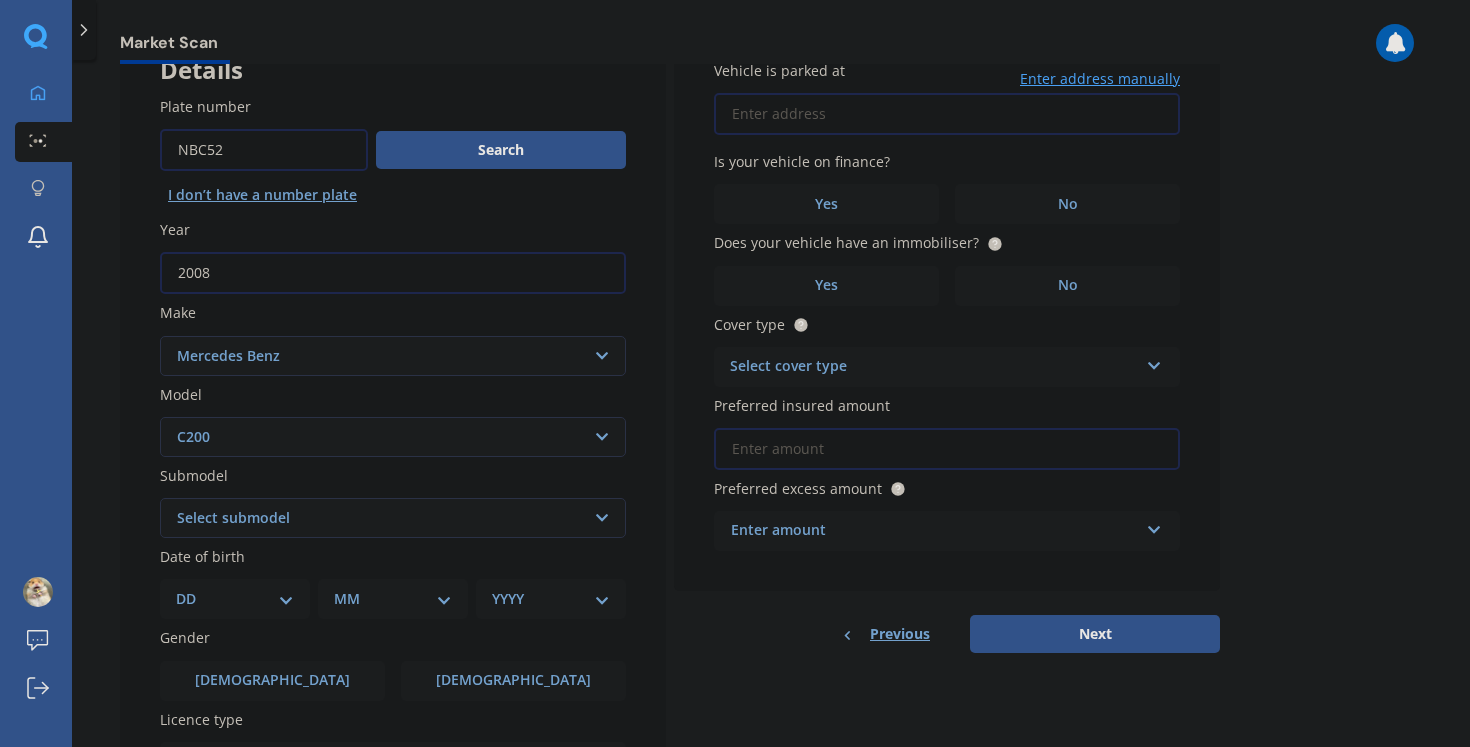 scroll, scrollTop: 142, scrollLeft: 0, axis: vertical 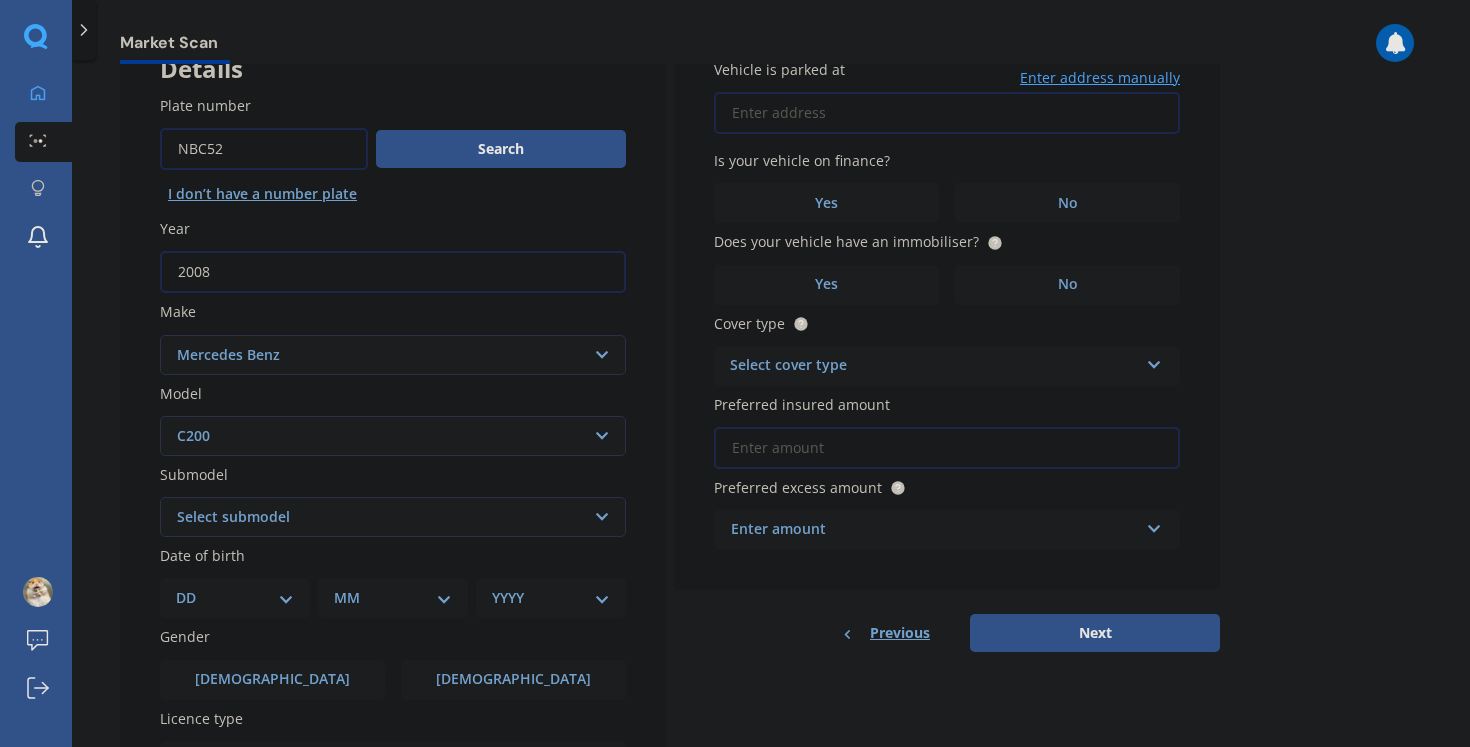 click on "Select submodel Sedan 4dr 9G Tronic 9sp 1.5T/15.0kW Piston - Elec" at bounding box center (393, 517) 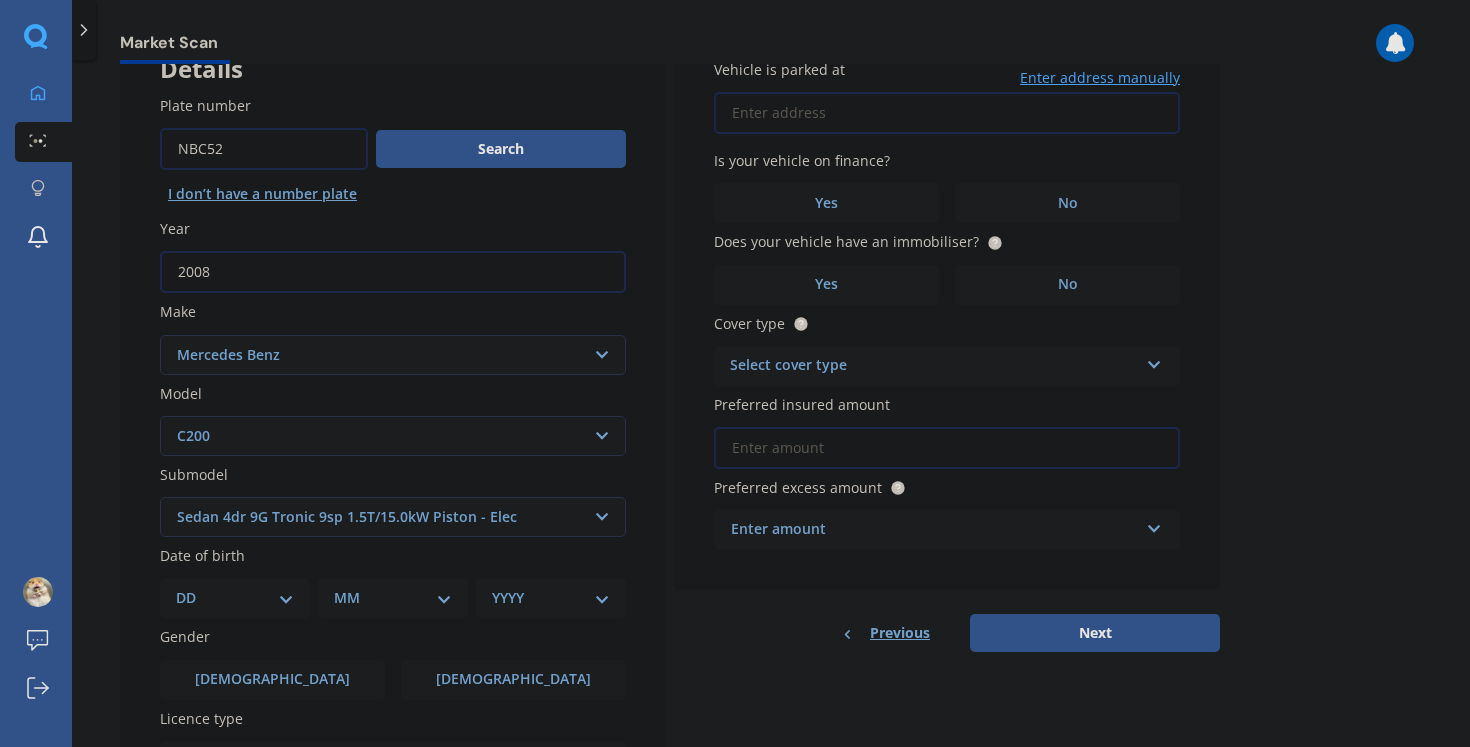 click on "Select submodel Sedan 4dr 9G Tronic 9sp 1.5T/15.0kW Piston - Elec" at bounding box center (393, 517) 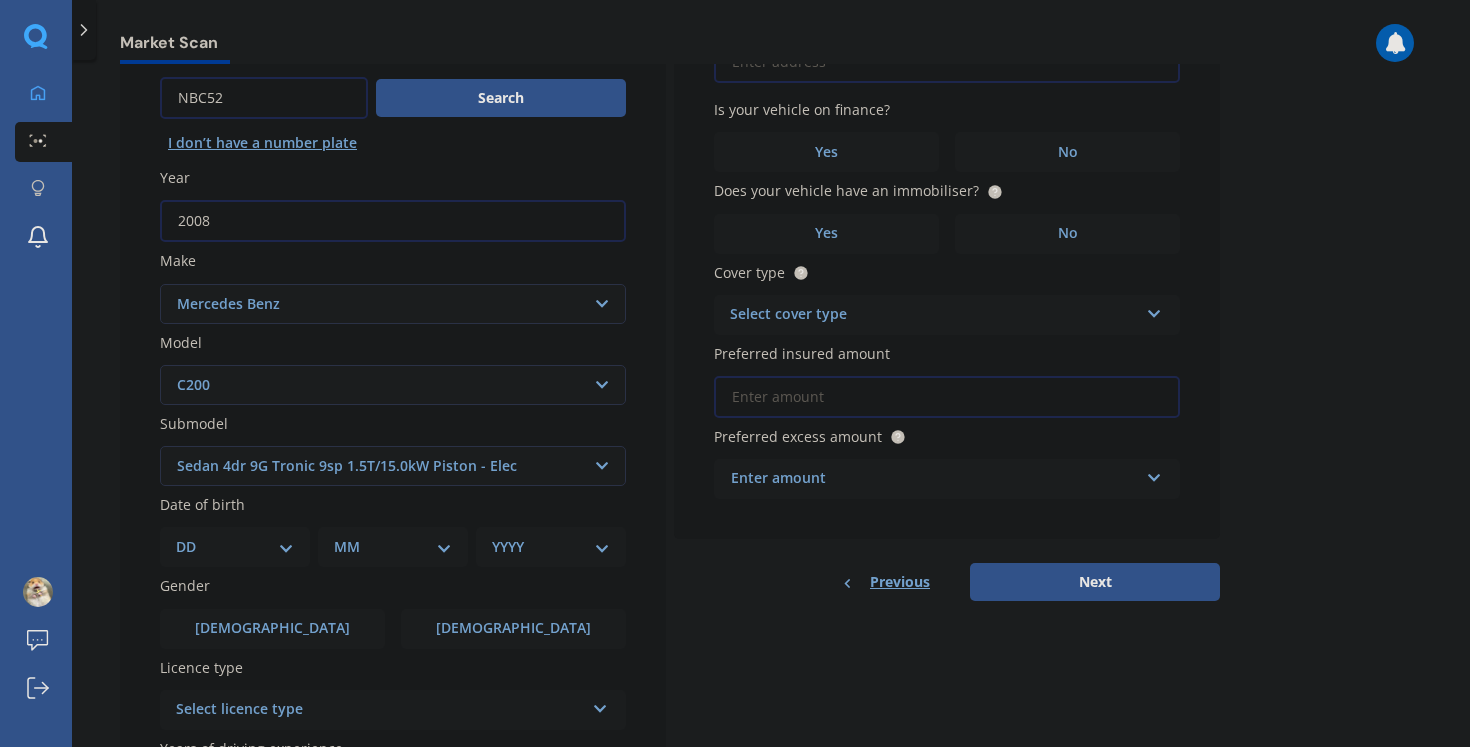 scroll, scrollTop: 207, scrollLeft: 0, axis: vertical 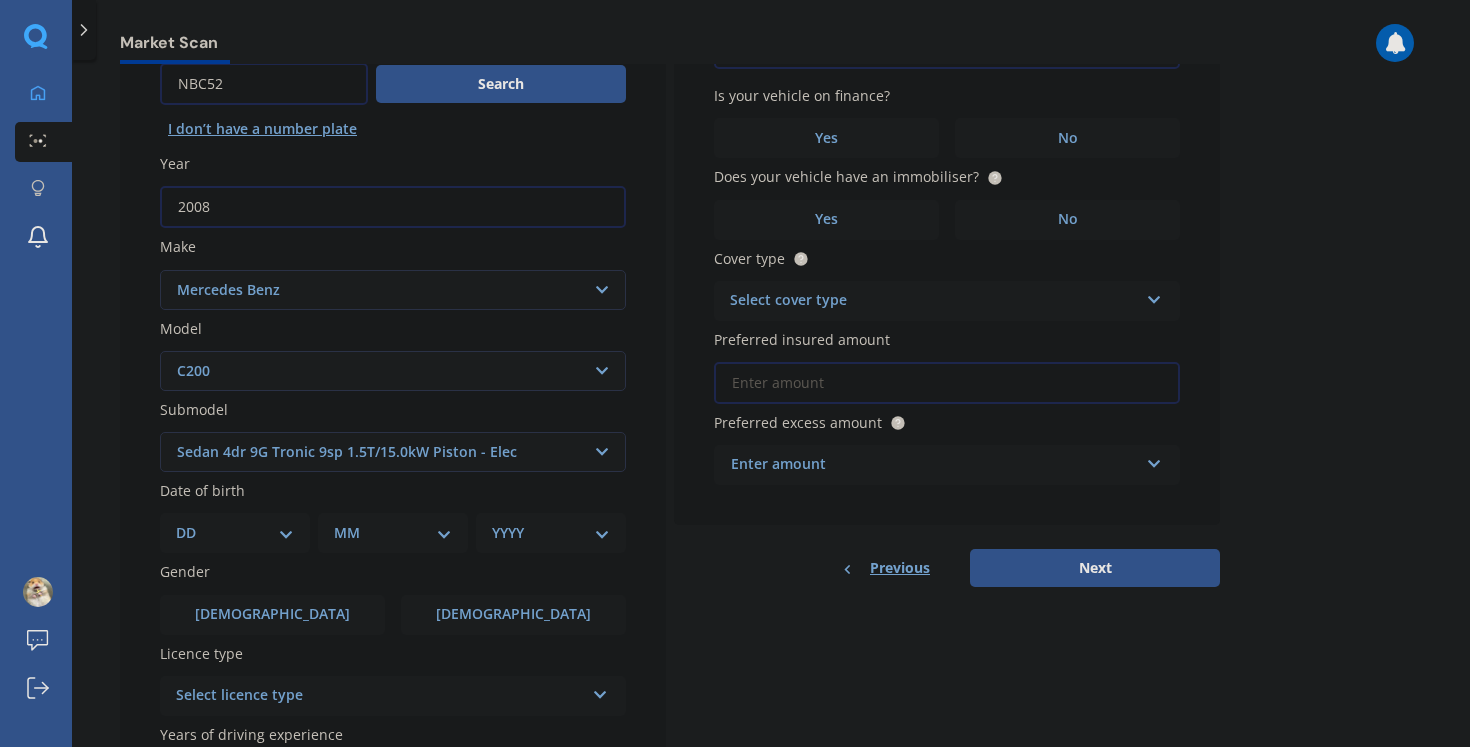 click on "DD 01 02 03 04 05 06 07 08 09 10 11 12 13 14 15 16 17 18 19 20 21 22 23 24 25 26 27 28 29 30 31" at bounding box center (235, 533) 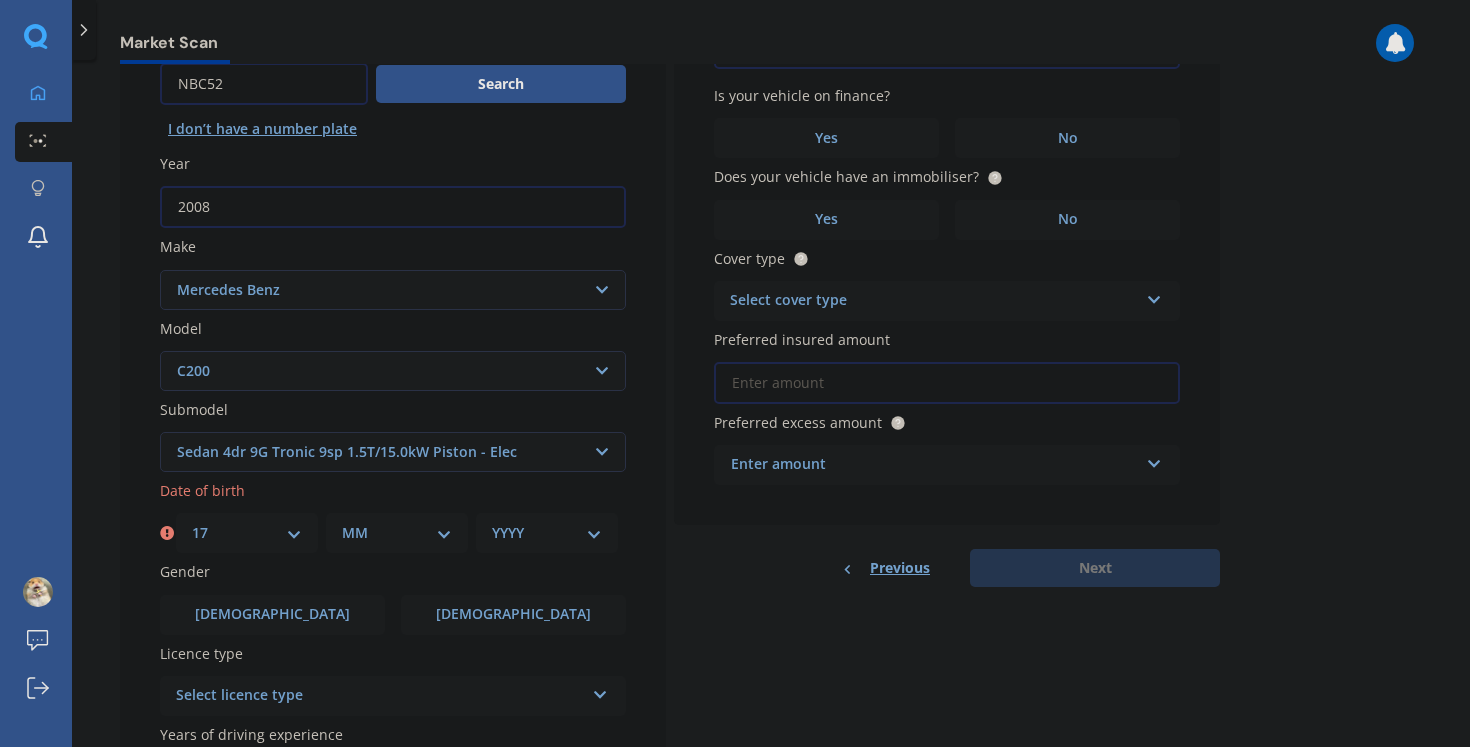 click on "MM 01 02 03 04 05 06 07 08 09 10 11 12" at bounding box center [397, 533] 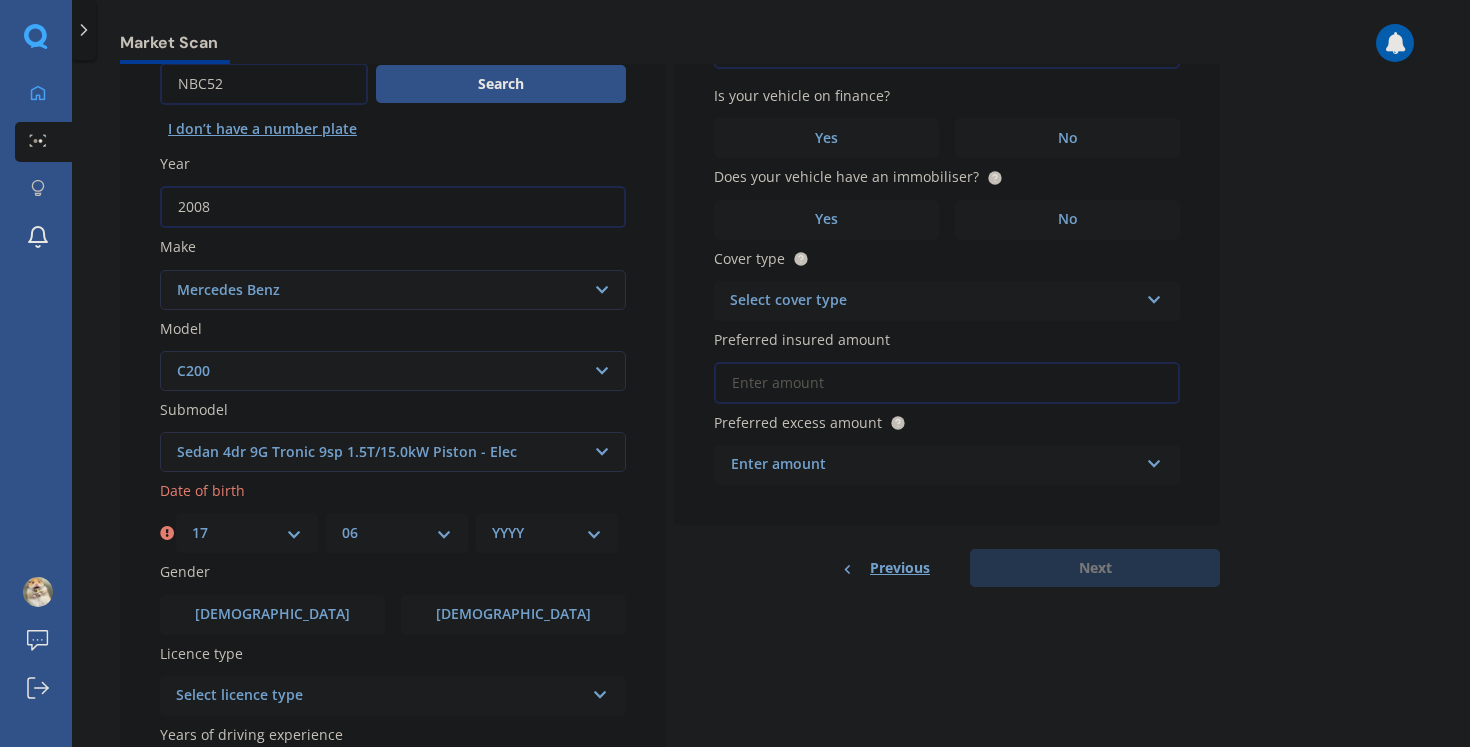 click on "YYYY 2025 2024 2023 2022 2021 2020 2019 2018 2017 2016 2015 2014 2013 2012 2011 2010 2009 2008 2007 2006 2005 2004 2003 2002 2001 2000 1999 1998 1997 1996 1995 1994 1993 1992 1991 1990 1989 1988 1987 1986 1985 1984 1983 1982 1981 1980 1979 1978 1977 1976 1975 1974 1973 1972 1971 1970 1969 1968 1967 1966 1965 1964 1963 1962 1961 1960 1959 1958 1957 1956 1955 1954 1953 1952 1951 1950 1949 1948 1947 1946 1945 1944 1943 1942 1941 1940 1939 1938 1937 1936 1935 1934 1933 1932 1931 1930 1929 1928 1927 1926" at bounding box center [547, 533] 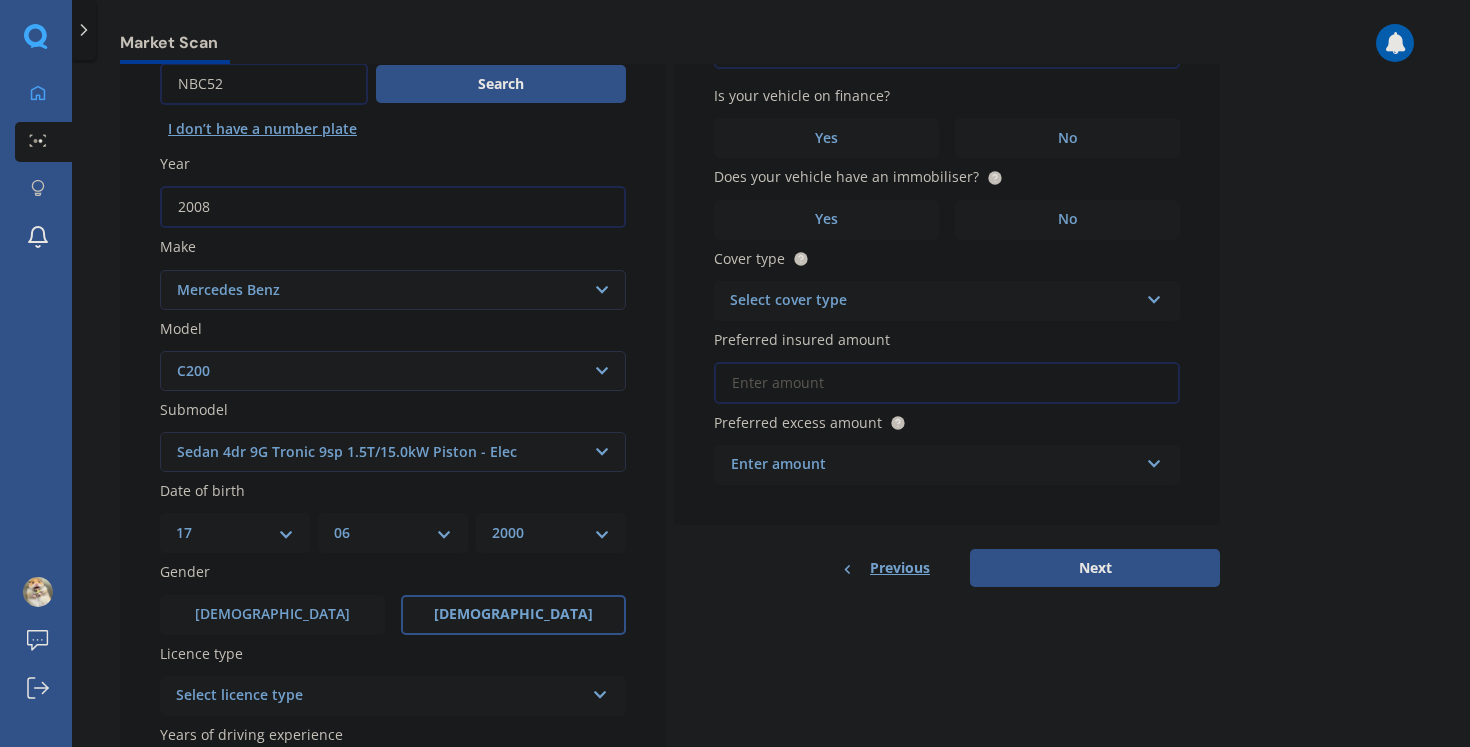 click on "[DEMOGRAPHIC_DATA]" at bounding box center (513, 615) 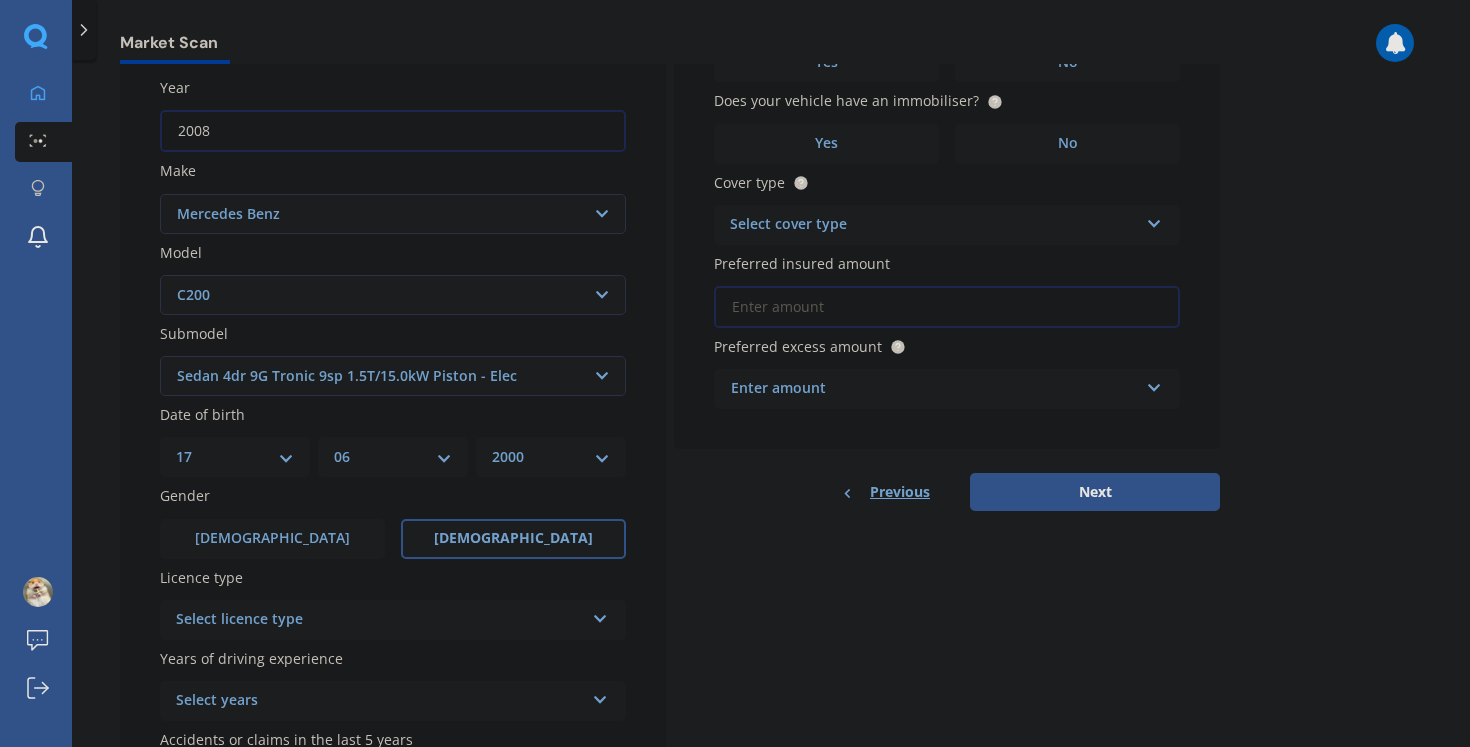 scroll, scrollTop: 345, scrollLeft: 0, axis: vertical 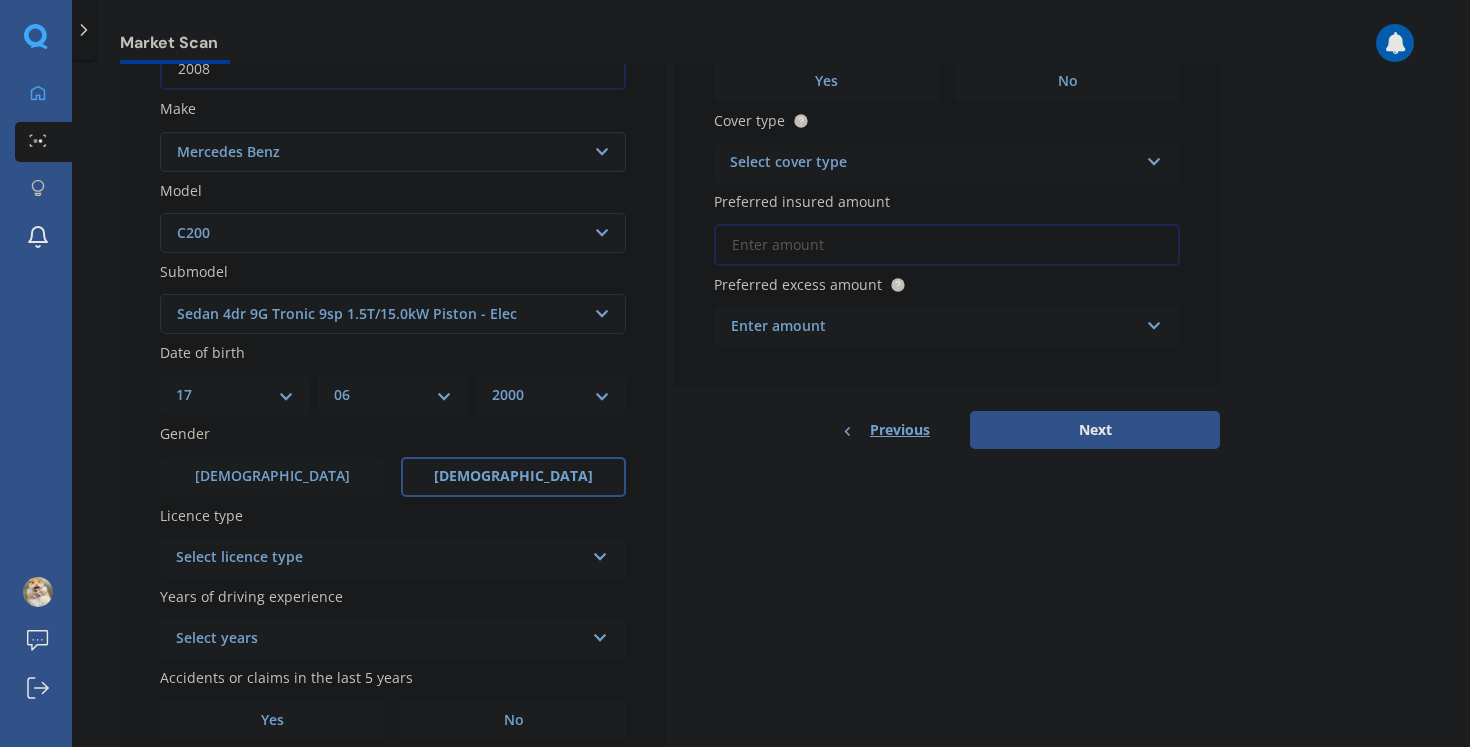 click on "Select licence type" at bounding box center (380, 558) 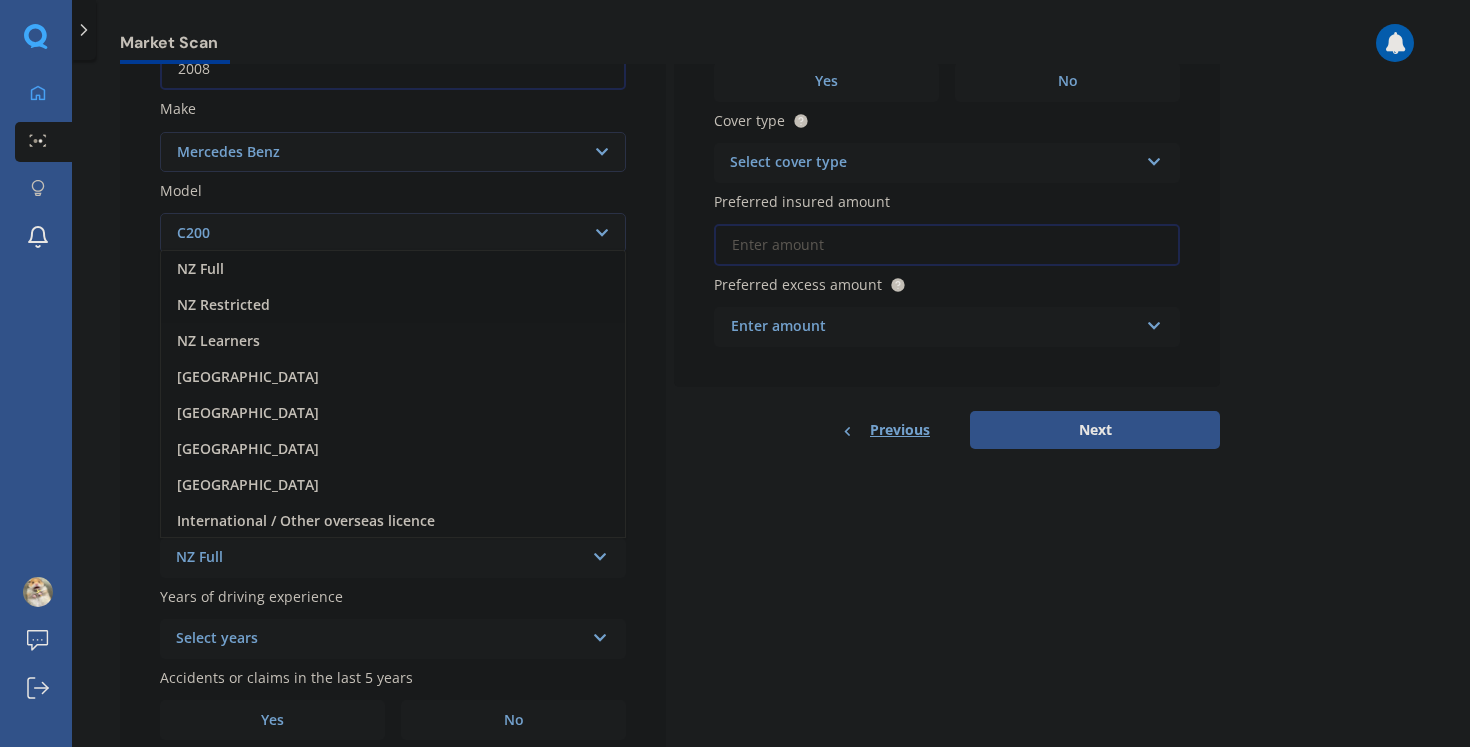 click on "NZ Restricted" at bounding box center [393, 305] 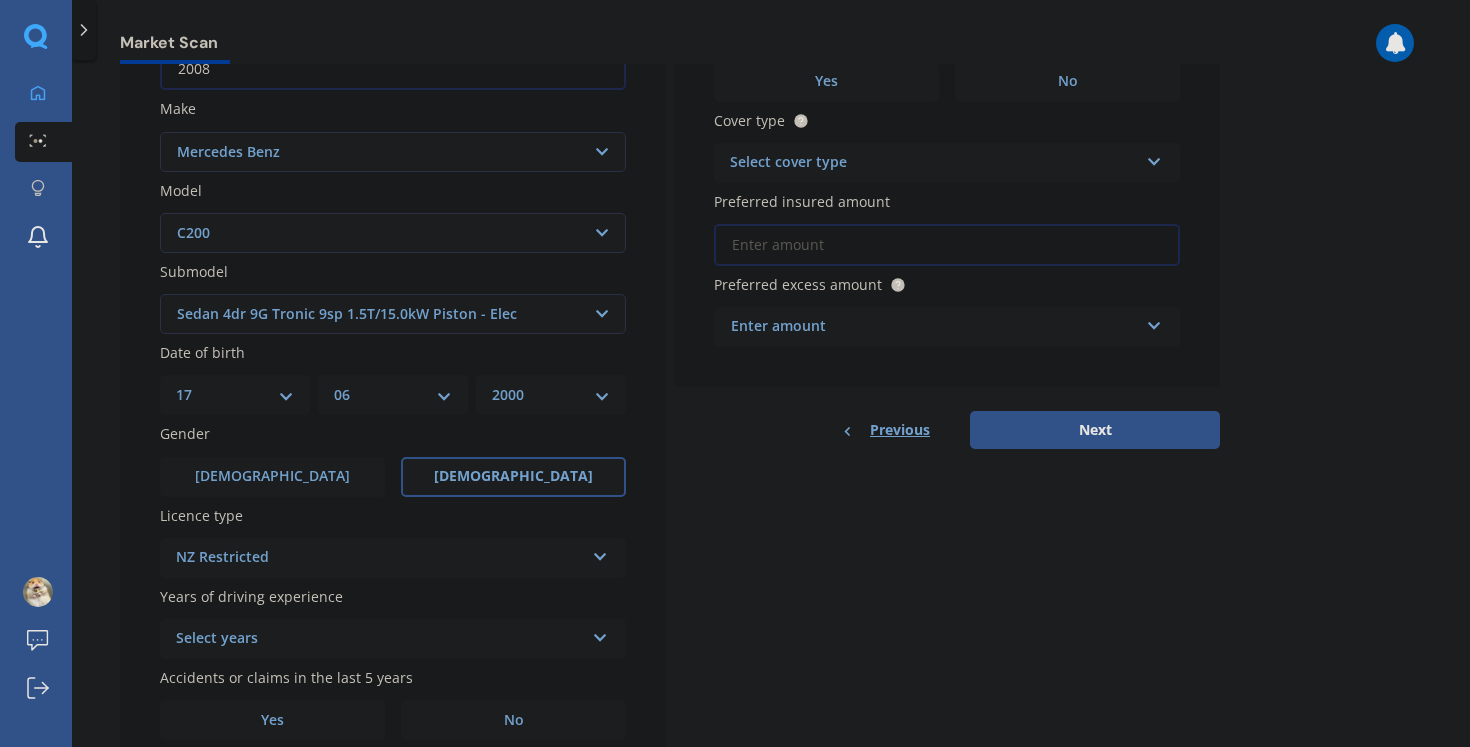 click on "Select years" at bounding box center [380, 639] 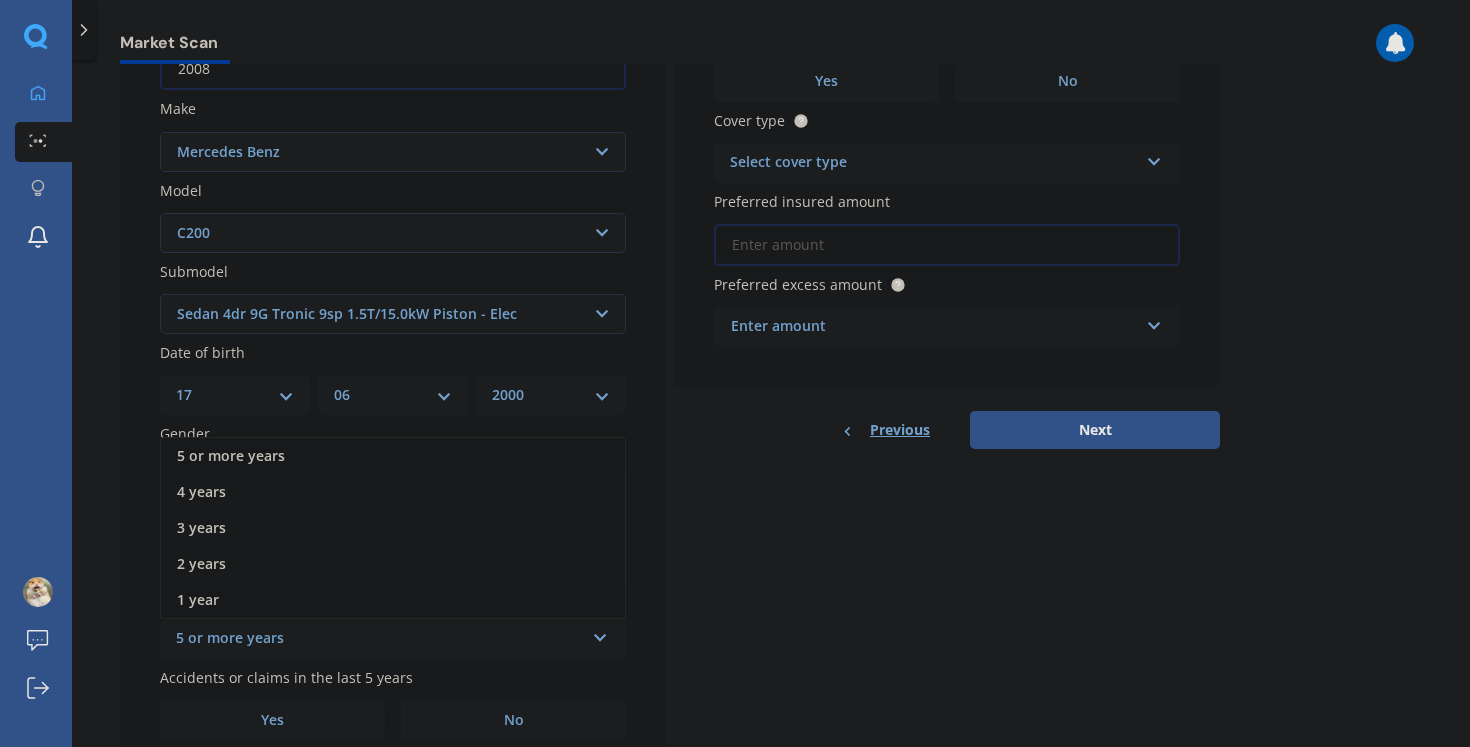 click on "1 year" at bounding box center [393, 600] 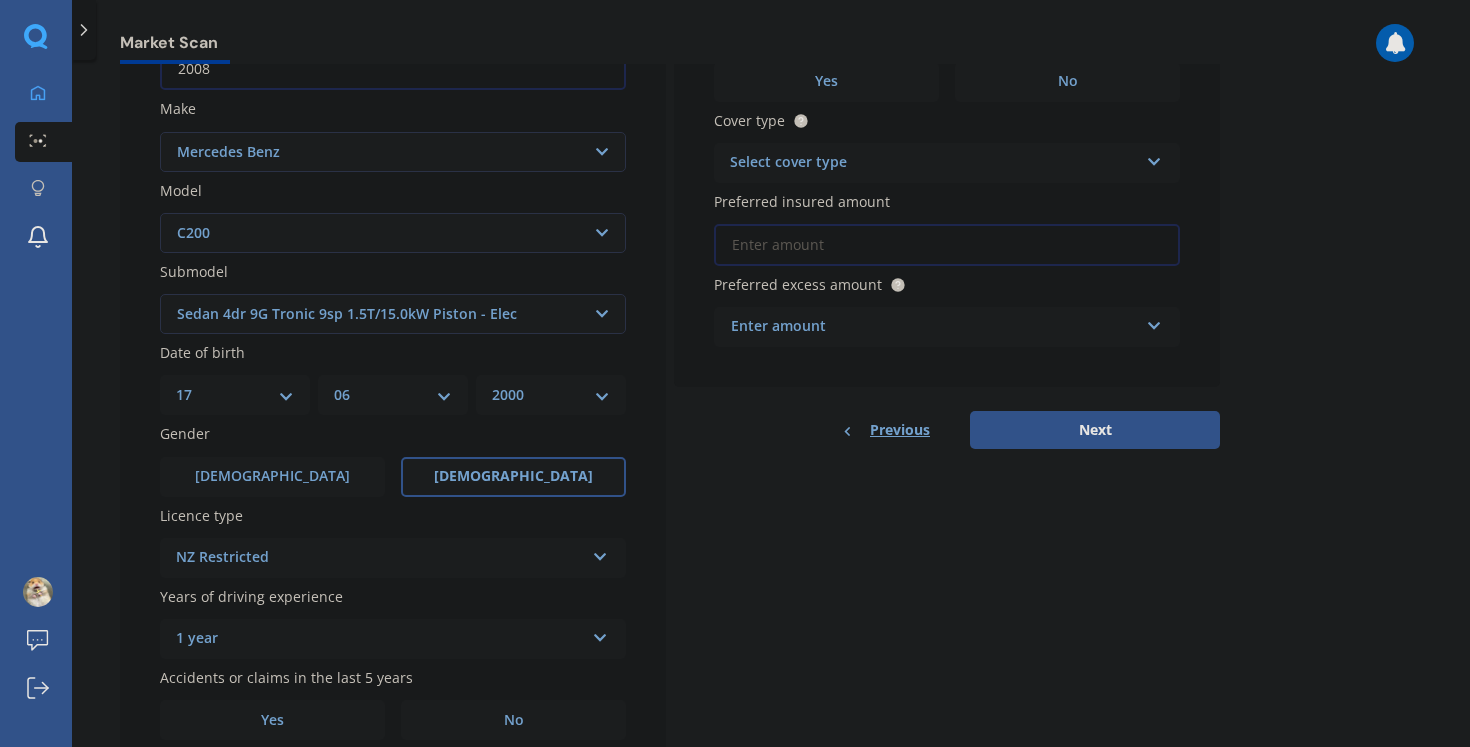 click on "1 year" at bounding box center (380, 639) 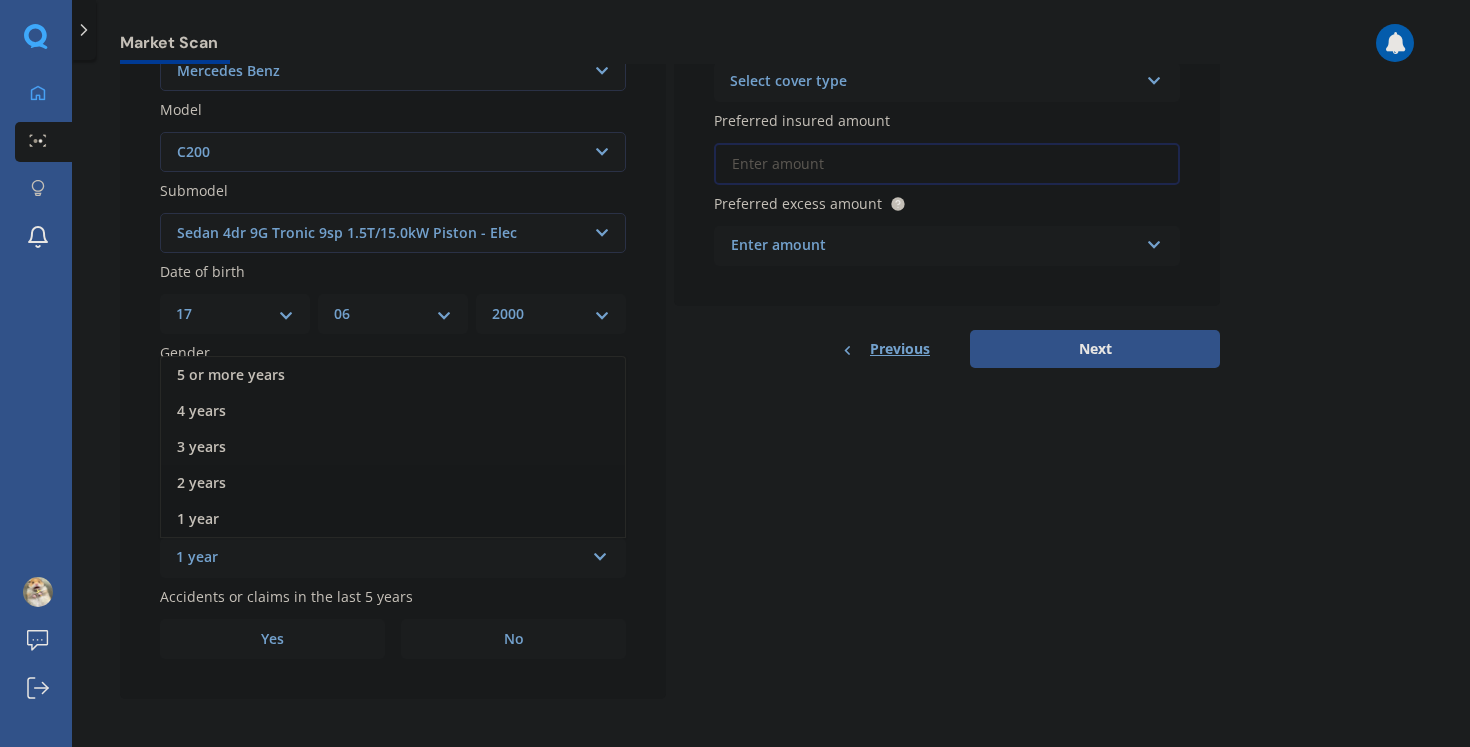 scroll, scrollTop: 430, scrollLeft: 0, axis: vertical 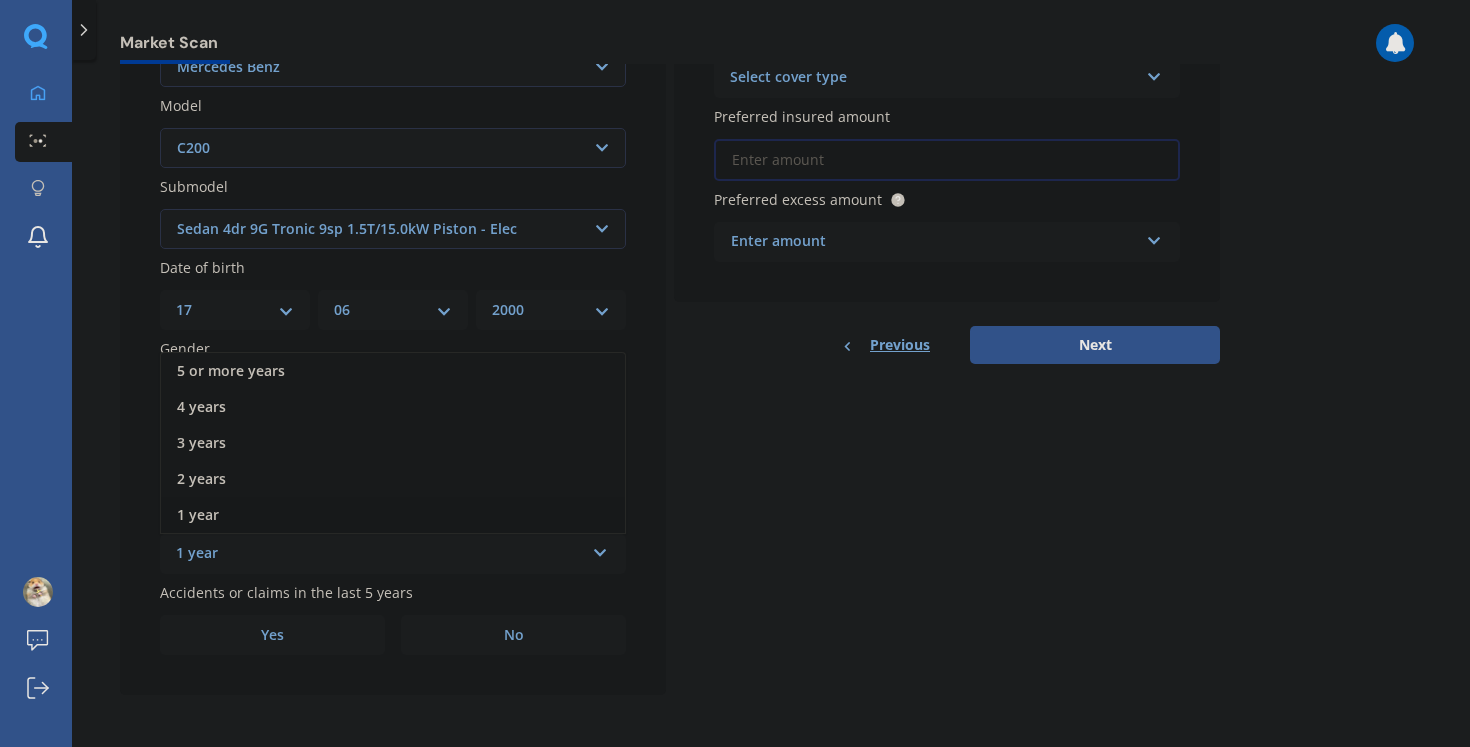 click on "Details Plate number Search I don’t have a number plate Year [DATE] Make Select make AC ALFA ROMEO ASTON [PERSON_NAME] AUDI AUSTIN BEDFORD Bentley BMW BYD CADILLAC CAN-AM CHERY CHEVROLET CHRYSLER Citroen CRUISEAIR CUPRA DAEWOO DAIHATSU DAIMLER DAMON DIAHATSU DODGE EXOCET FACTORY FIVE FERRARI FIAT Fiord FLEETWOOD FORD FOTON FRASER GEELY GENESIS GEORGIE BOY GMC GREAT WALL GWM [PERSON_NAME] HINO [PERSON_NAME] HOLIDAY RAMBLER HONDA HUMMER HYUNDAI INFINITI ISUZU IVECO JAC JAECOO JAGUAR JEEP KGM KIA LADA LAMBORGHINI LANCIA LANDROVER LDV LEXUS LINCOLN LOTUS LUNAR M.G M.G. MAHINDRA MASERATI MAZDA MCLAREN MERCEDES AMG Mercedes Benz MERCEDES-AMG MERCURY MINI MITSUBISHI [PERSON_NAME] NEWMAR NISSAN OMODA OPEL OXFORD PEUGEOT Plymouth Polestar PONTIAC PORSCHE PROTON RAM Range Rover Rayne RENAULT ROLLS ROYCE ROVER SAAB SATURN SEAT SHELBY SKODA SMART SSANGYONG SUBARU SUZUKI TATA TESLA TIFFIN Toyota TRIUMPH TVR Vauxhall VOLKSWAGEN VOLVO WESTFIELD WINNEBAGO ZX Model Select model 190 200 220 230 240 250 260 280 300 320 350 380 400 420 450 B" at bounding box center [670, 213] 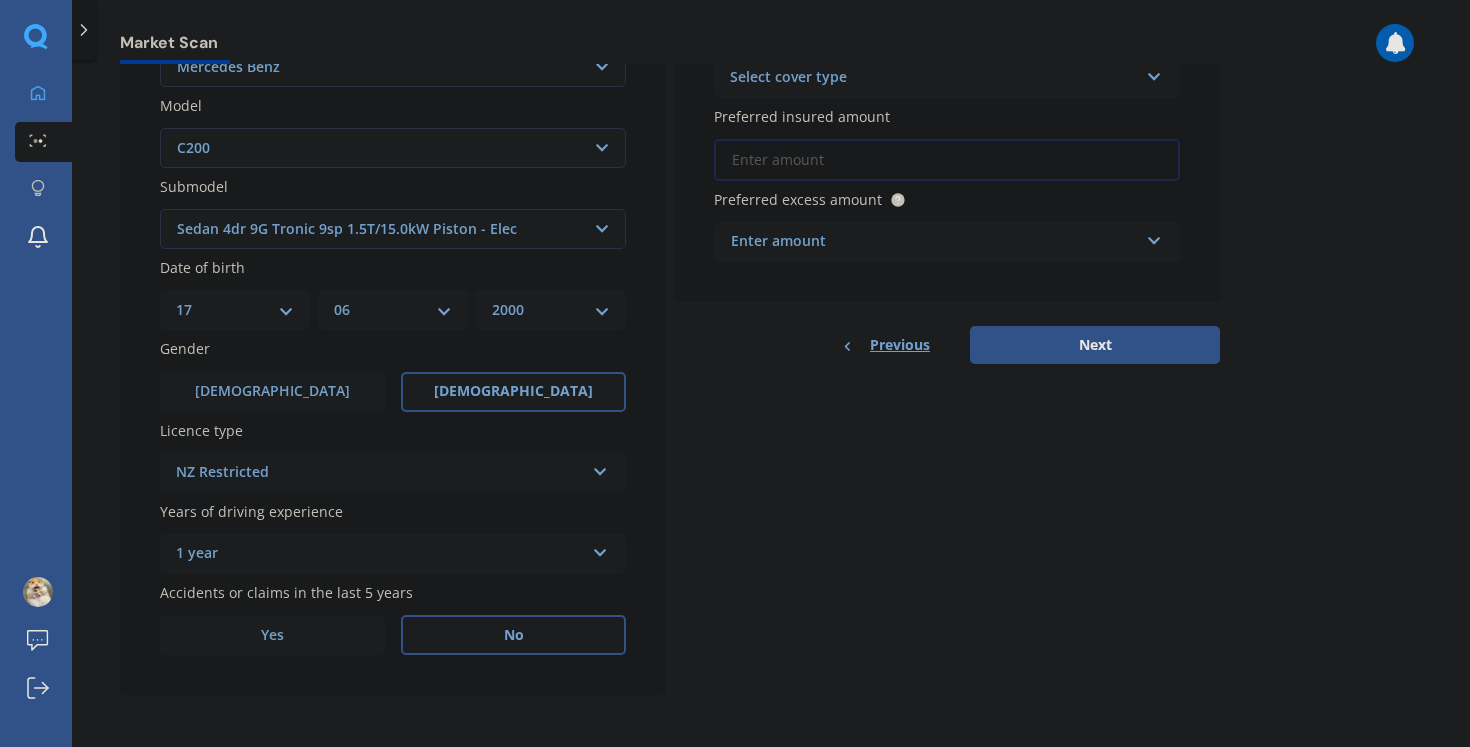 click on "No" at bounding box center (513, 635) 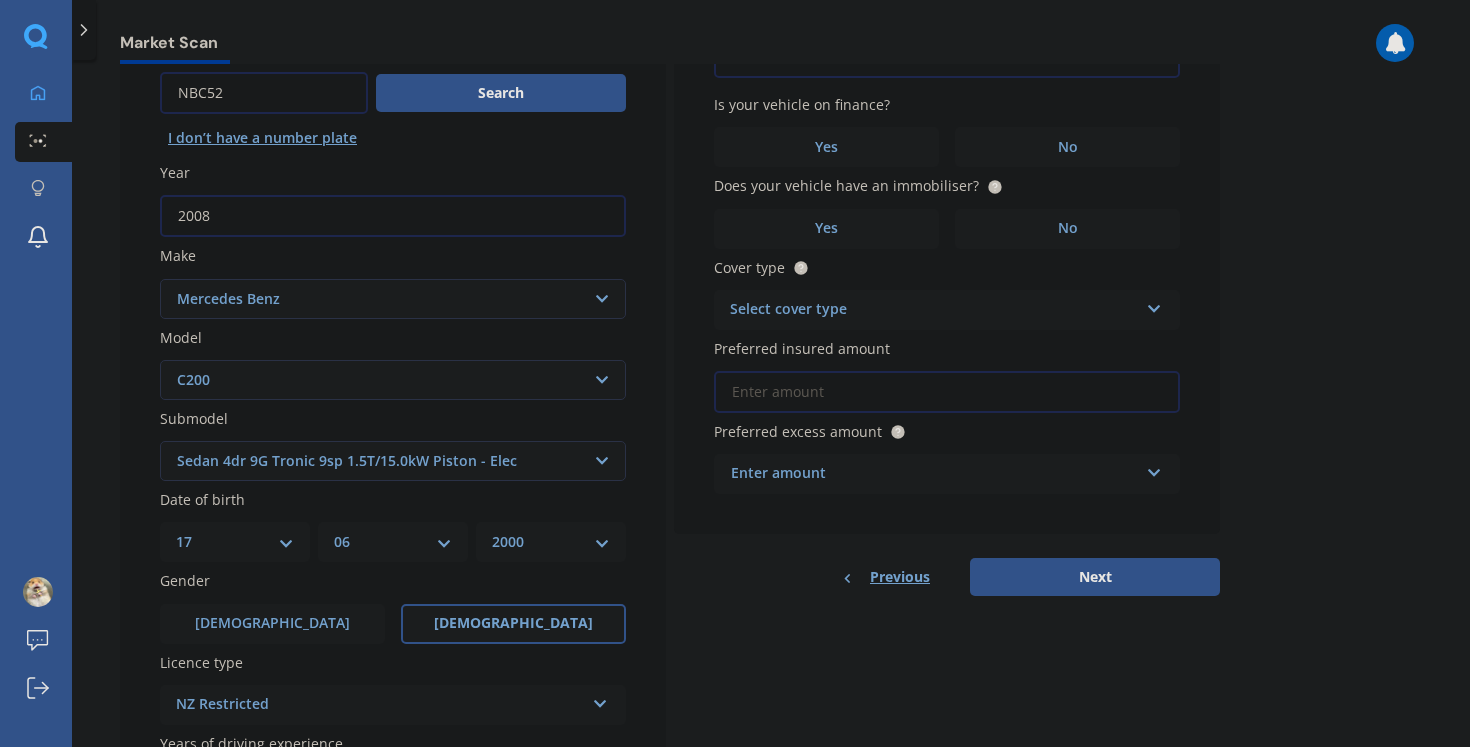 scroll, scrollTop: 0, scrollLeft: 0, axis: both 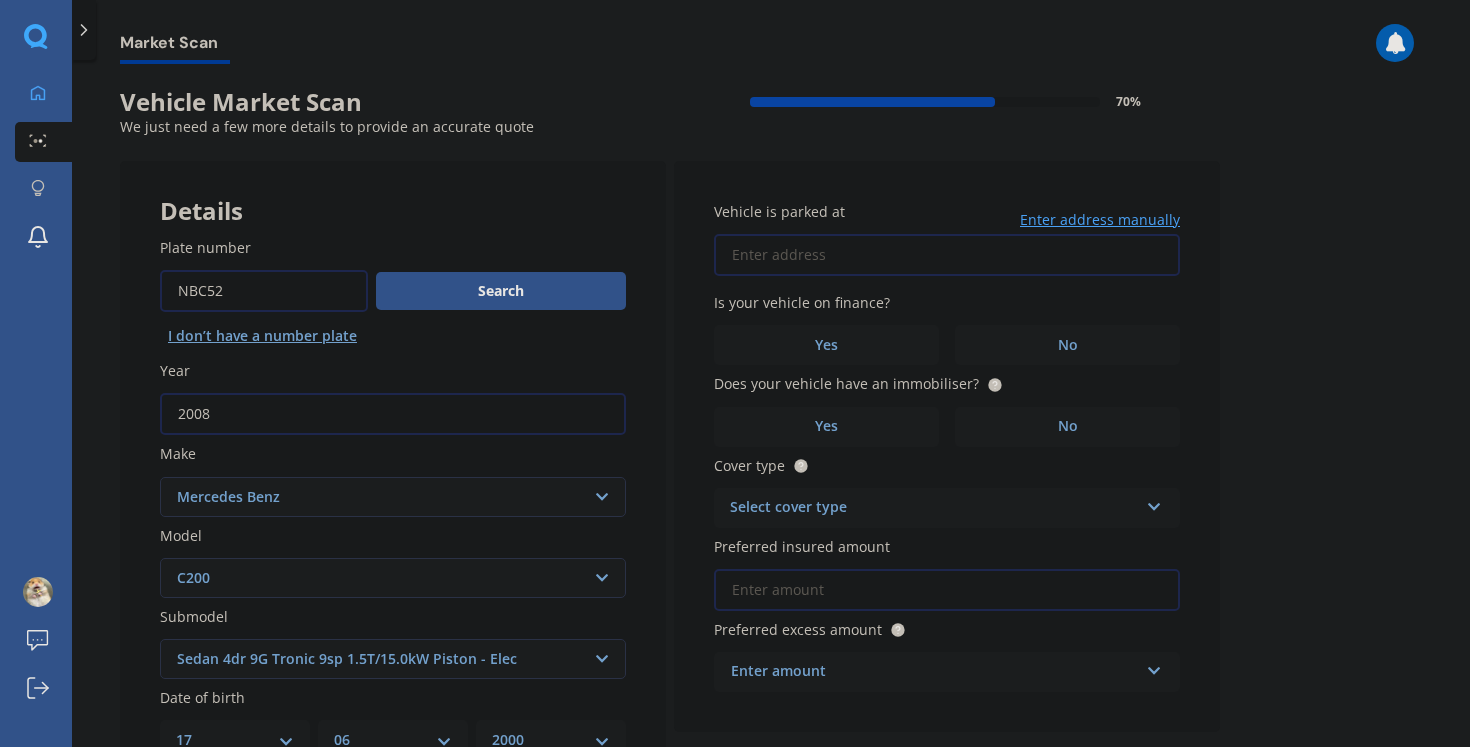 click on "Vehicle is parked at" at bounding box center (947, 255) 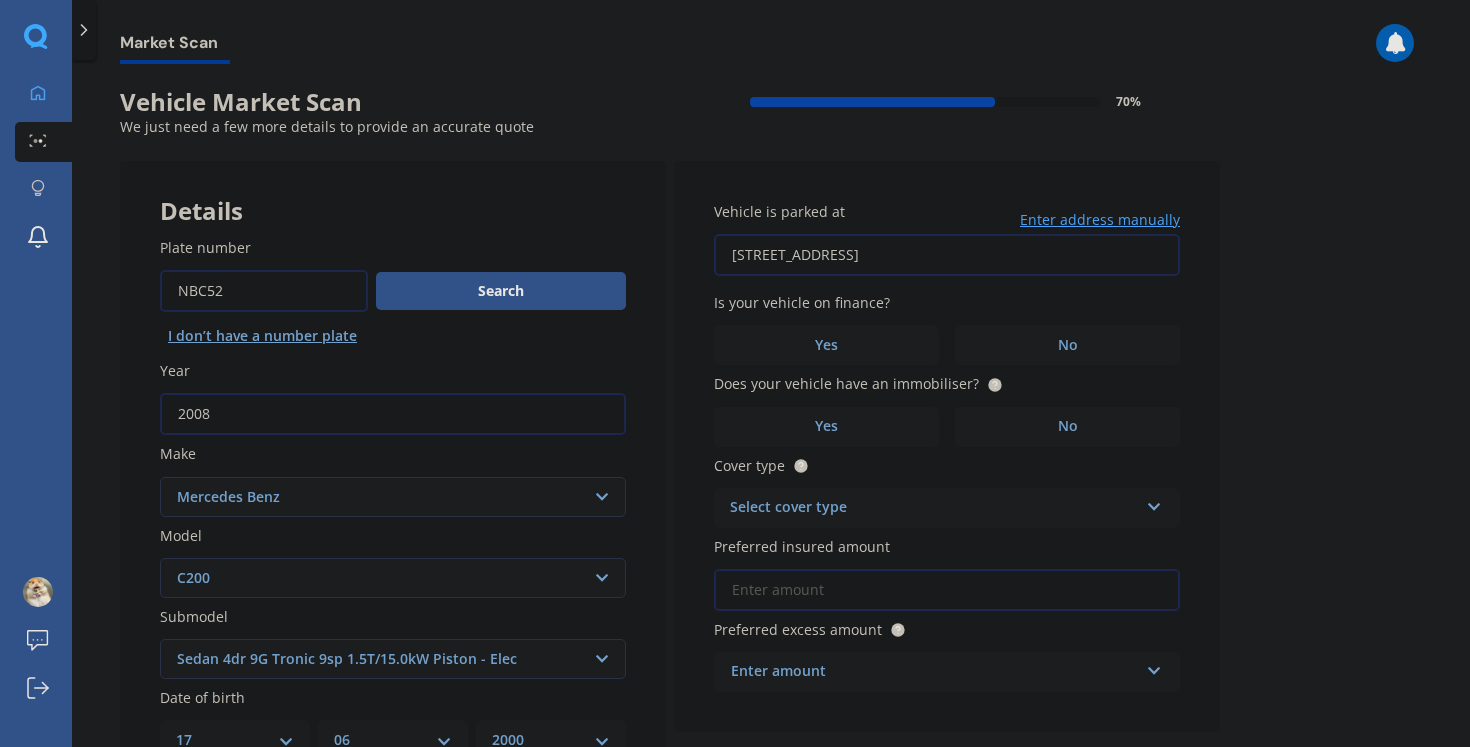 type on "[STREET_ADDRESS]" 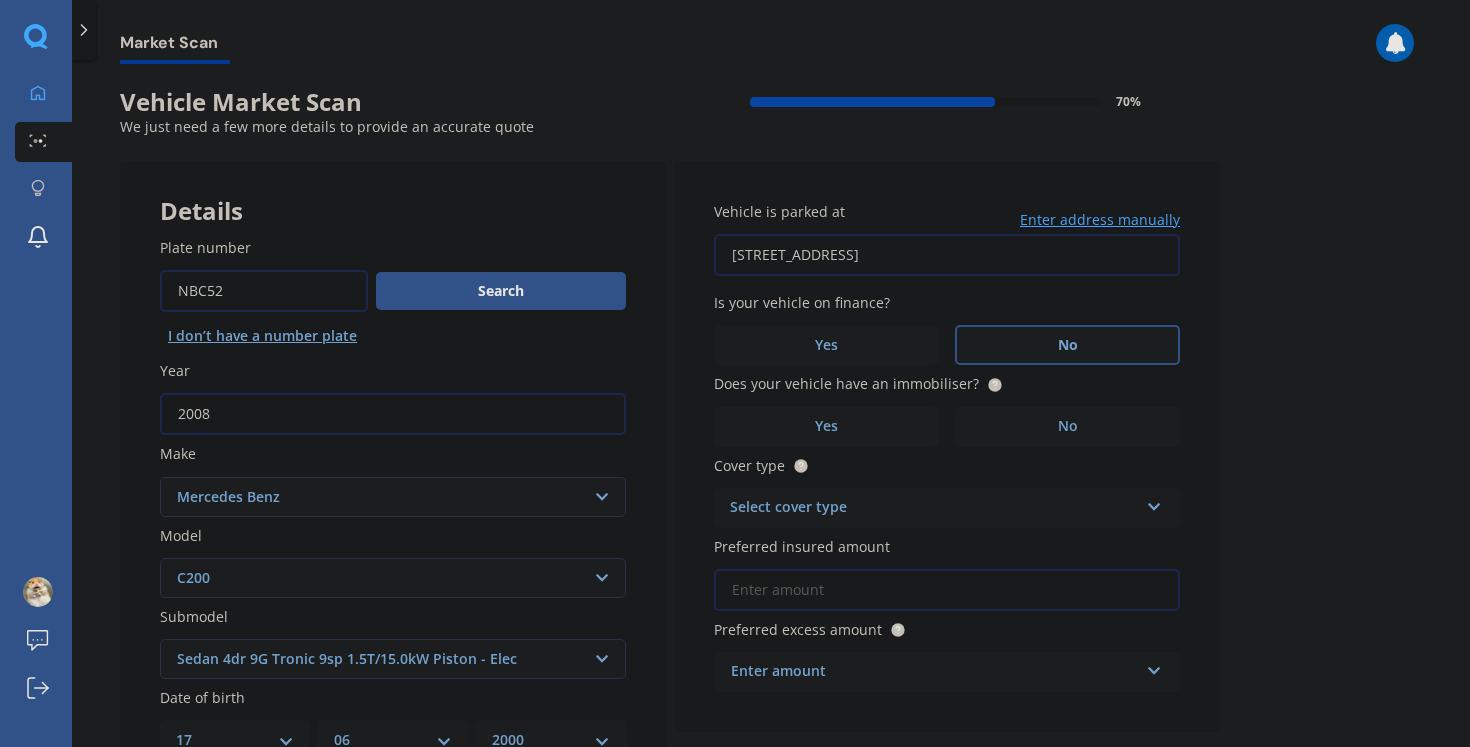 click on "No" at bounding box center [1067, 345] 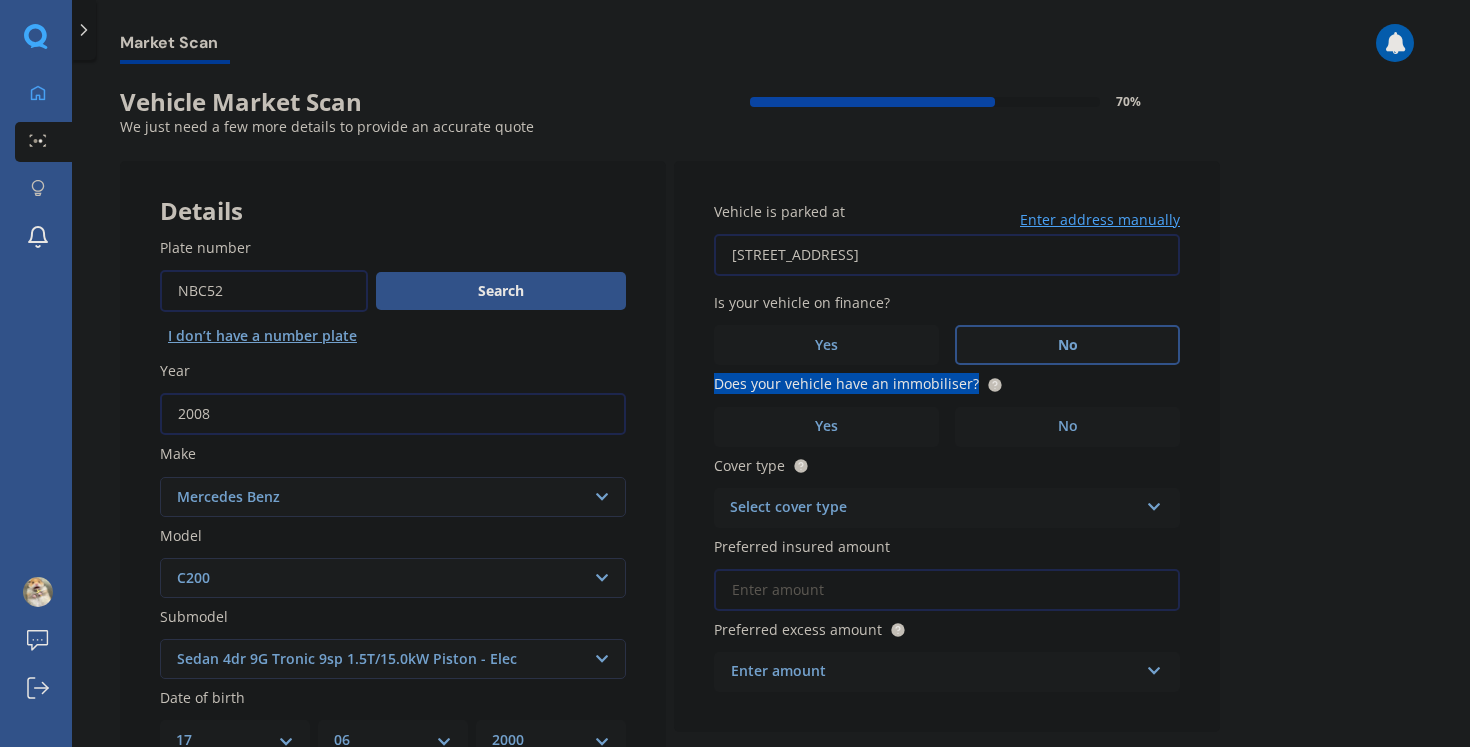 drag, startPoint x: 974, startPoint y: 387, endPoint x: 718, endPoint y: 386, distance: 256.00195 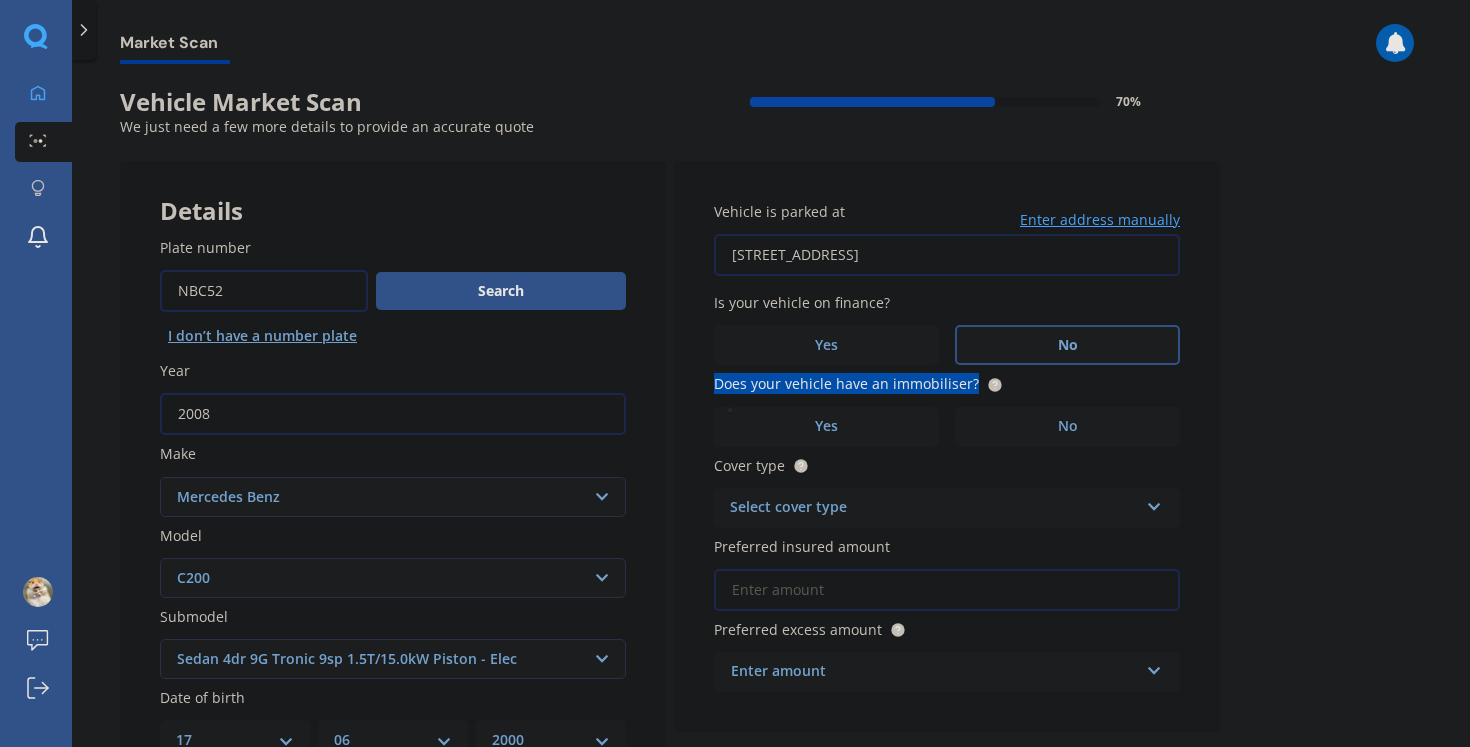 click at bounding box center (705, 349) 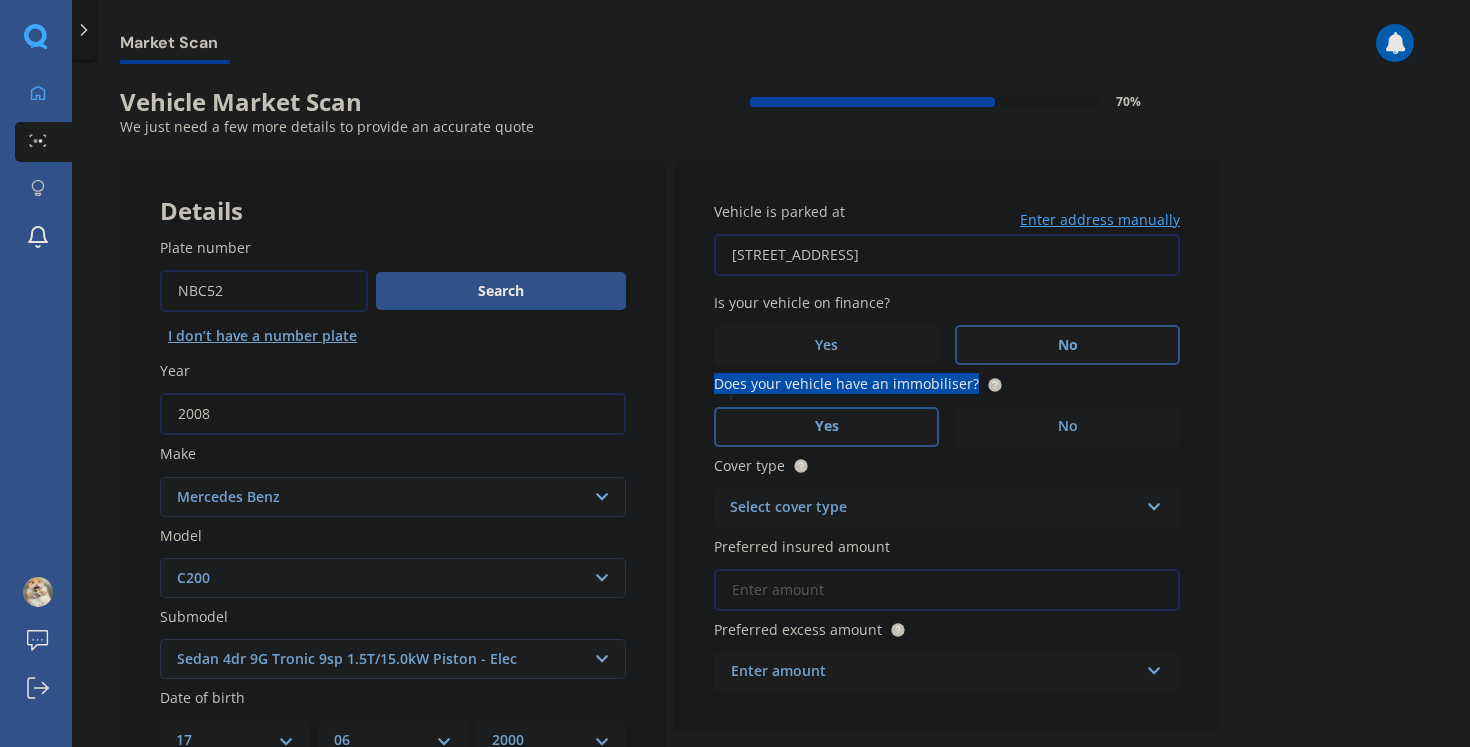 click on "Yes" at bounding box center [826, 427] 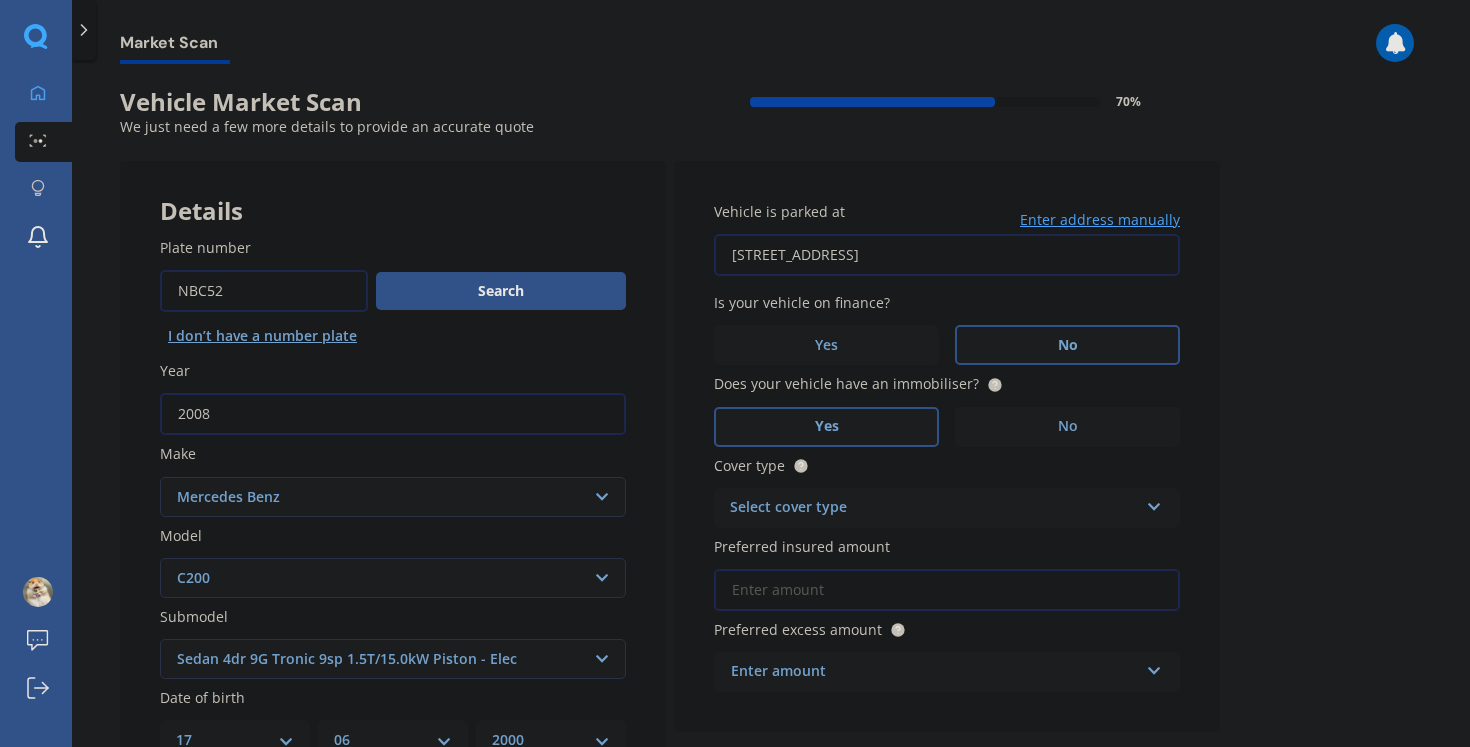 click on "Cover type" at bounding box center [943, 465] 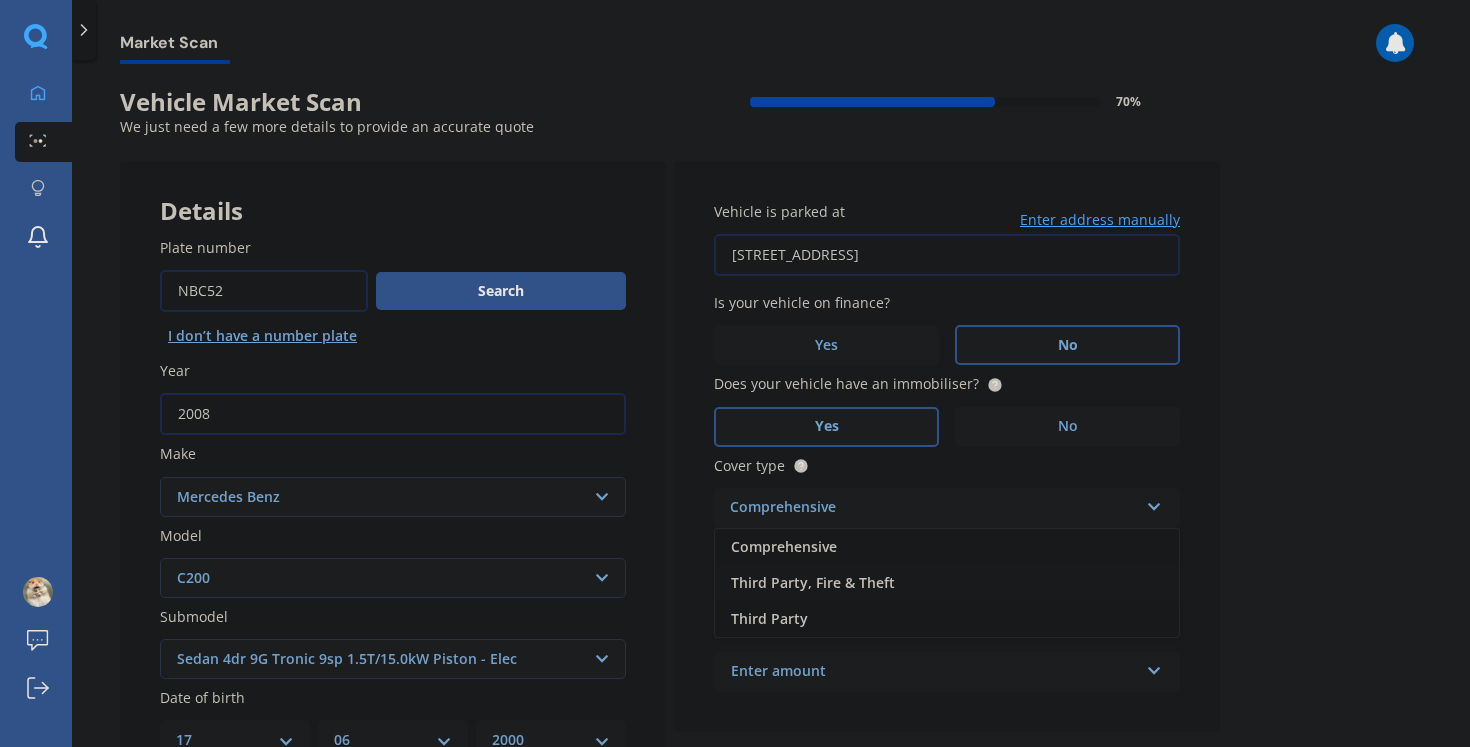 click on "Third Party" at bounding box center [947, 619] 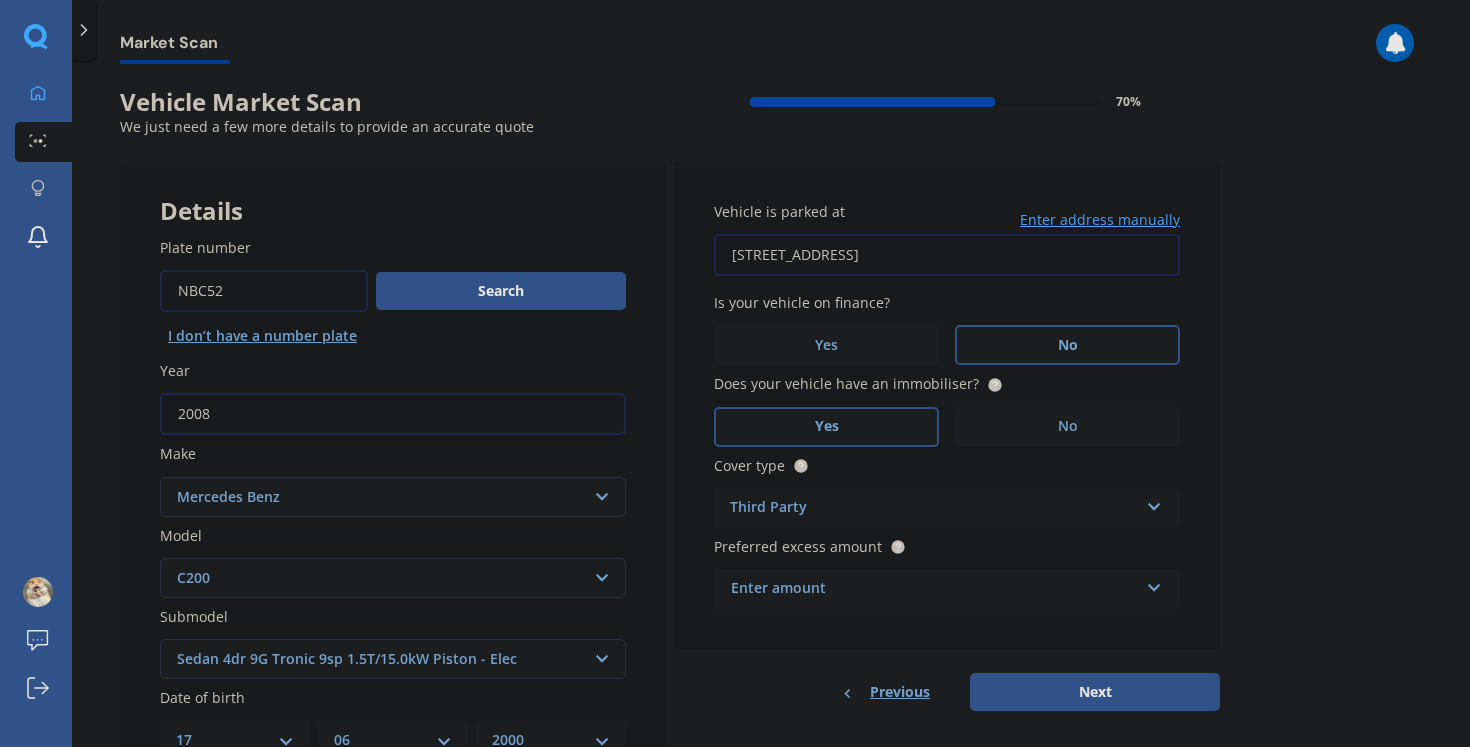 scroll, scrollTop: 49, scrollLeft: 0, axis: vertical 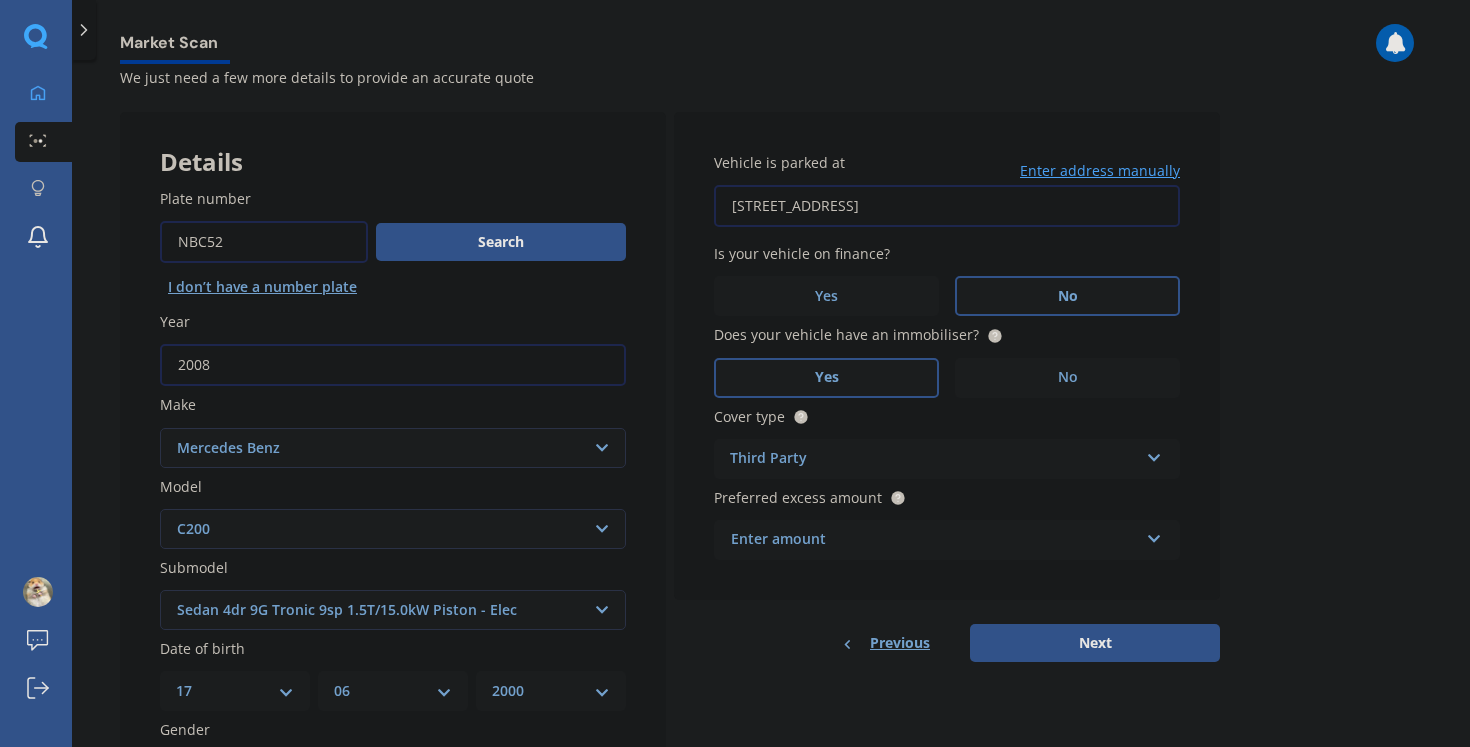 click on "Enter amount" at bounding box center (935, 540) 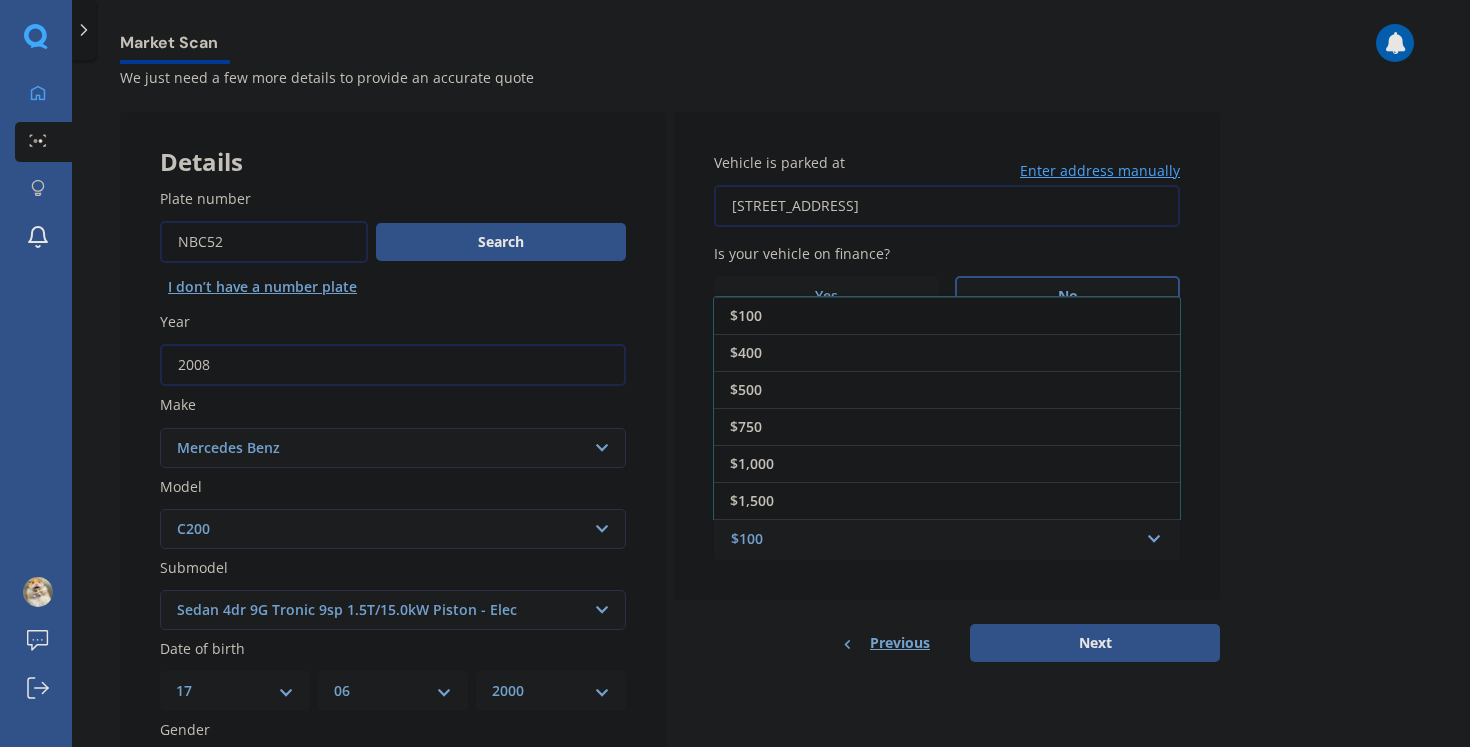 click on "Vehicle is parked at [STREET_ADDRESS] Enter address manually Is your vehicle on finance? Yes No Does your vehicle have an immobiliser? Yes No Cover type Third Party Comprehensive Third Party, Fire & Theft Third Party Preferred excess amount $100 $100 $400 $500 $750 $1,000 $1,500 $2,000" at bounding box center [947, 356] 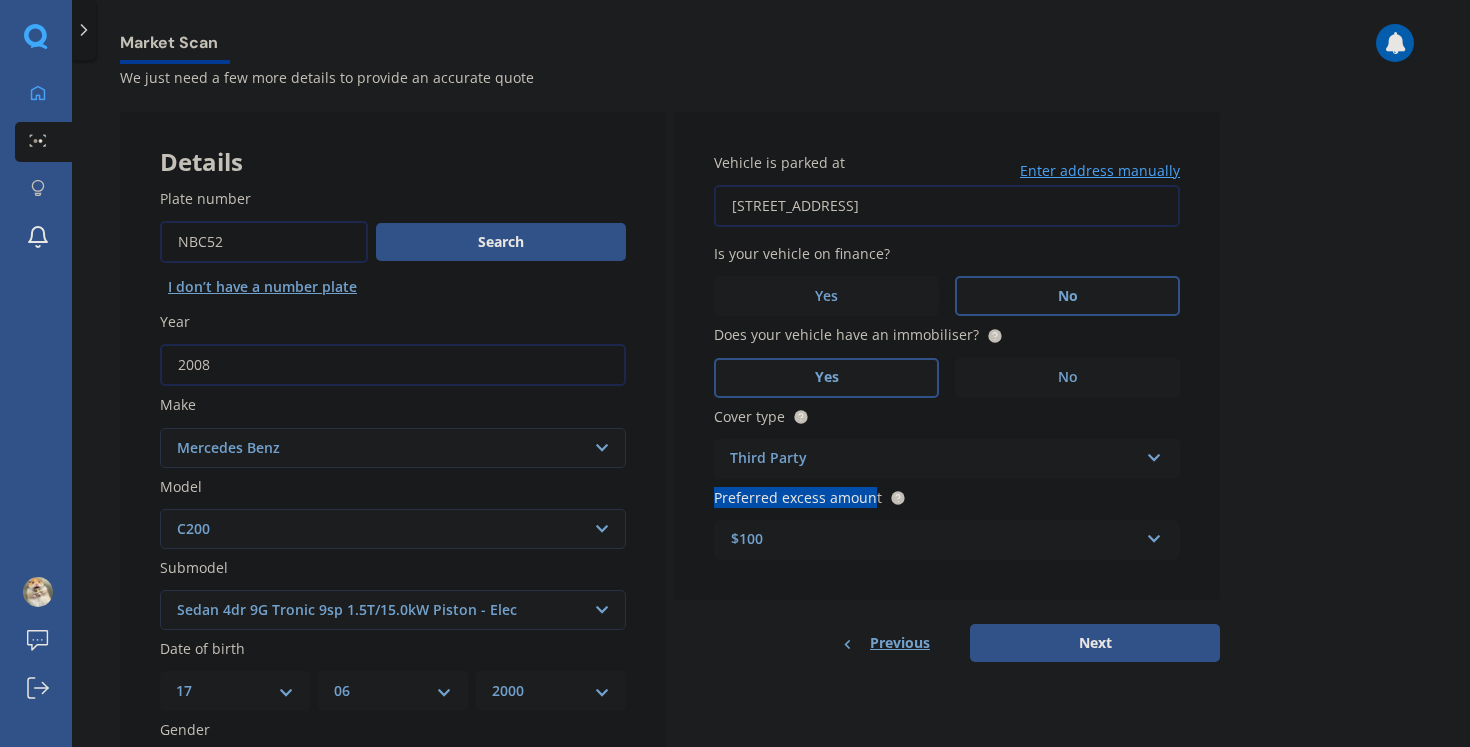 drag, startPoint x: 707, startPoint y: 498, endPoint x: 882, endPoint y: 506, distance: 175.18275 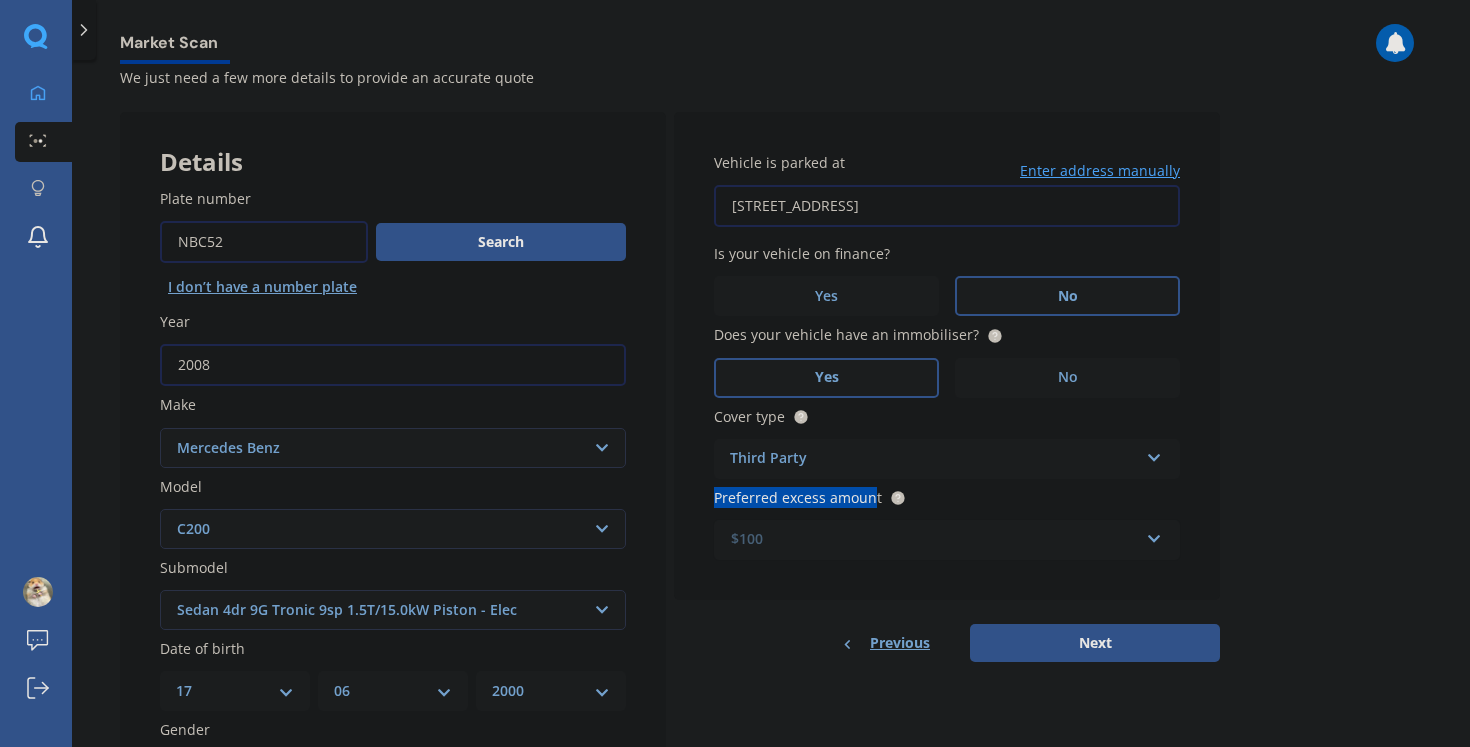 click at bounding box center [940, 540] 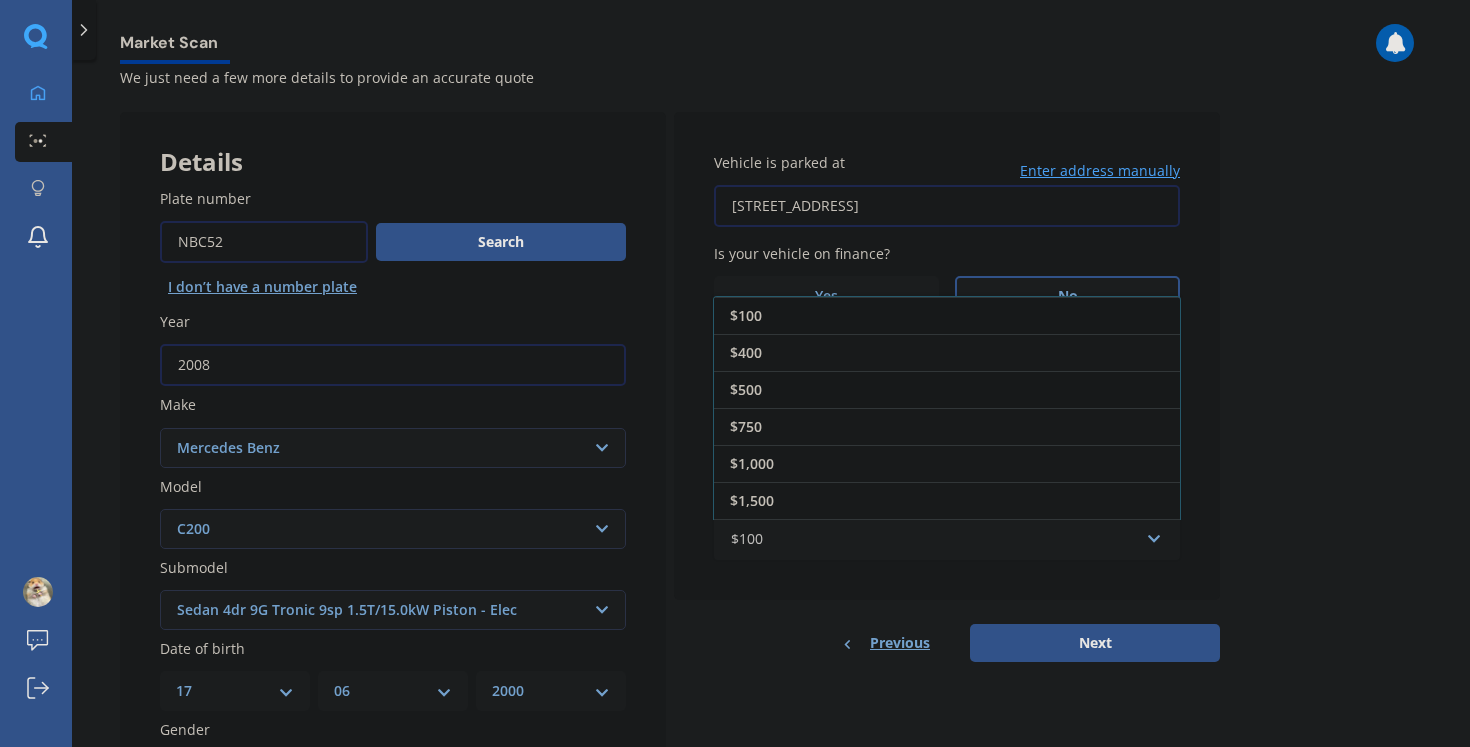 click on "$500" at bounding box center [947, 389] 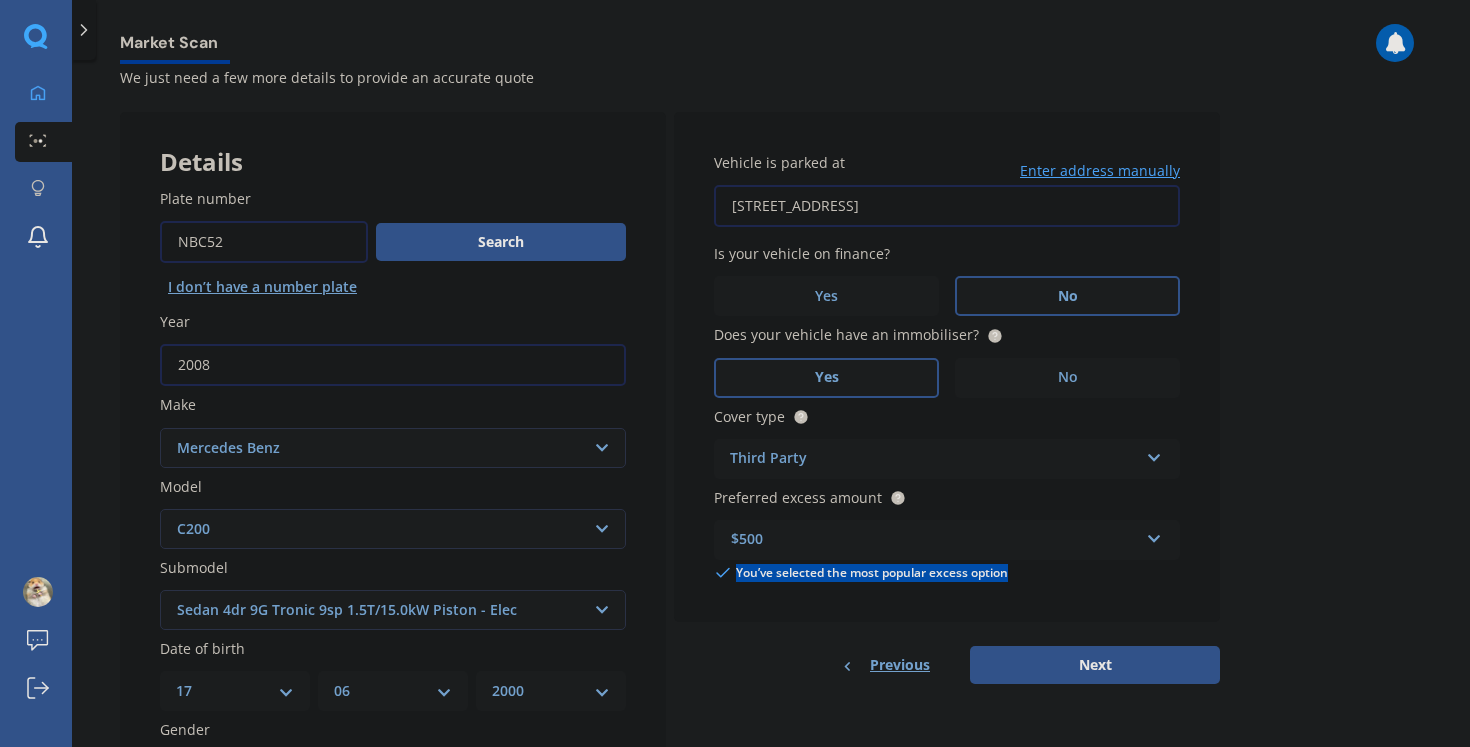 drag, startPoint x: 735, startPoint y: 580, endPoint x: 1015, endPoint y: 588, distance: 280.11426 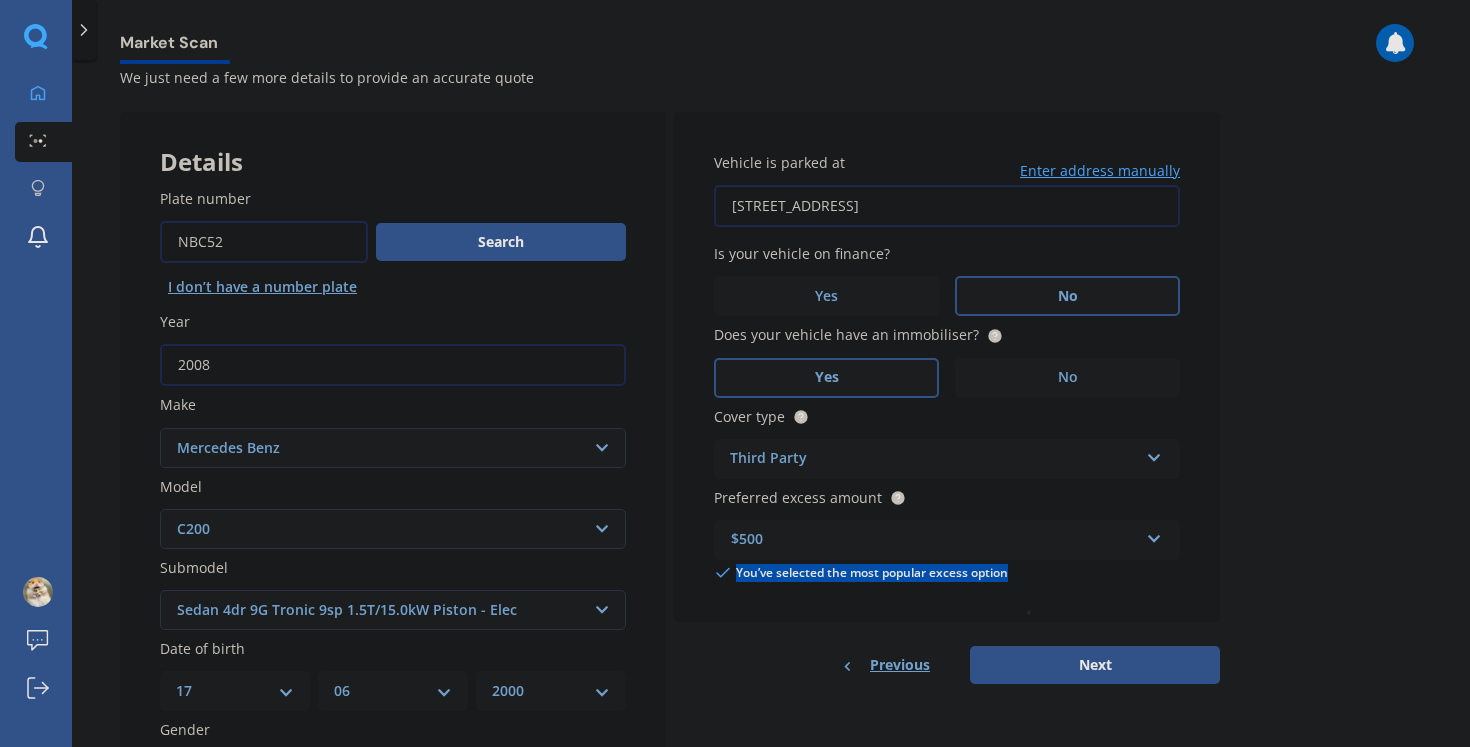 click on "Vehicle is parked at [STREET_ADDRESS] Enter address manually Is your vehicle on finance? Yes No Does your vehicle have an immobiliser? Yes No Cover type Third Party Comprehensive Third Party, Fire & Theft Third Party Preferred excess amount $500 $100 $400 $500 $750 $1,000 $1,500 $2,000 You’ve selected the most popular excess option" at bounding box center [947, 367] 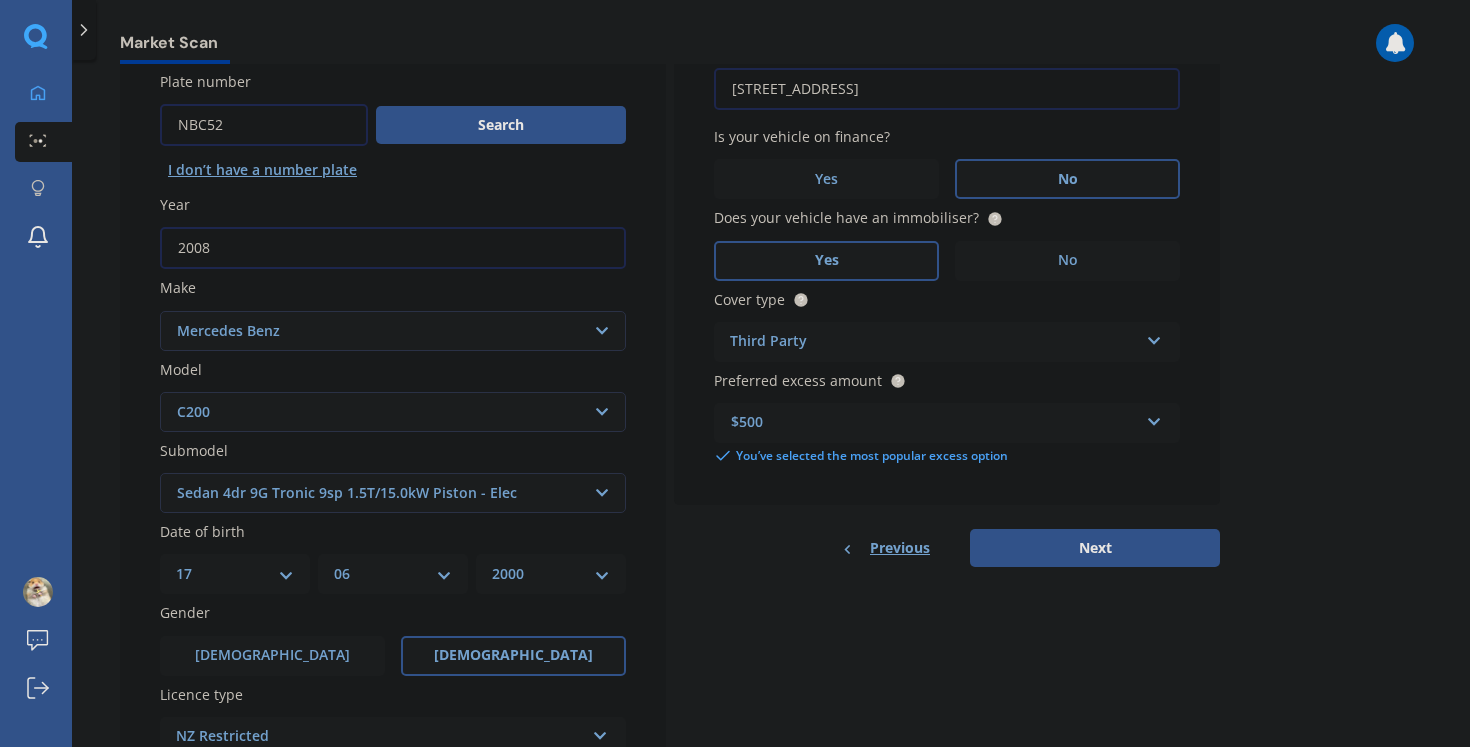 scroll, scrollTop: 172, scrollLeft: 0, axis: vertical 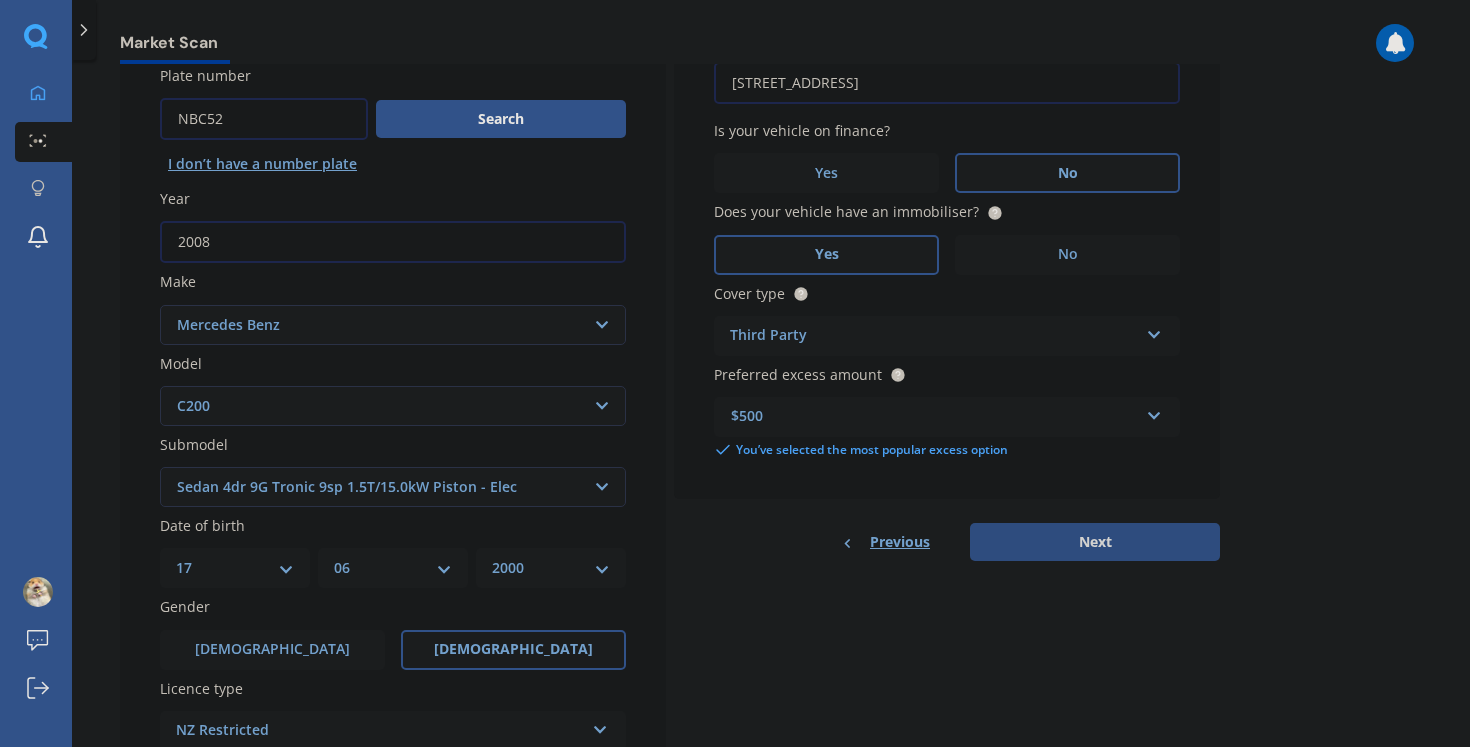 click on "Next" at bounding box center (1095, 542) 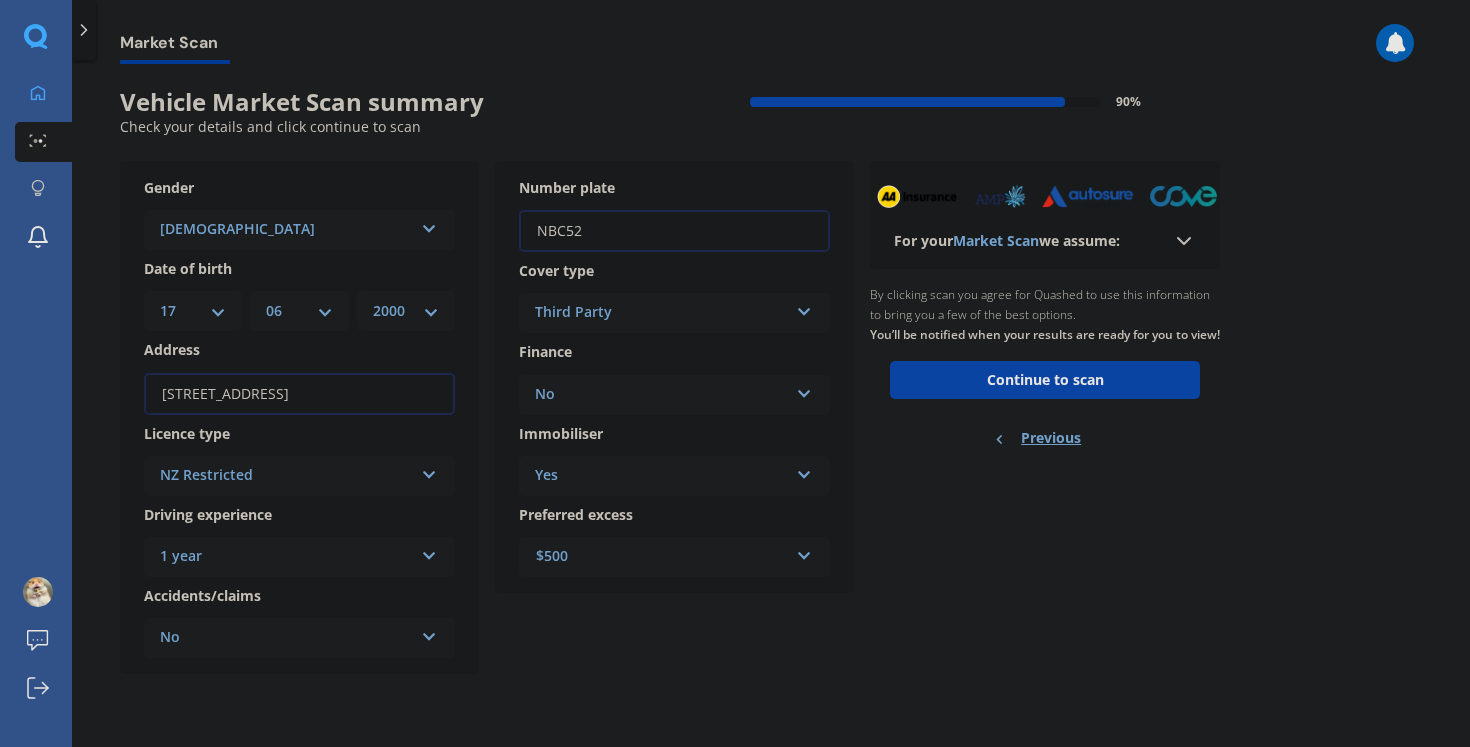 scroll, scrollTop: 0, scrollLeft: 0, axis: both 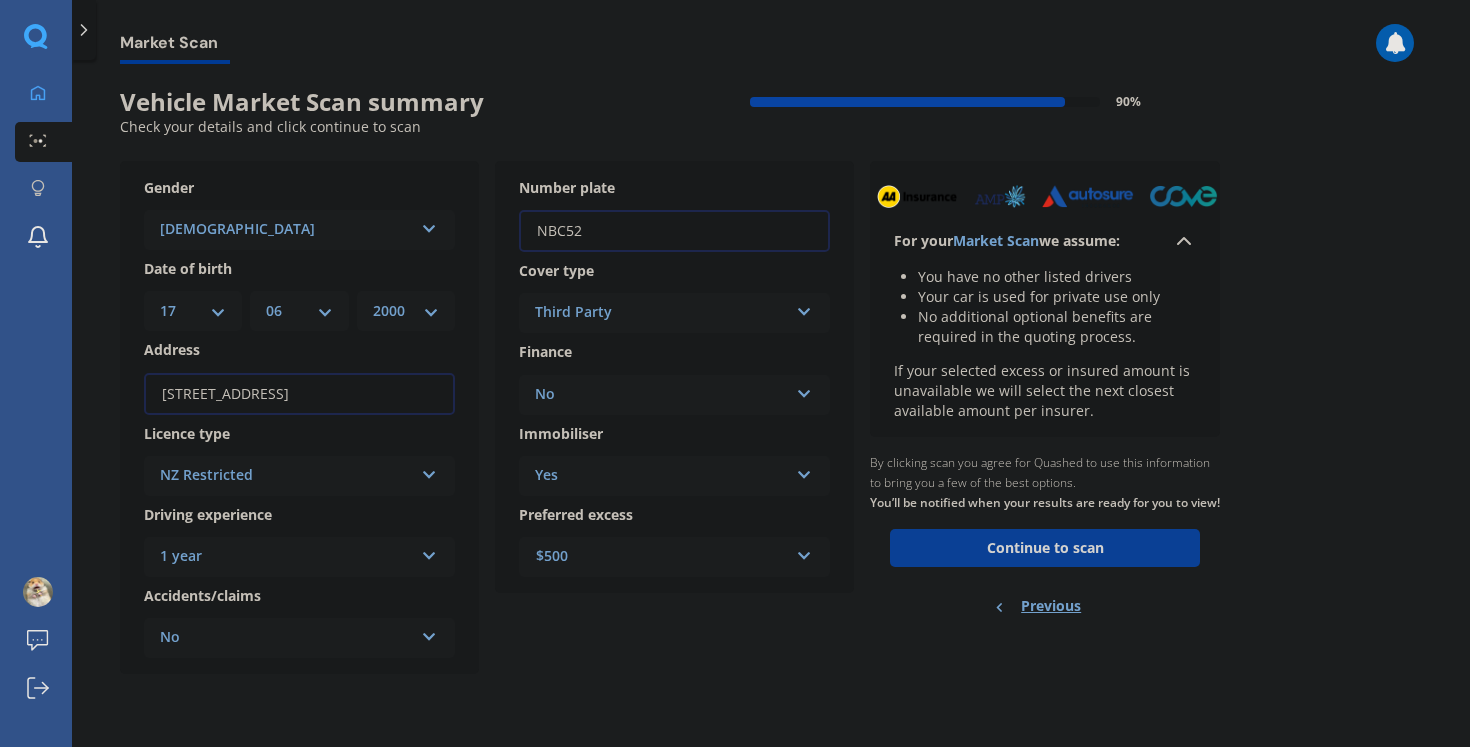 click on "Continue to scan" at bounding box center (1045, 548) 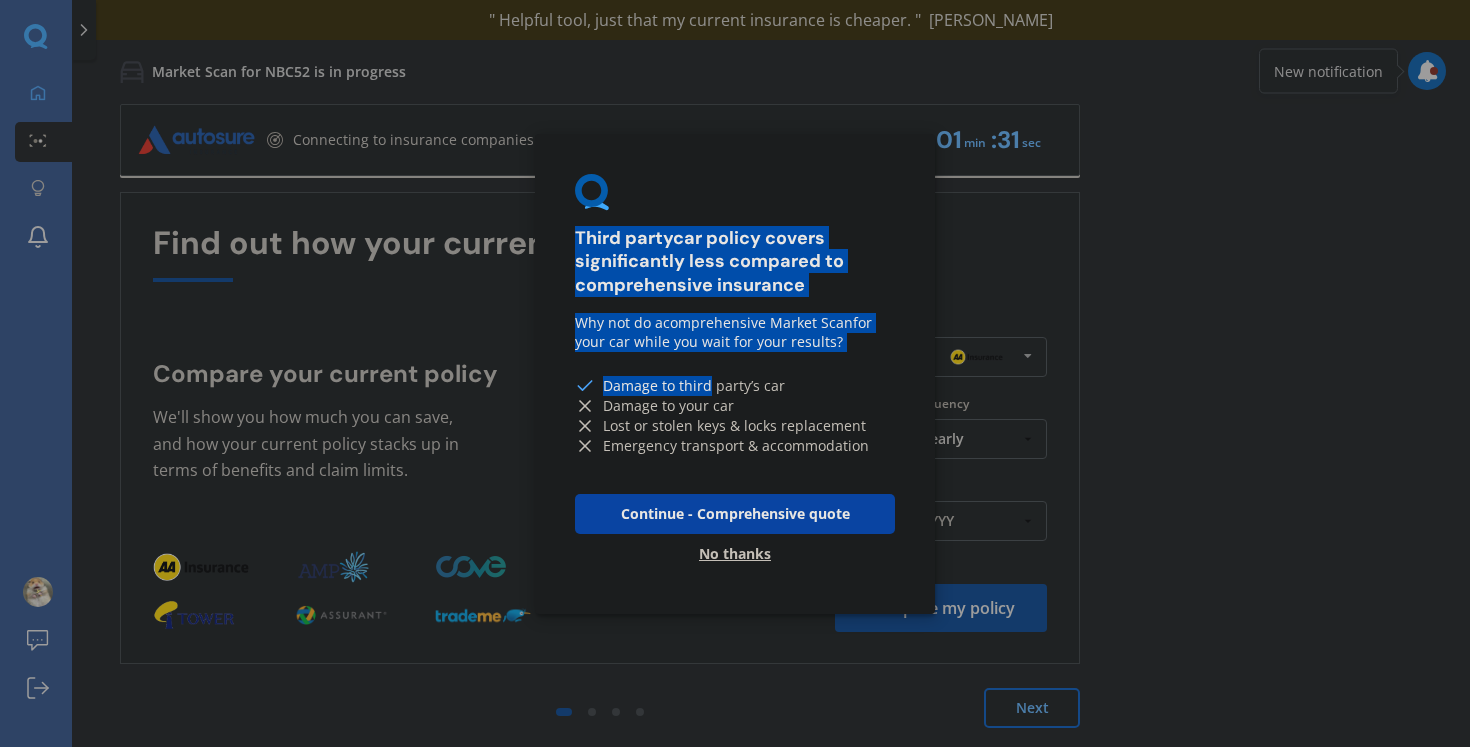drag, startPoint x: 599, startPoint y: 214, endPoint x: 697, endPoint y: 376, distance: 189.33568 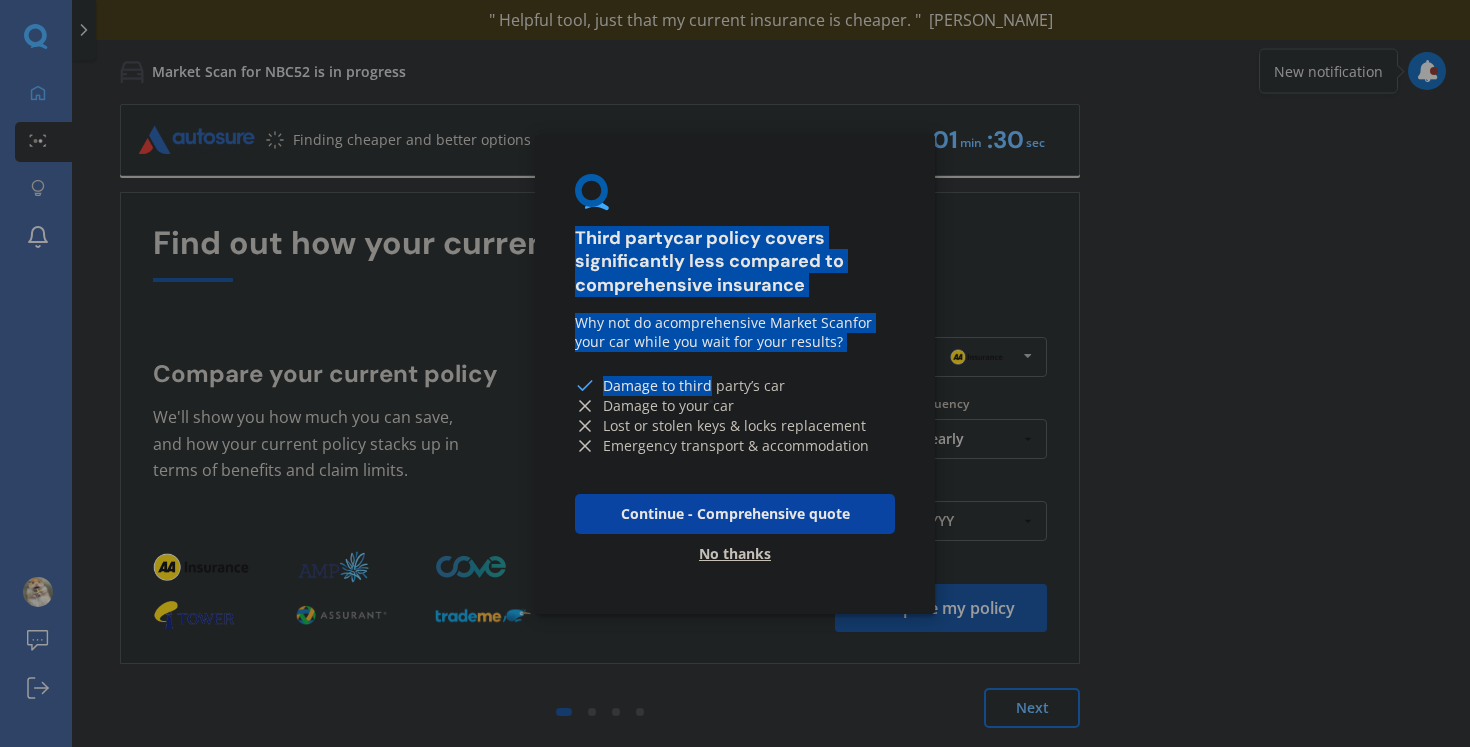 click on "Damage to third party’s car" at bounding box center (735, 385) 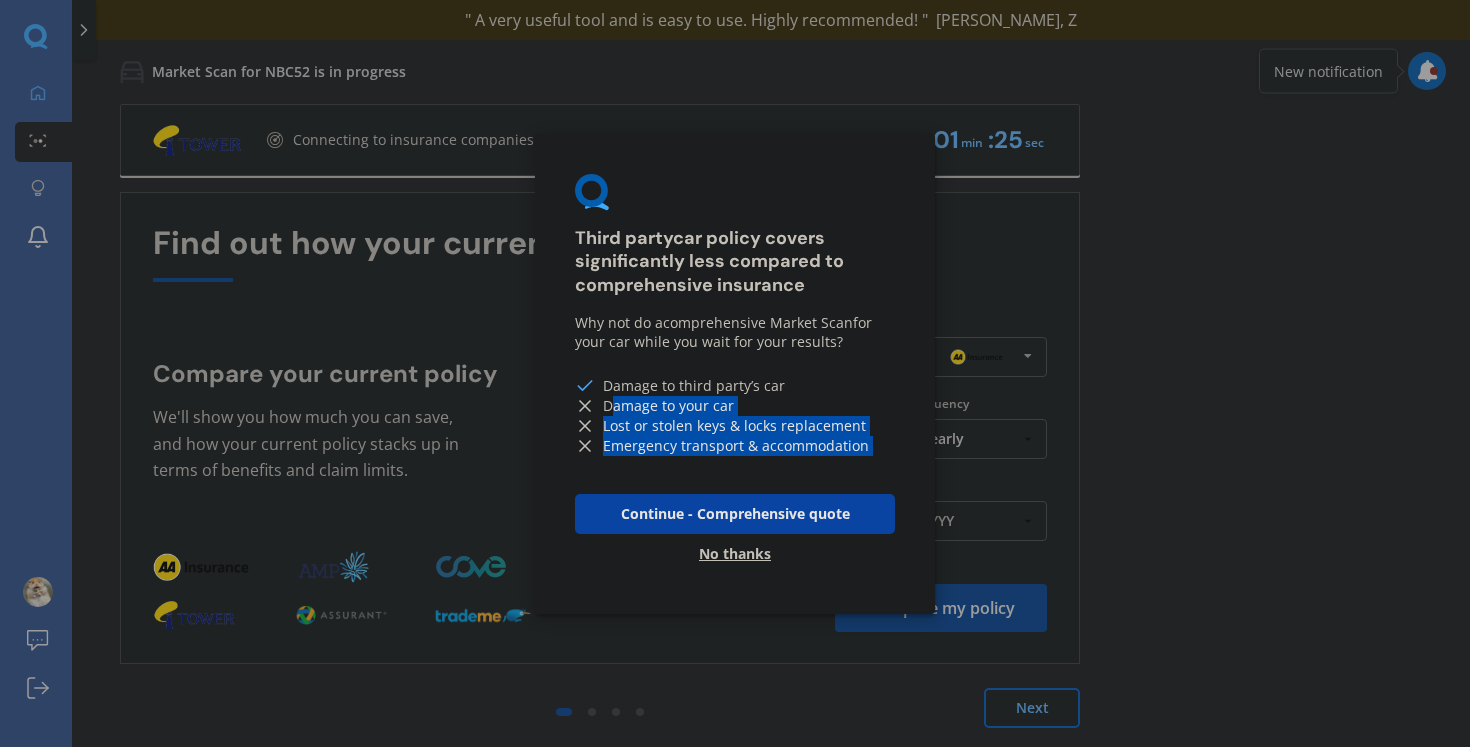 drag, startPoint x: 598, startPoint y: 413, endPoint x: 772, endPoint y: 479, distance: 186.09676 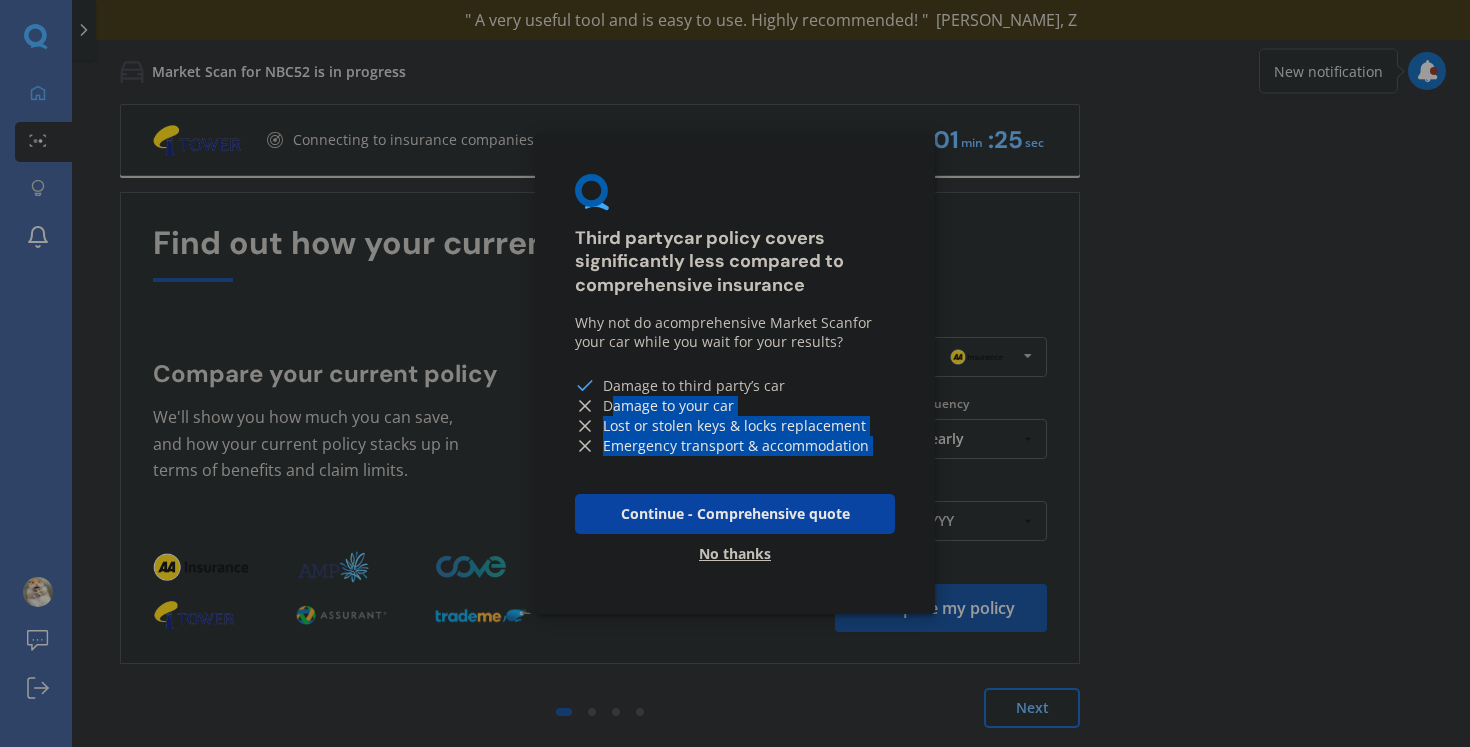 click on "Third party  car policy covers significantly less compared to comprehensive insurance Why not do a  comprehensive Market Scan  for your car while you wait for your results?  Damage to third party’s car  Damage to your car    Lost or stolen keys & locks replacement  Emergency transport & accommodation Continue - Comprehensive quote No thanks" at bounding box center (735, 374) 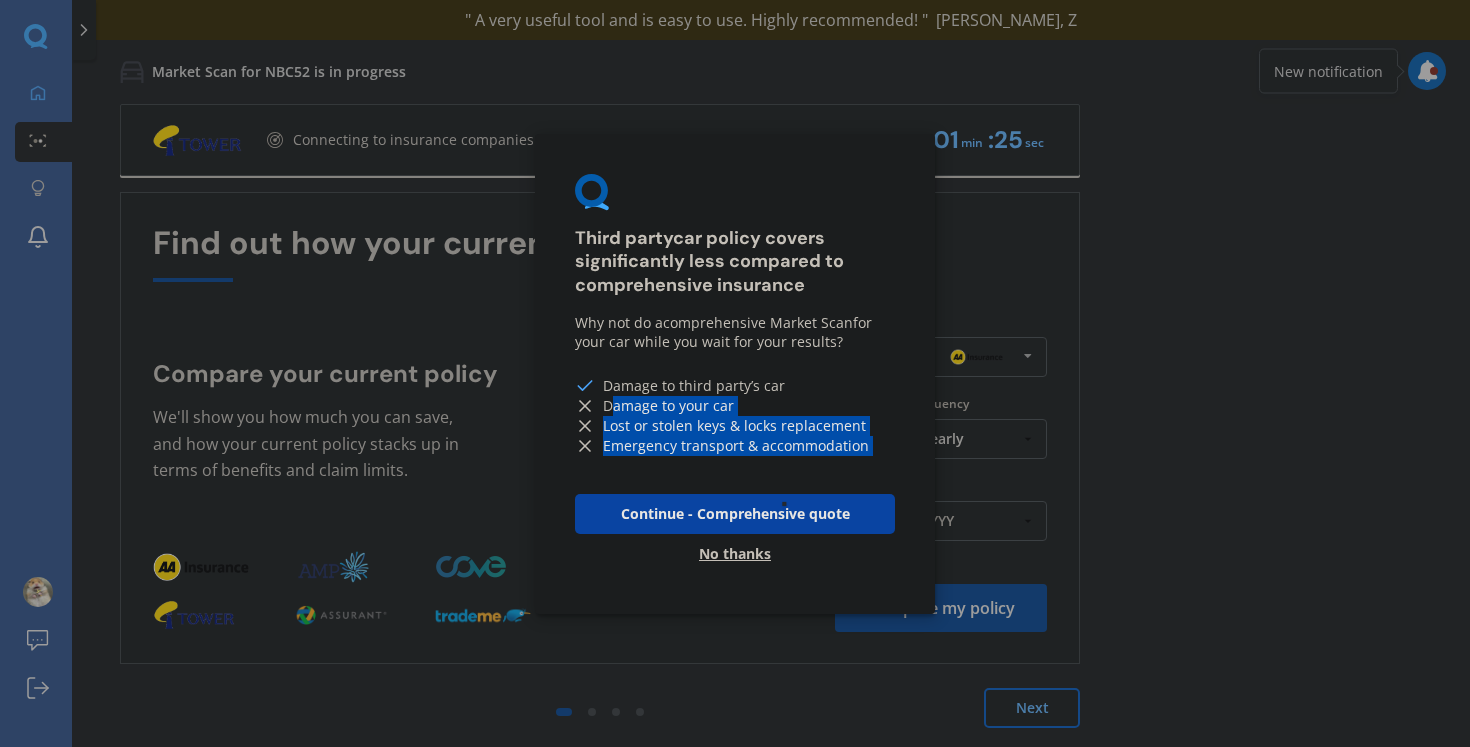 click on "Third party  car policy covers significantly less compared to comprehensive insurance Why not do a  comprehensive Market Scan  for your car while you wait for your results?  Damage to third party’s car  Damage to your car    Lost or stolen keys & locks replacement  Emergency transport & accommodation Continue - Comprehensive quote No thanks" at bounding box center [735, 374] 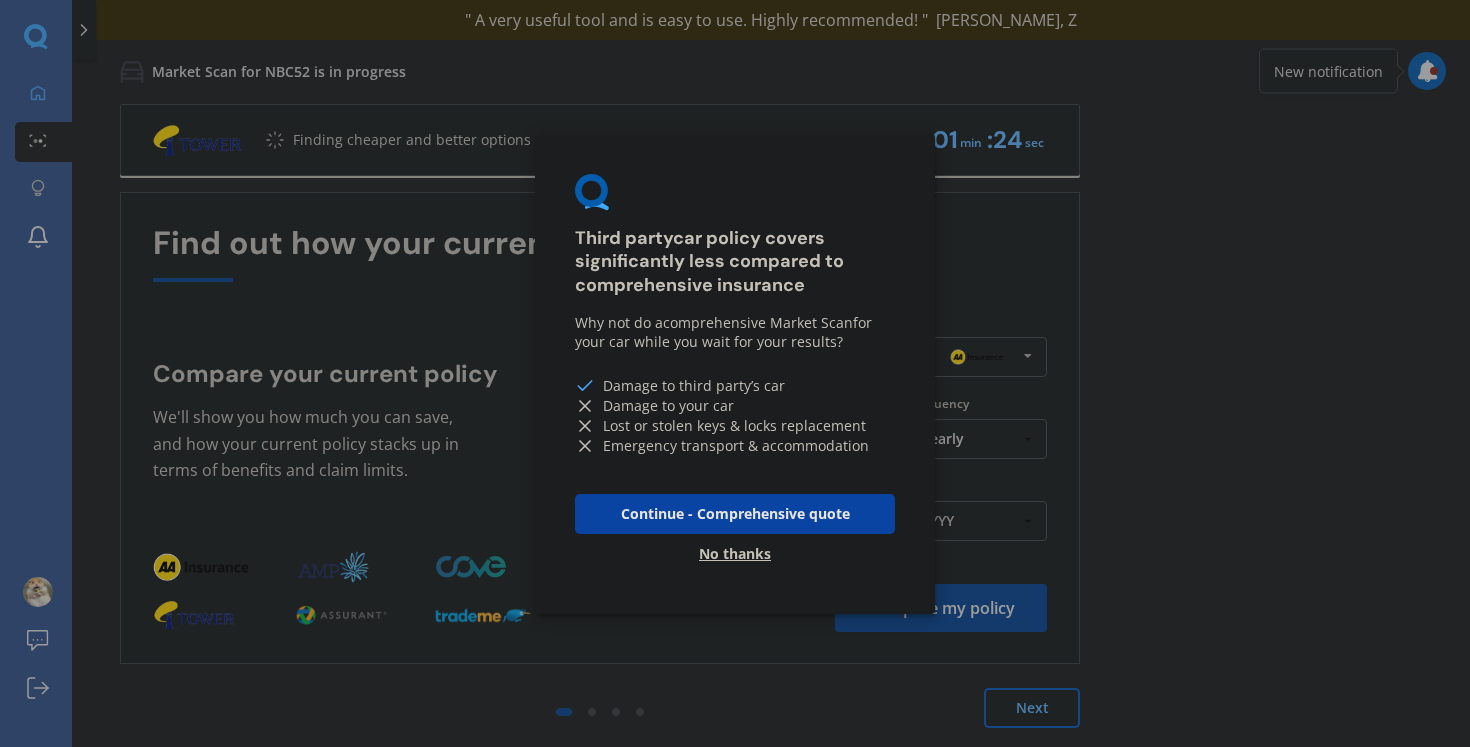drag, startPoint x: 868, startPoint y: 461, endPoint x: 601, endPoint y: 342, distance: 292.31833 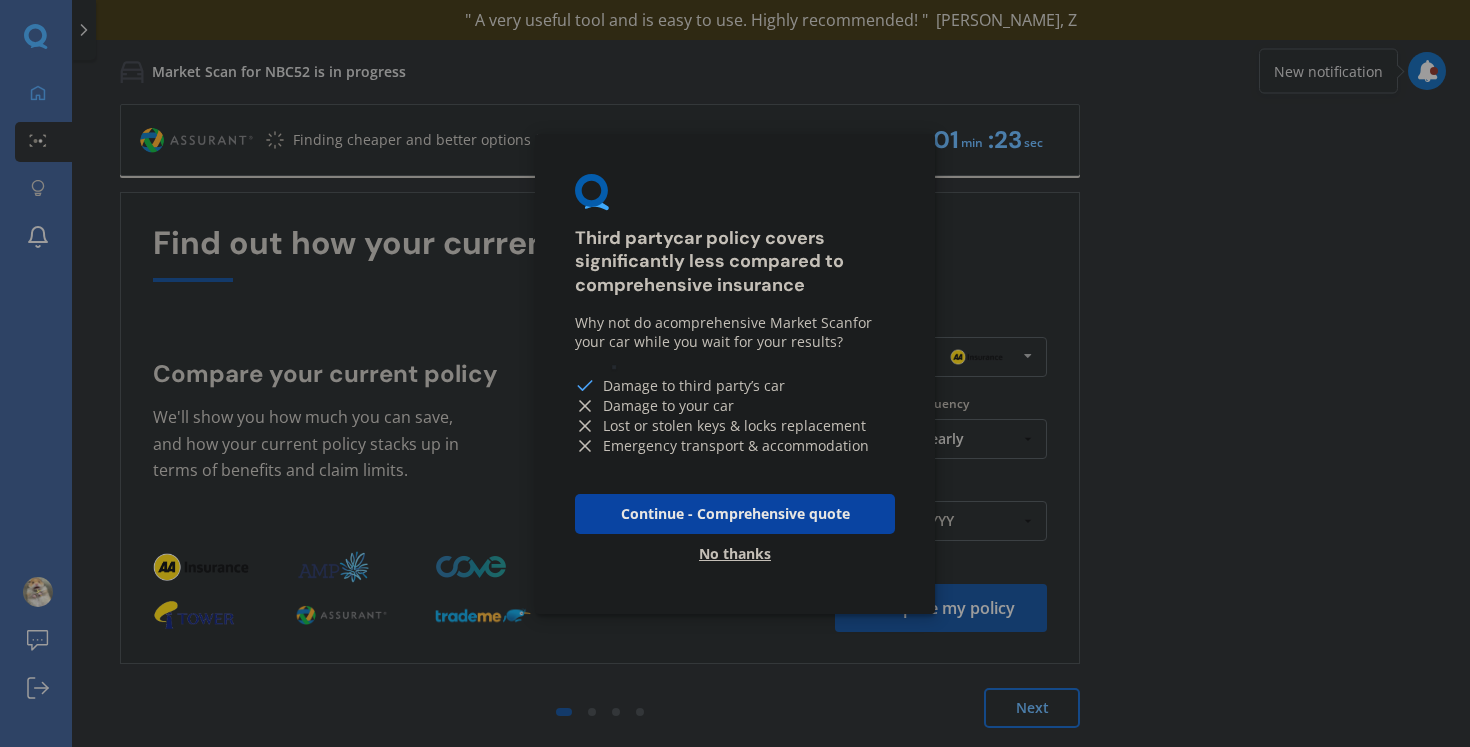 click on "Emergency transport & accommodation" at bounding box center (735, 445) 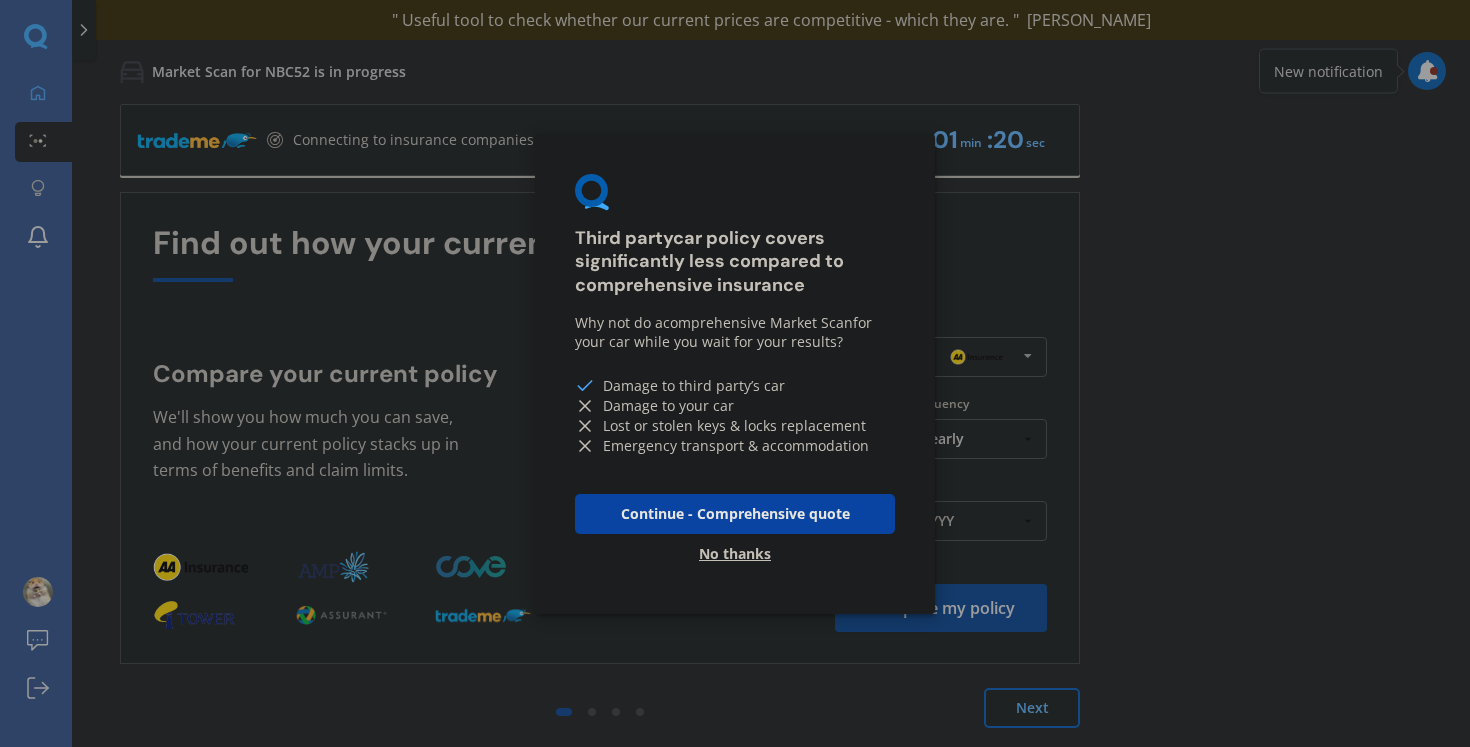 click on "Continue - Comprehensive quote" at bounding box center (735, 513) 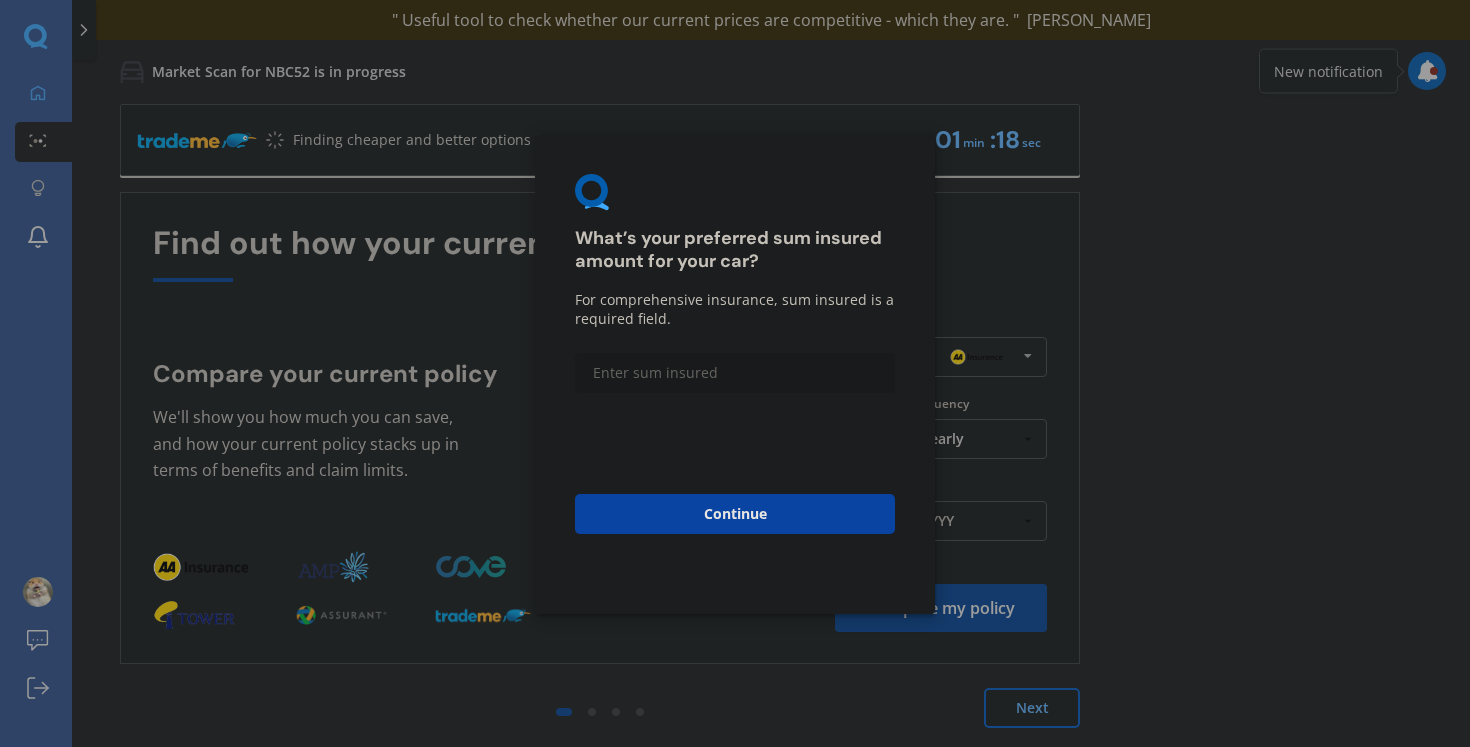 click at bounding box center [735, 372] 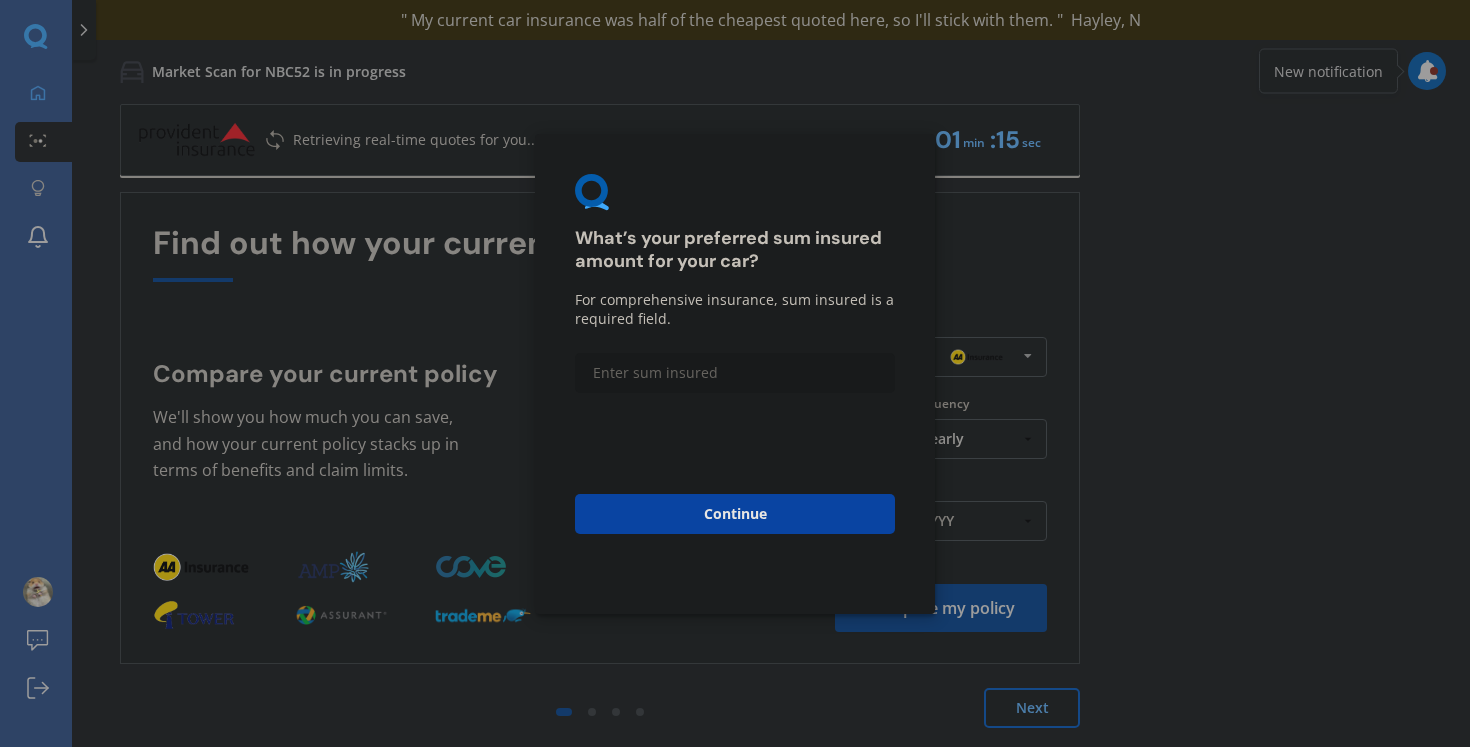 click on "What’s your preferred sum insured amount for your car? For comprehensive insurance, sum insured is a required field. Continue No thanks" at bounding box center [735, 373] 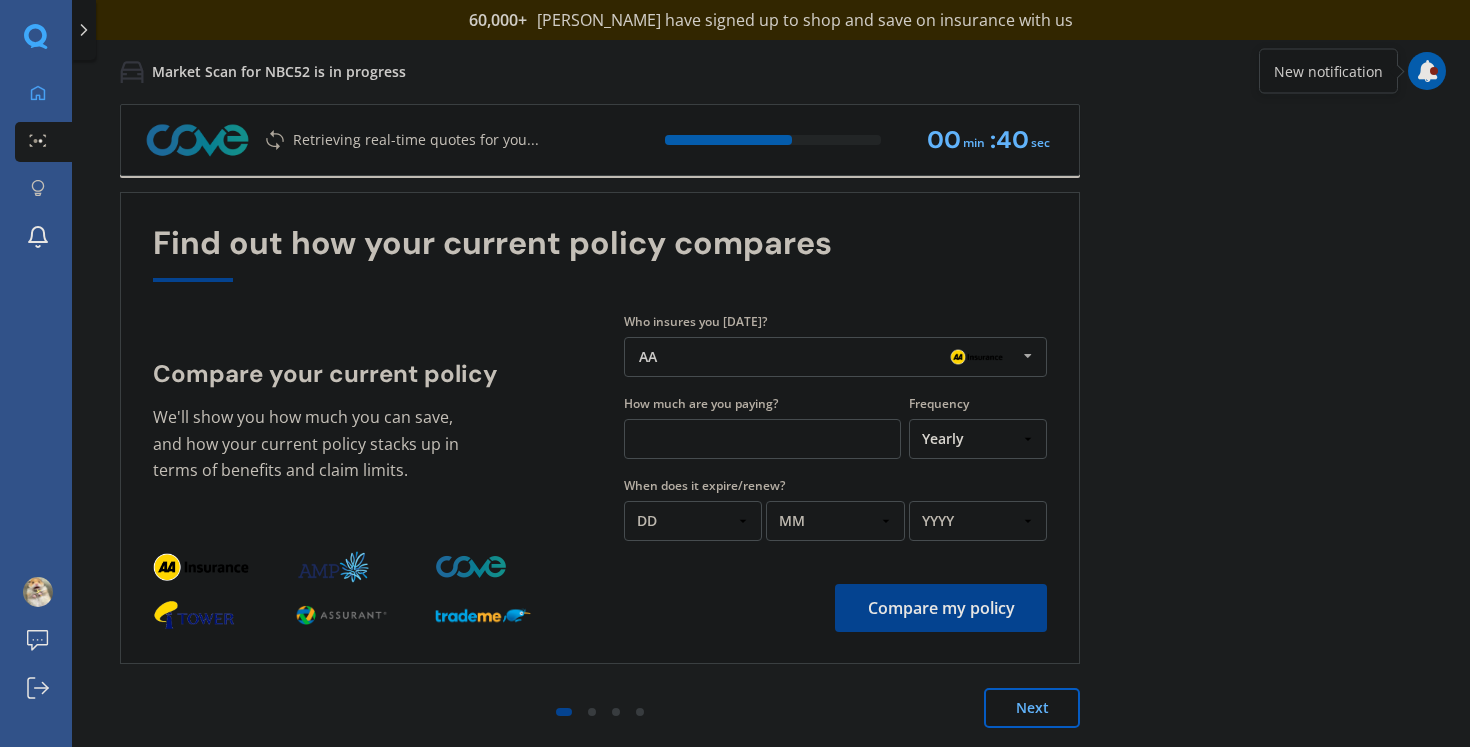 click on "AA AA Tower AMI State AMP ANZ ASB BNZ Trade Me Insurance Westpac Other" at bounding box center (835, 357) 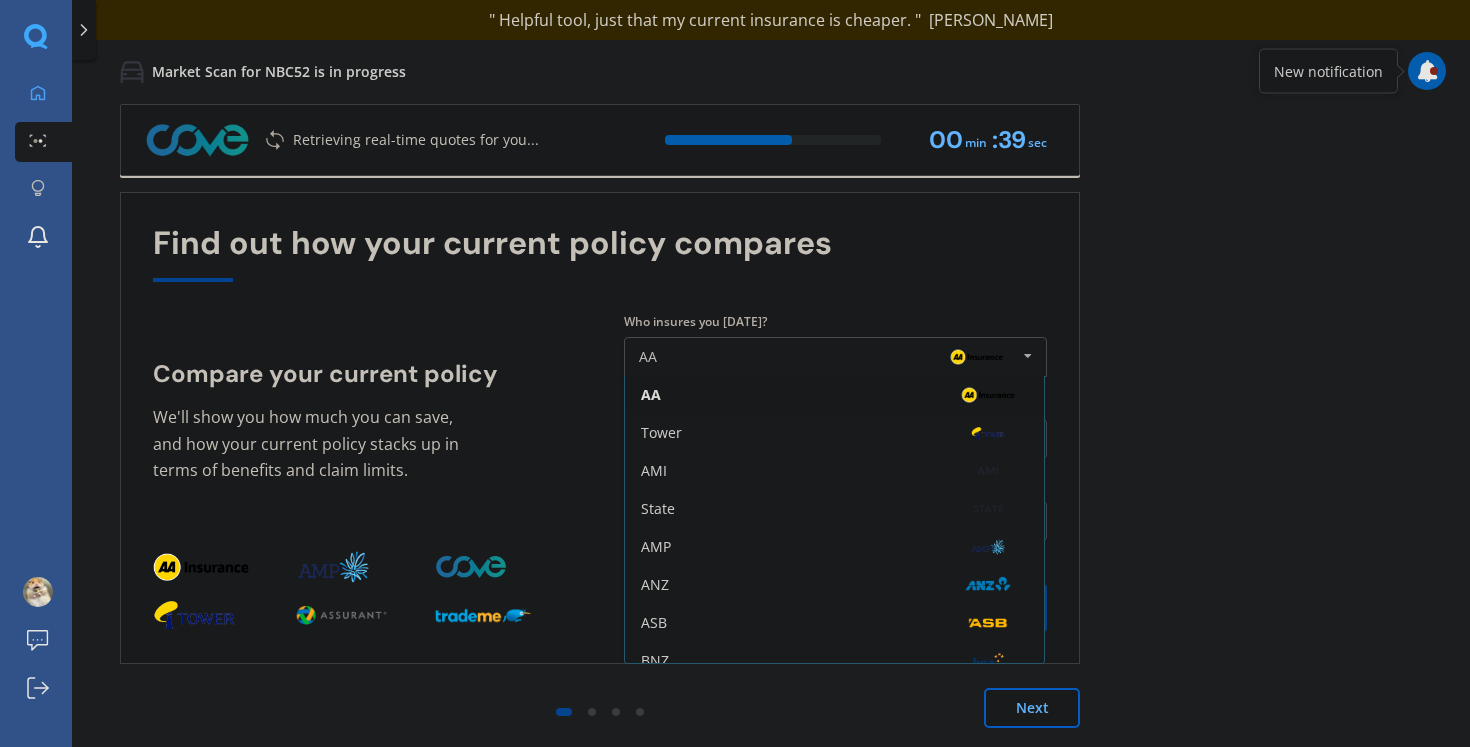 click on "Find out how your current policy compares" at bounding box center [600, 253] 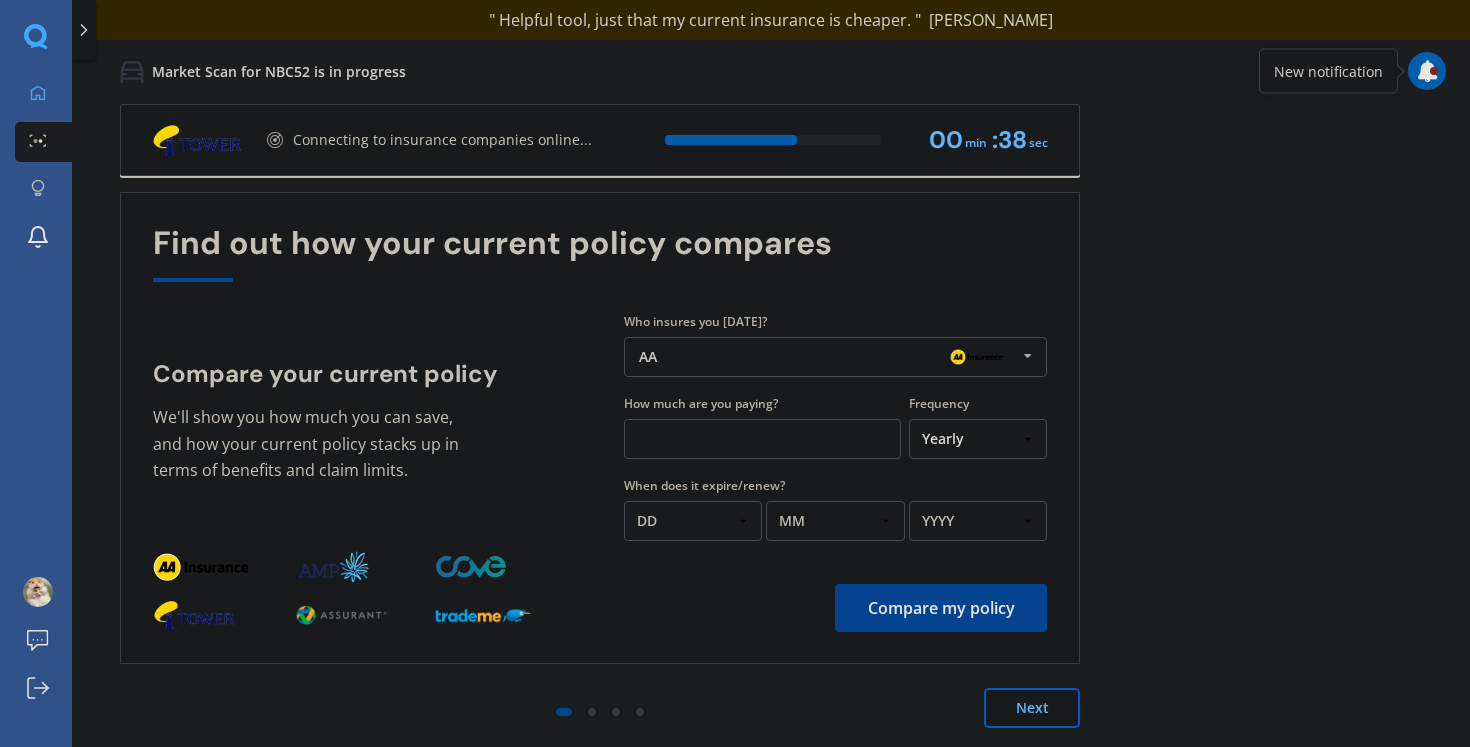 click at bounding box center [762, 439] 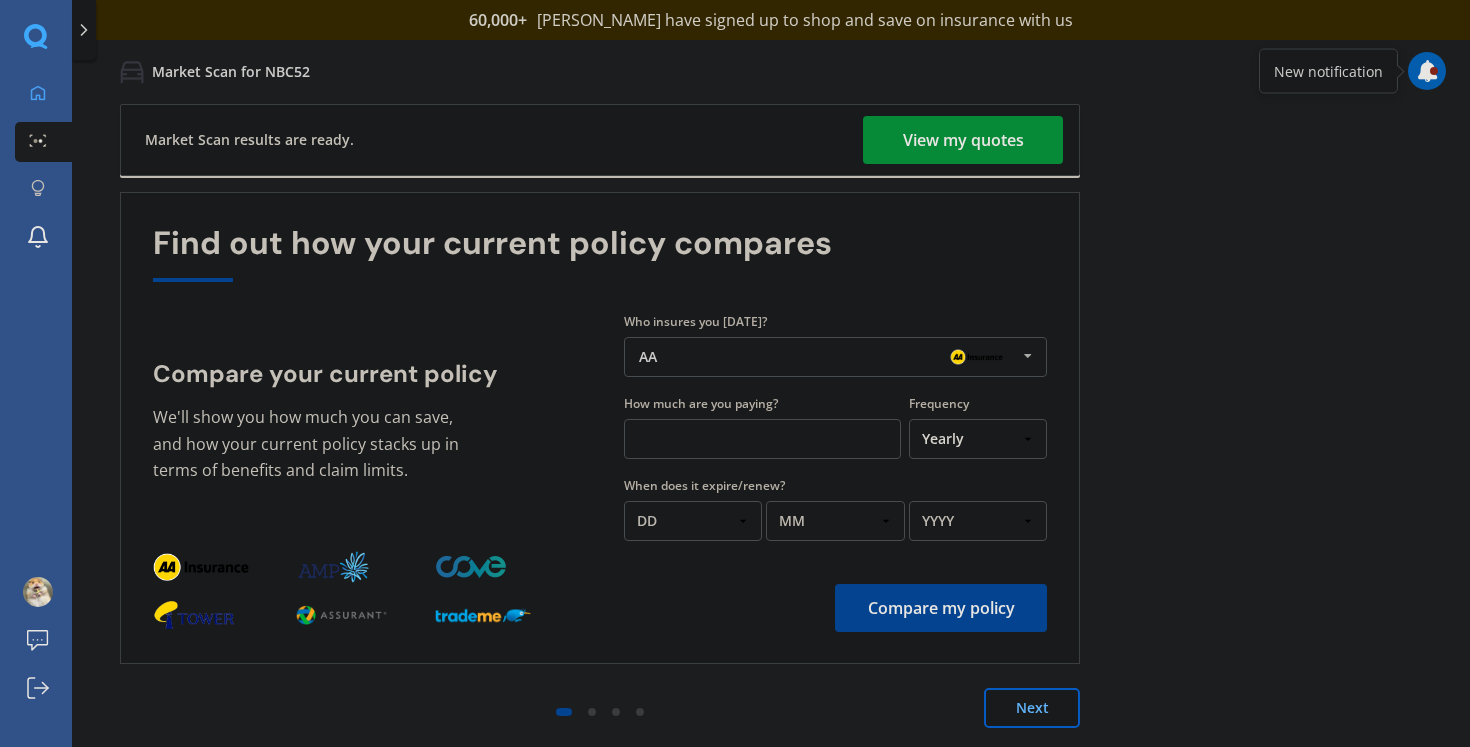click on "View my quotes" at bounding box center (963, 140) 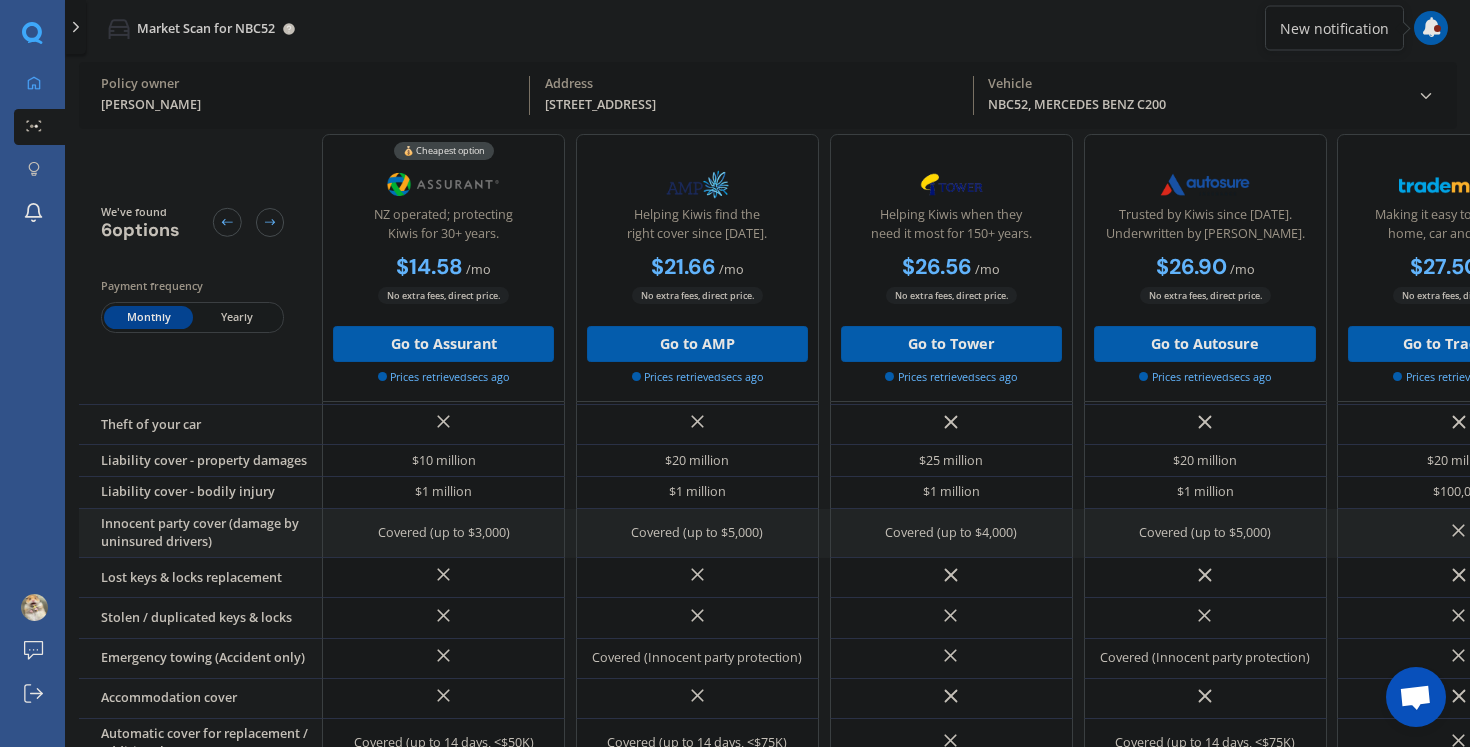 scroll, scrollTop: 143, scrollLeft: 0, axis: vertical 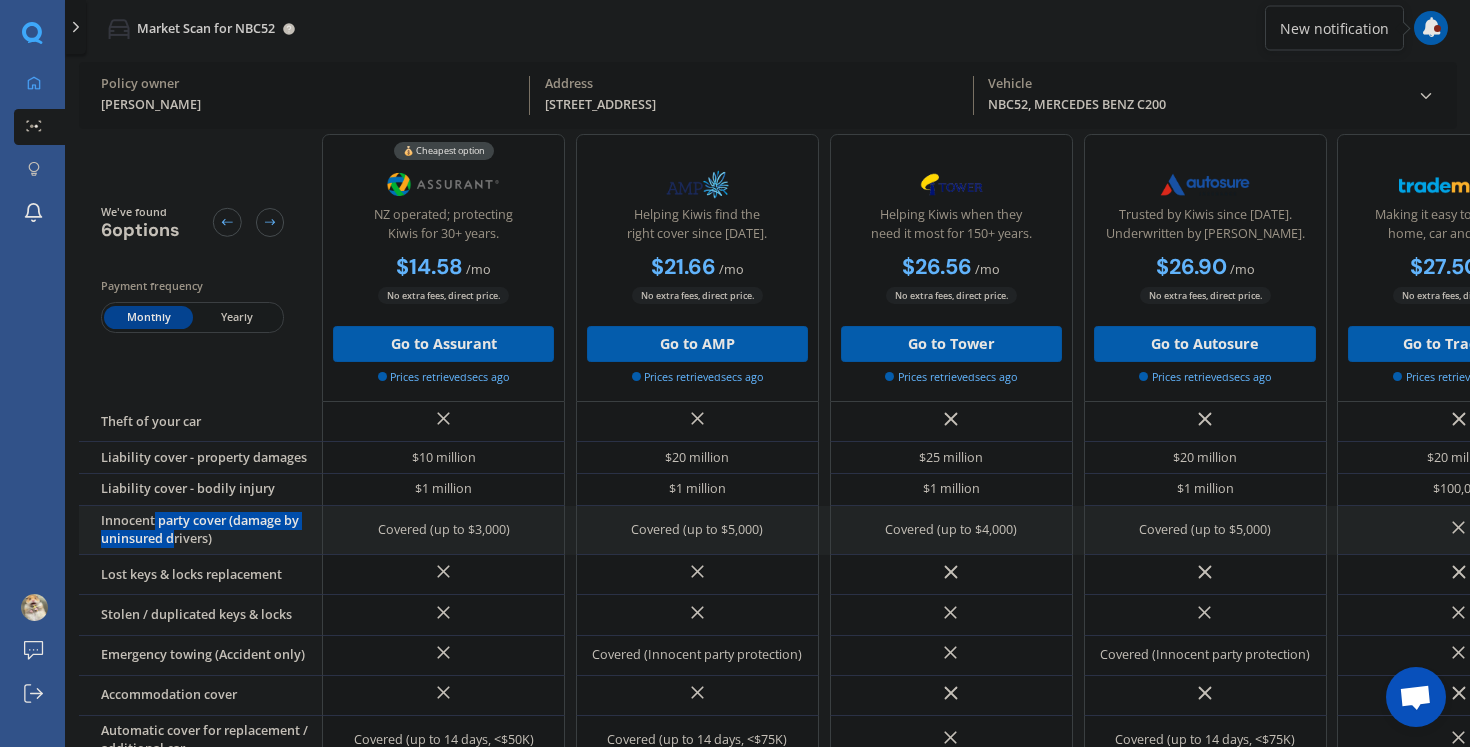 drag, startPoint x: 156, startPoint y: 522, endPoint x: 175, endPoint y: 527, distance: 19.646883 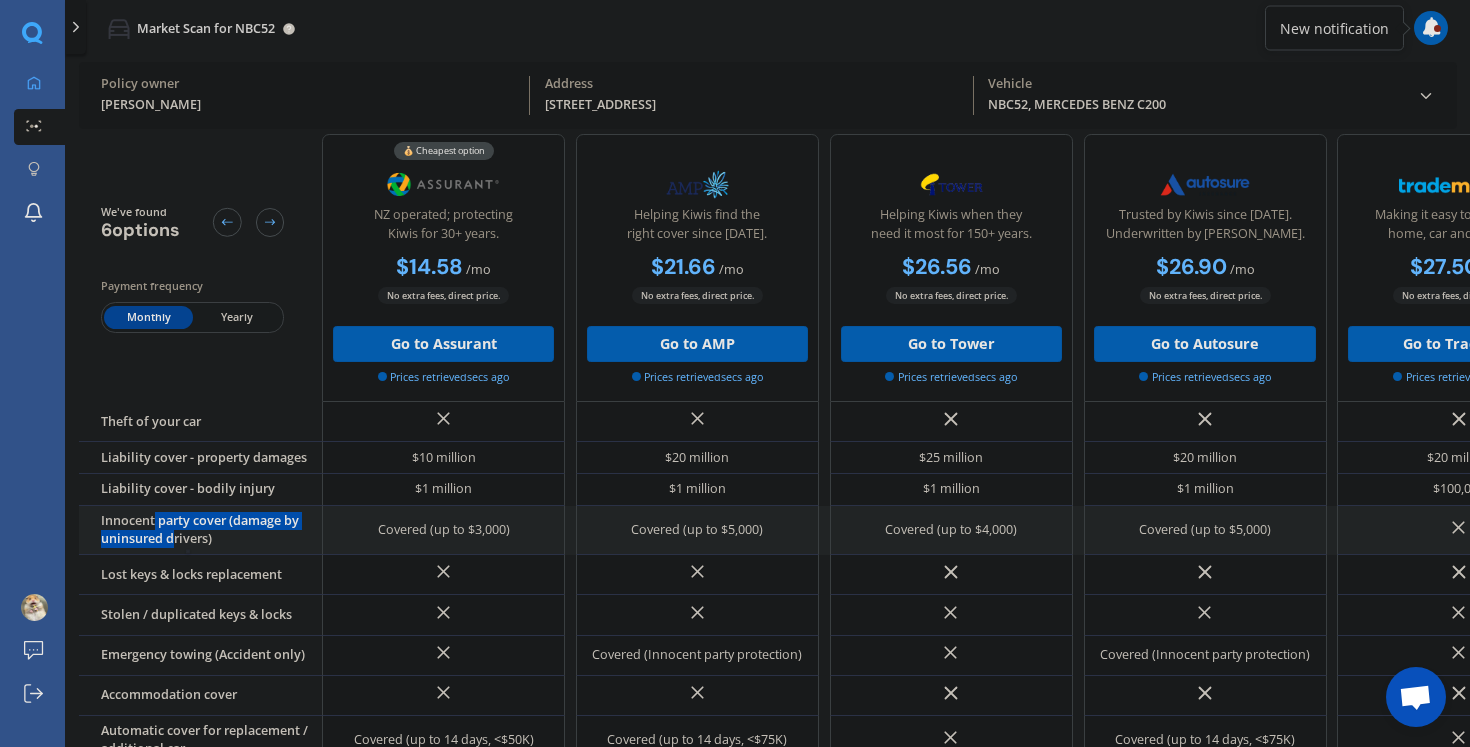 click on "Innocent party cover (damage by uninsured drivers)" at bounding box center (200, 531) 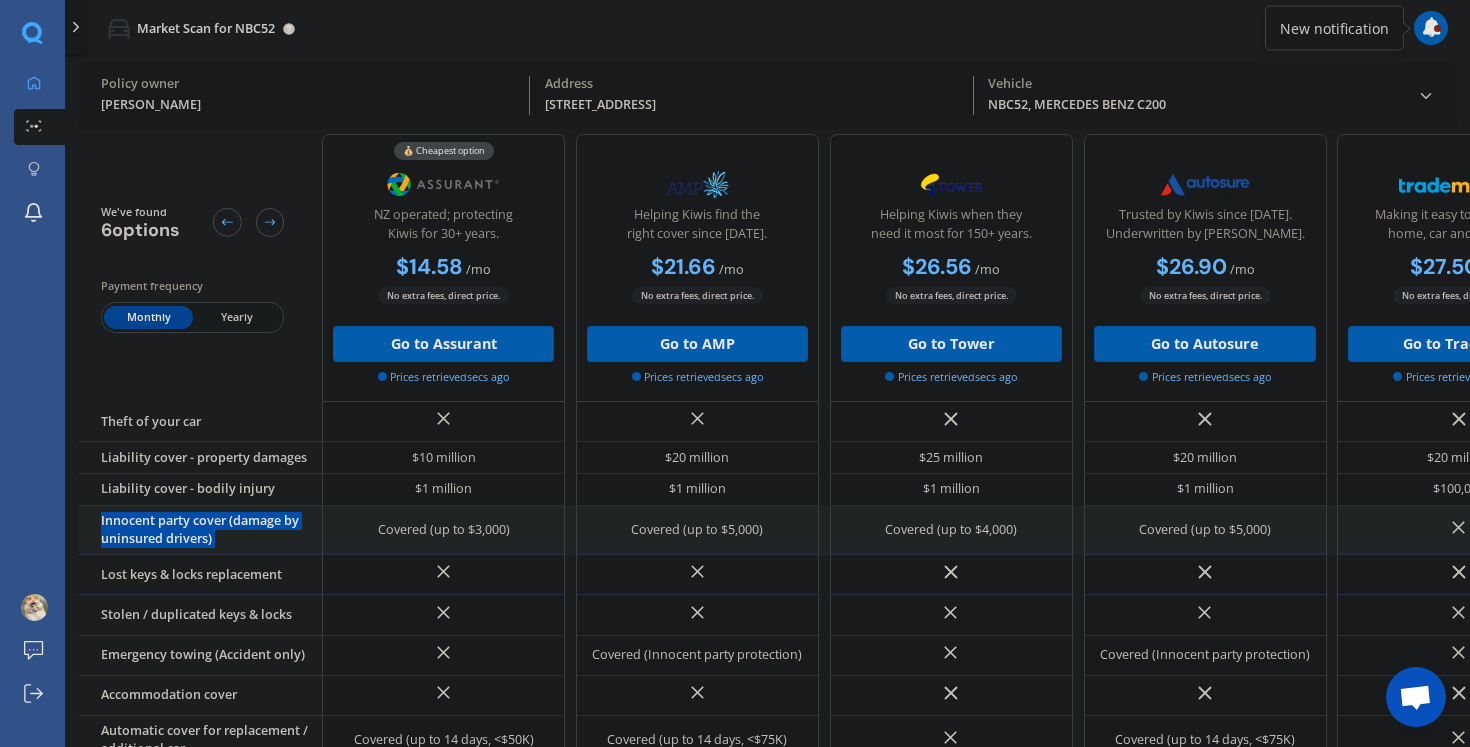 drag, startPoint x: 223, startPoint y: 540, endPoint x: 101, endPoint y: 523, distance: 123.178734 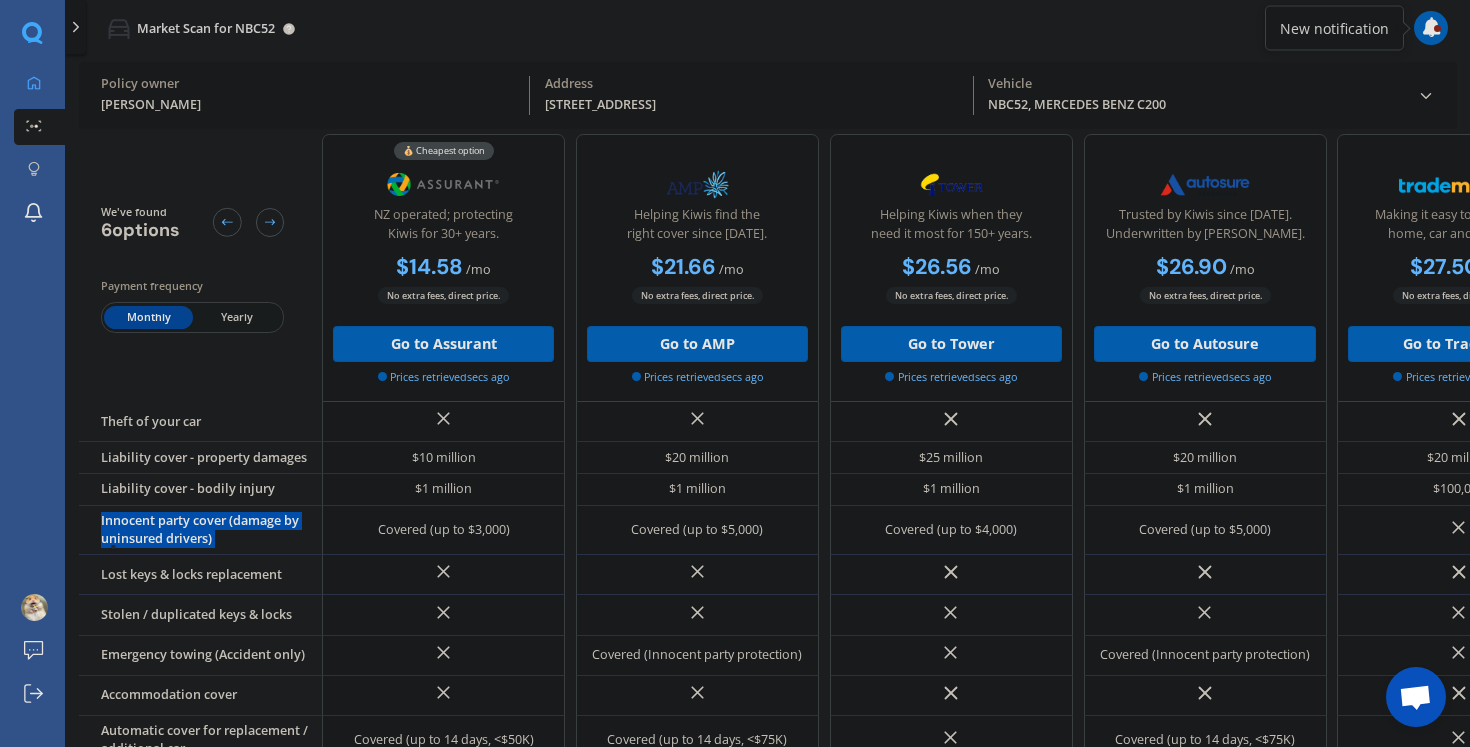 click at bounding box center (88, 480) 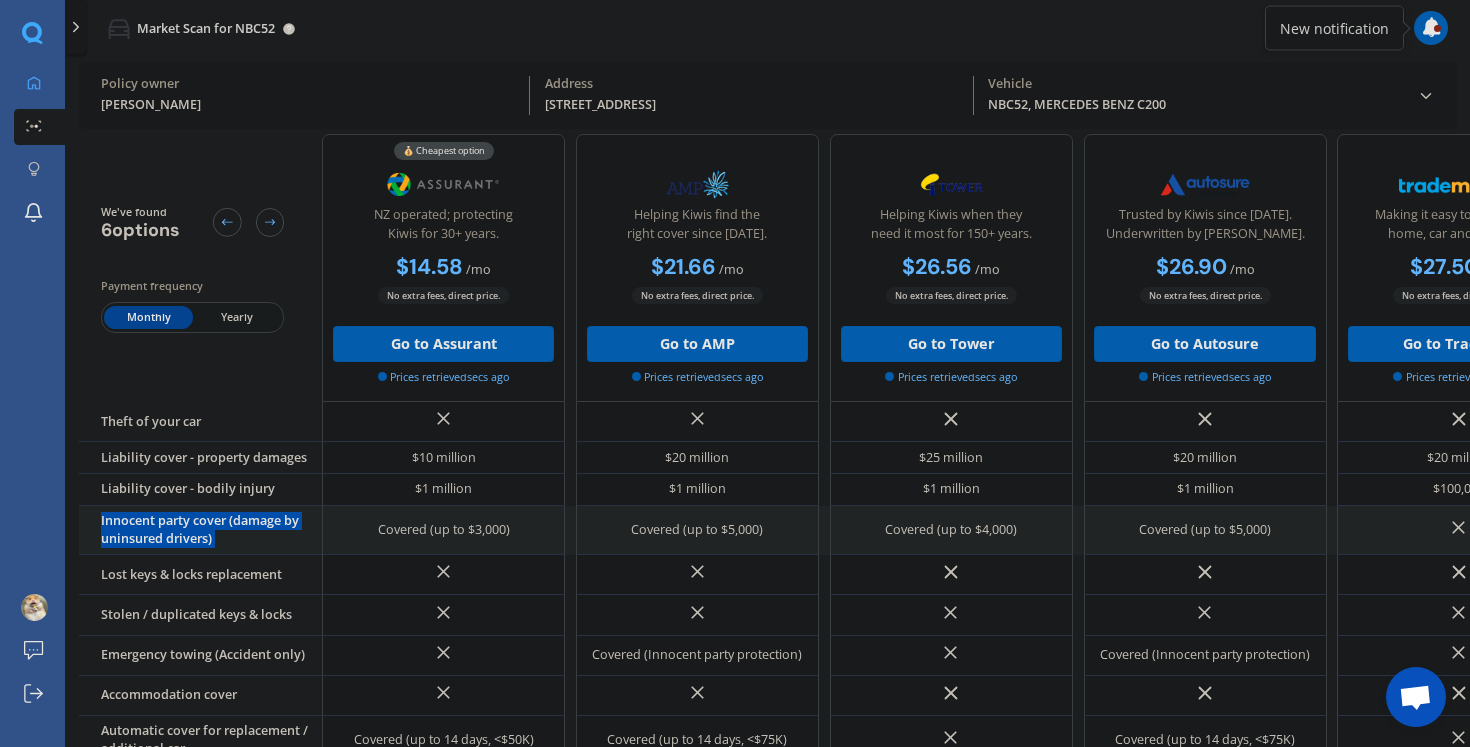 click on "Innocent party cover (damage by uninsured drivers)" at bounding box center (200, 531) 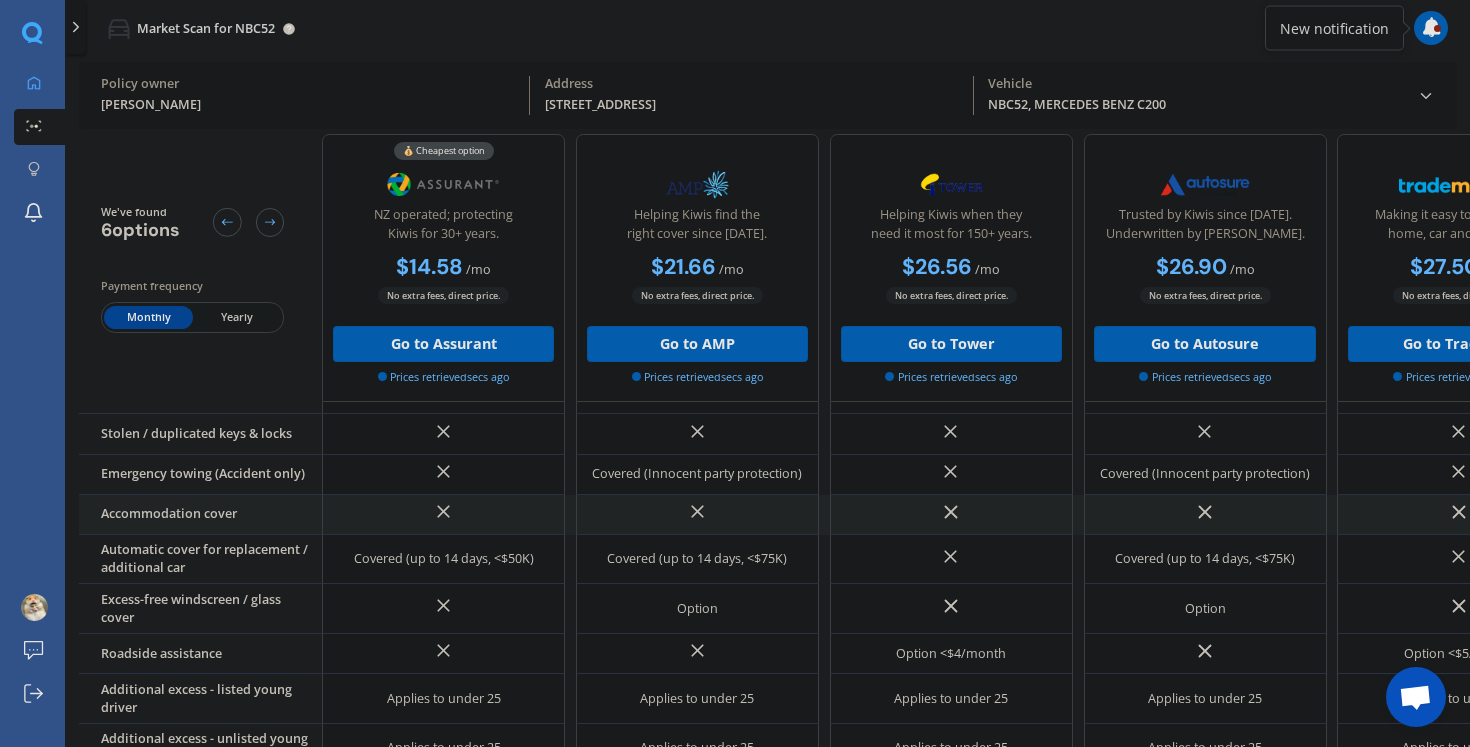 scroll, scrollTop: 345, scrollLeft: 0, axis: vertical 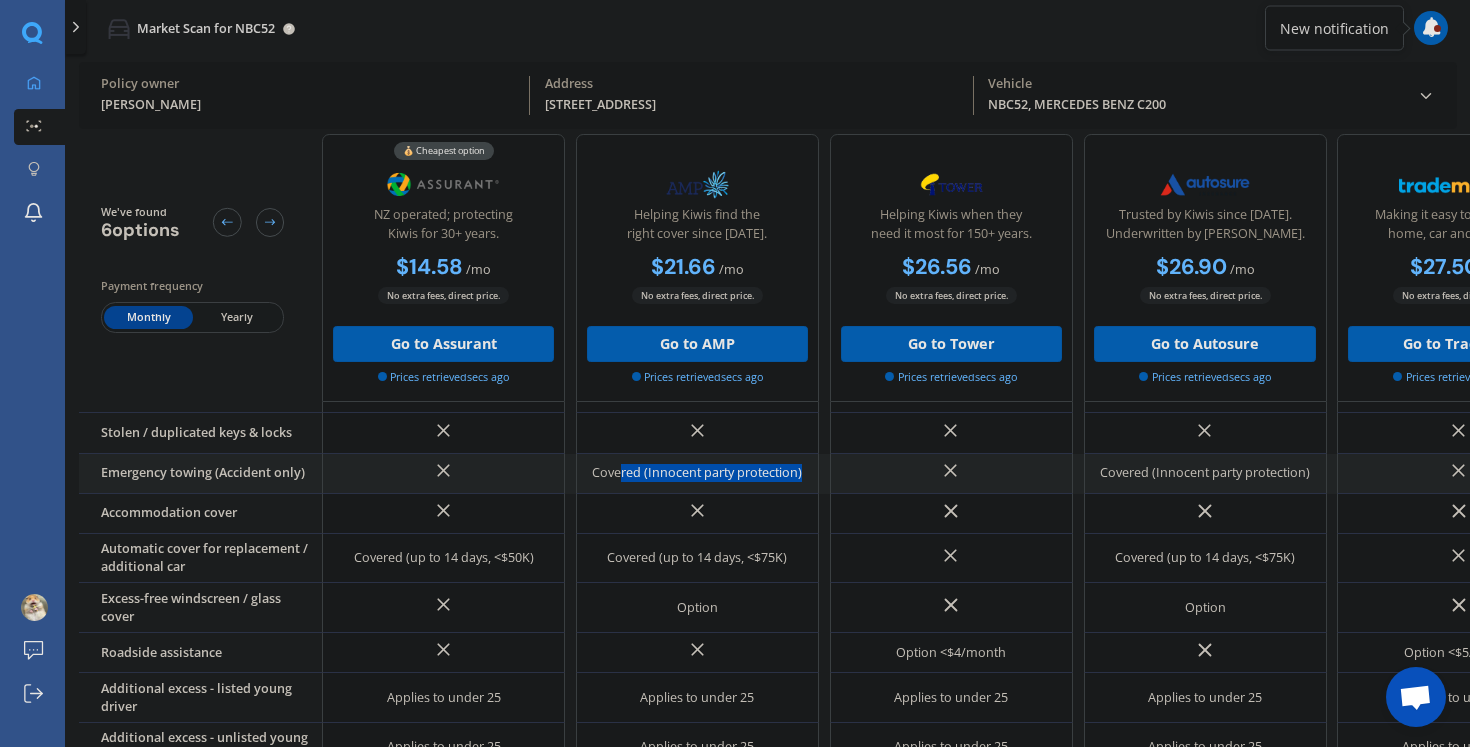 drag, startPoint x: 622, startPoint y: 463, endPoint x: 800, endPoint y: 463, distance: 178 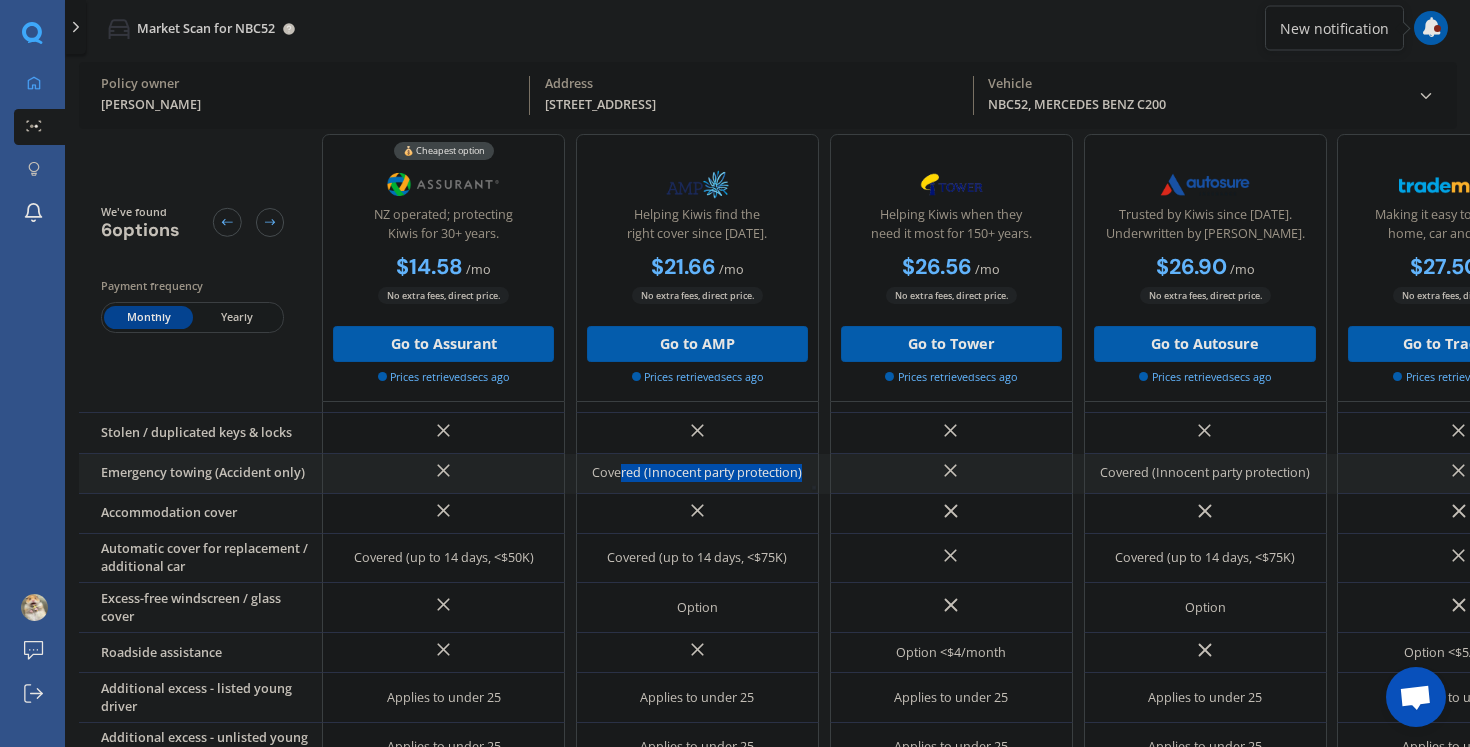 click on "Covered (Innocent party protection)" at bounding box center (697, 474) 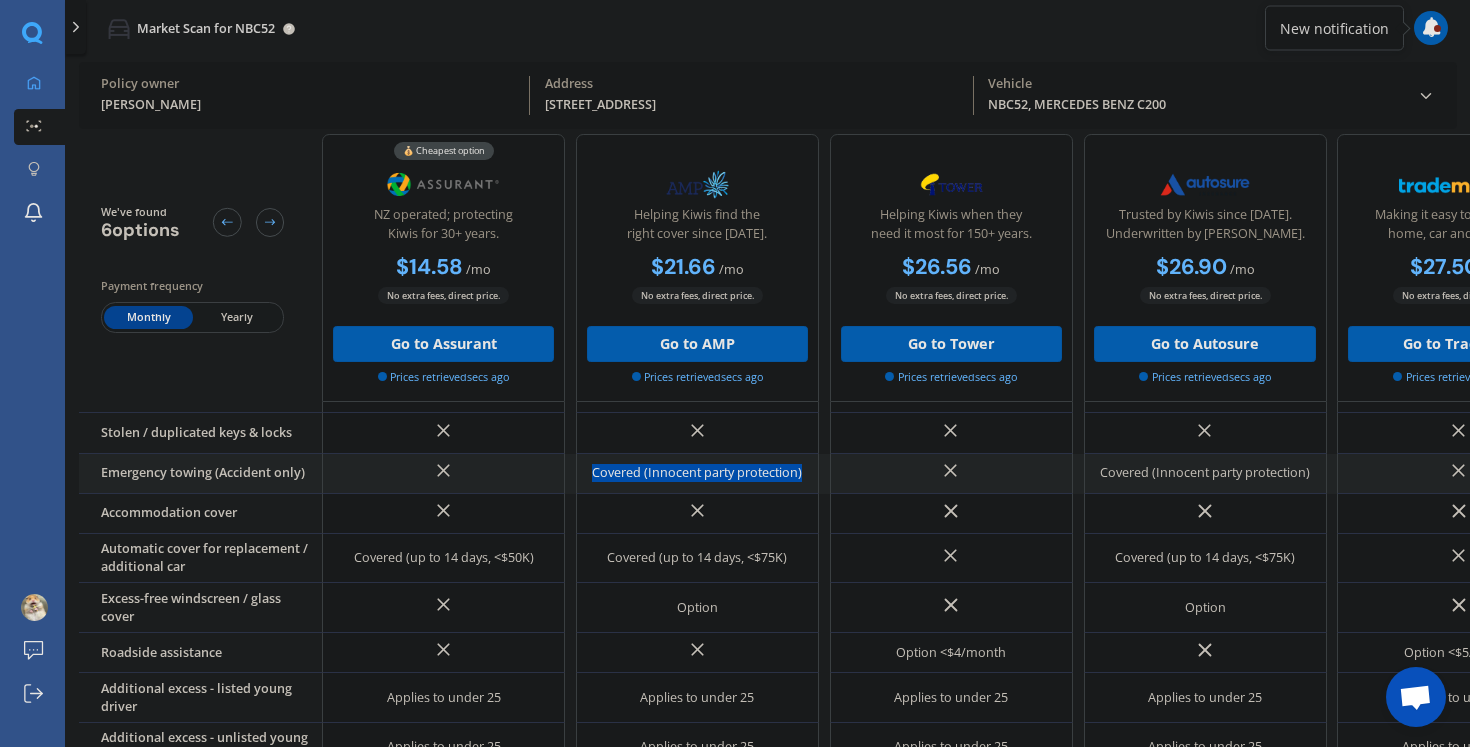 drag, startPoint x: 588, startPoint y: 465, endPoint x: 818, endPoint y: 473, distance: 230.13908 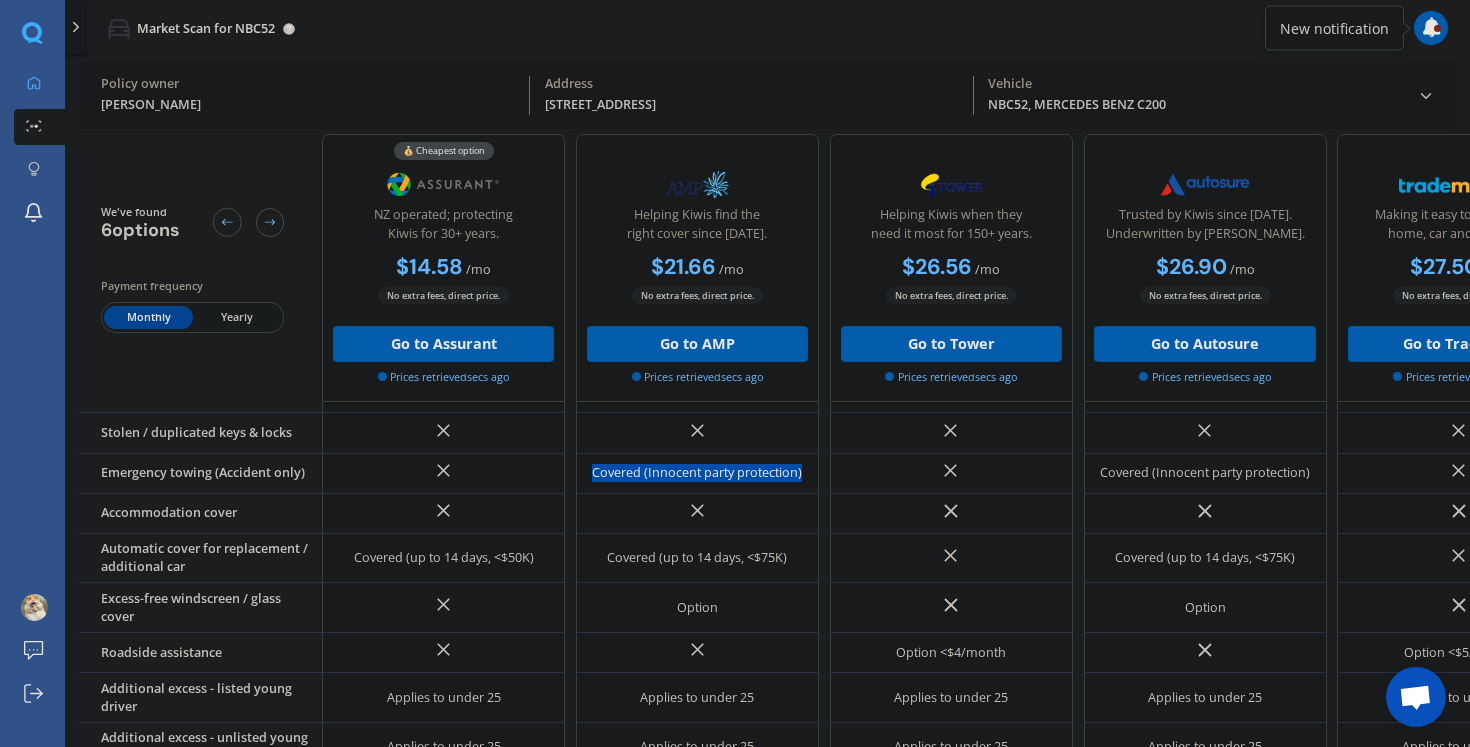 click at bounding box center [805, 474] 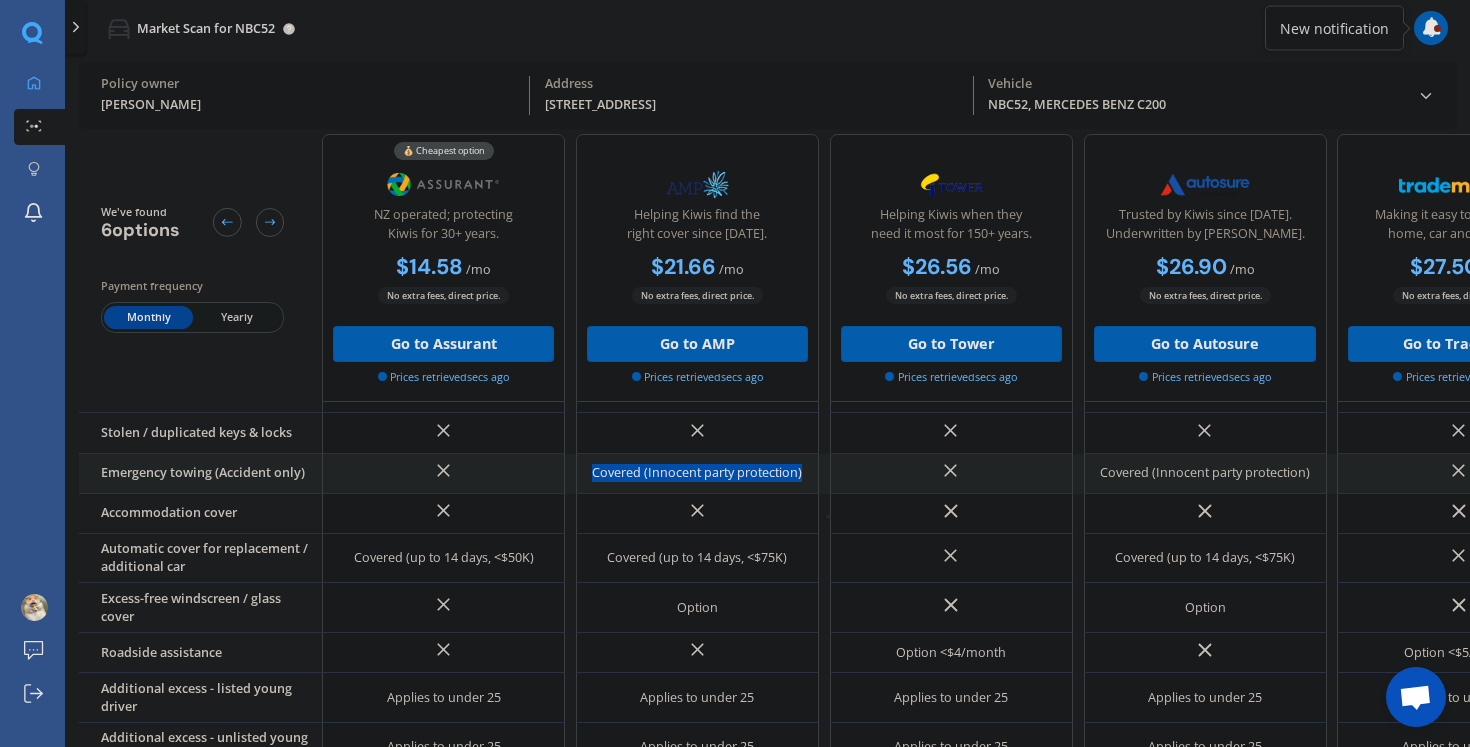 click on "Covered (Innocent party protection)" at bounding box center (697, 473) 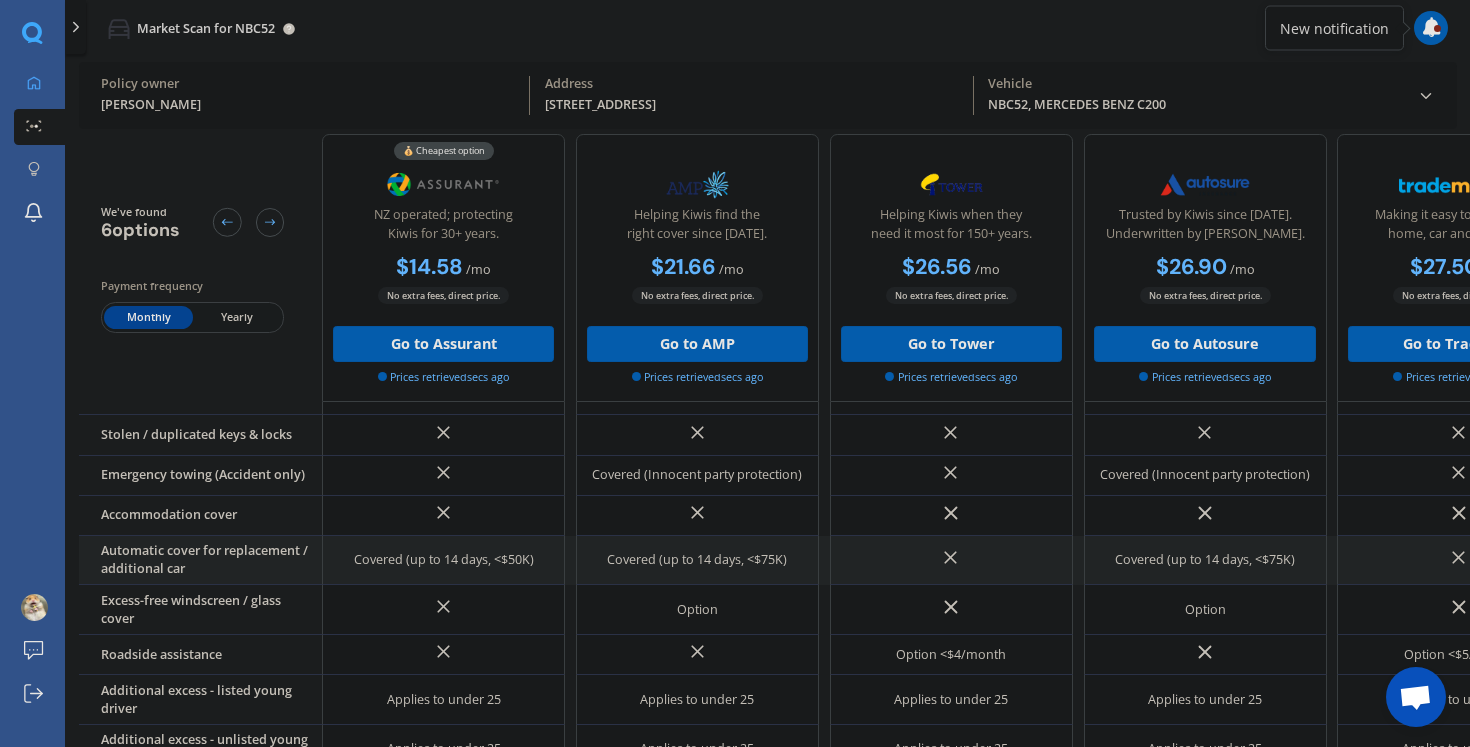 scroll, scrollTop: 368, scrollLeft: 0, axis: vertical 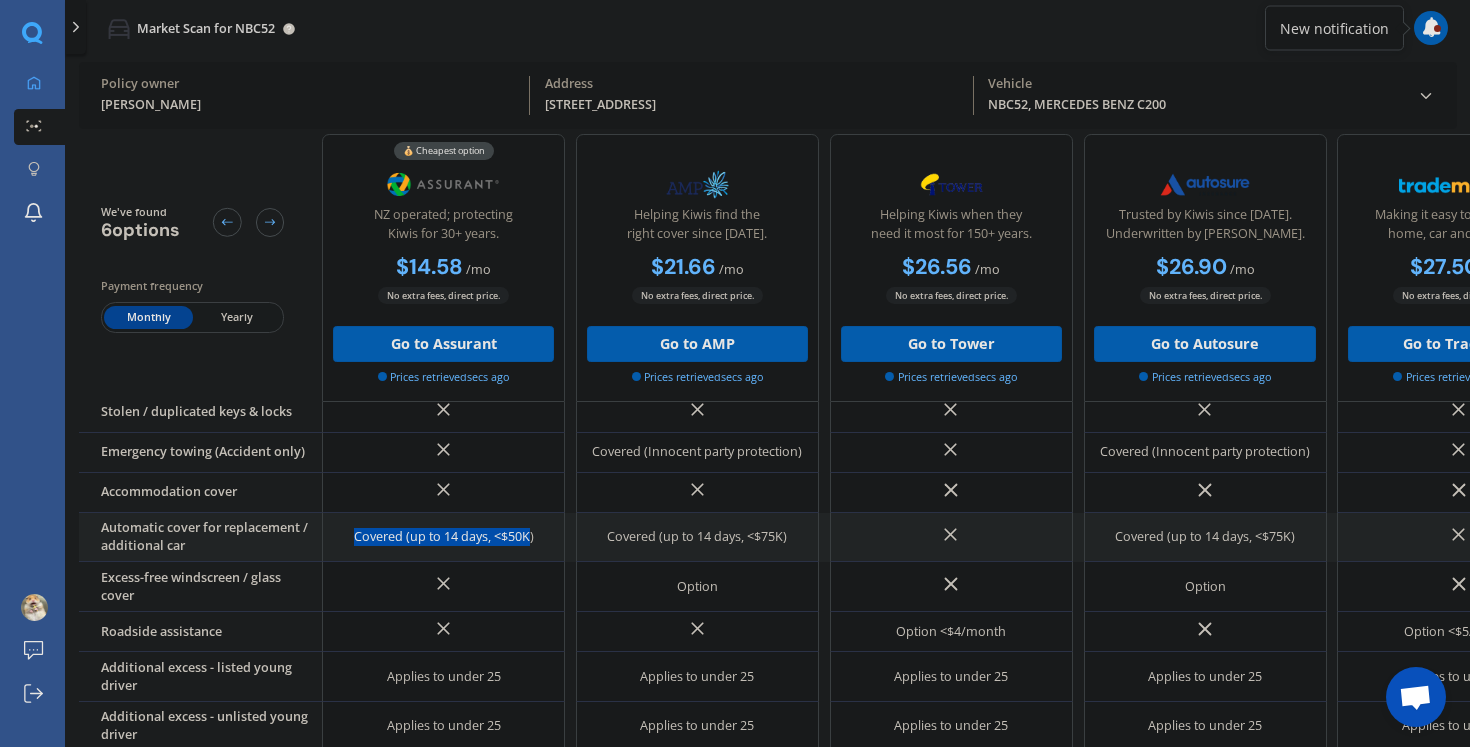 drag, startPoint x: 347, startPoint y: 534, endPoint x: 532, endPoint y: 534, distance: 185 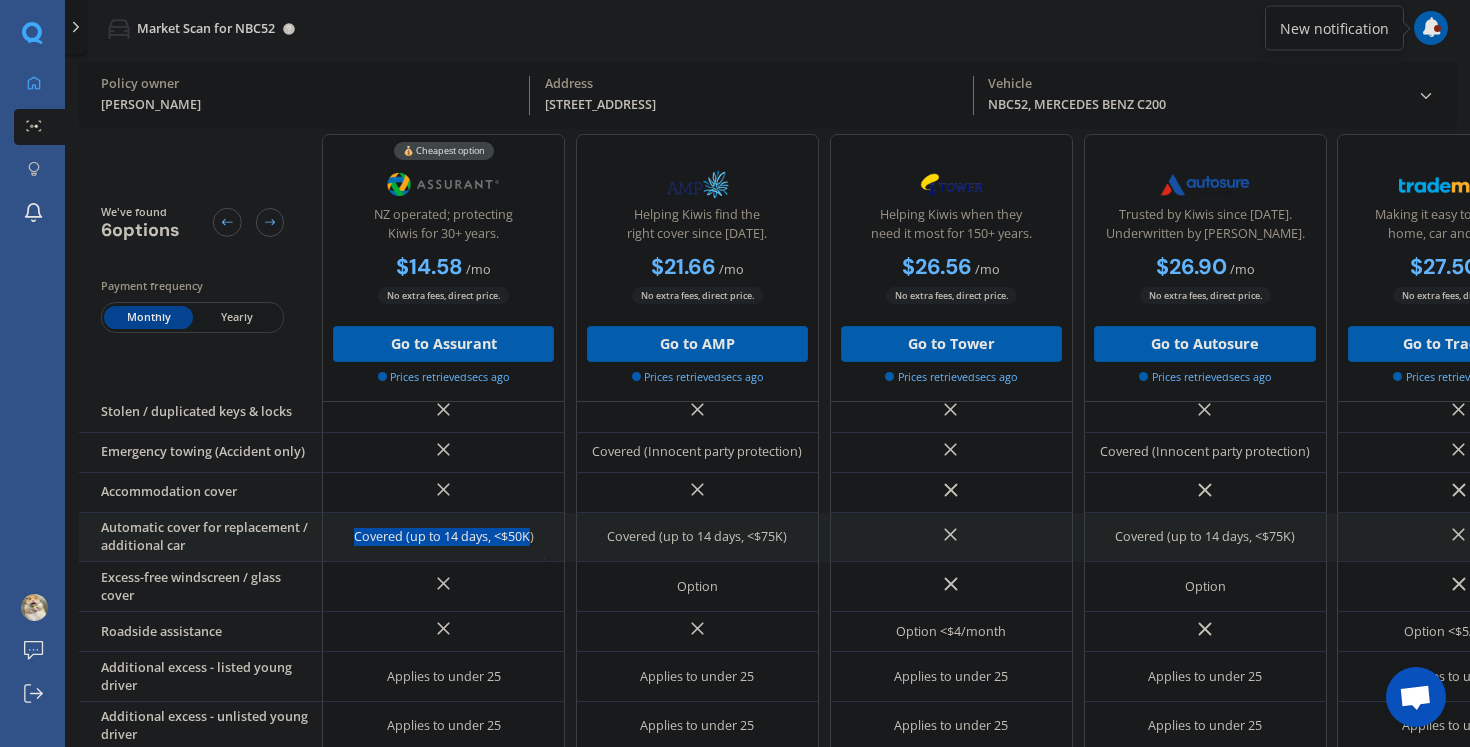 click on "Covered (up to 14 days, <$50K)" at bounding box center [443, 538] 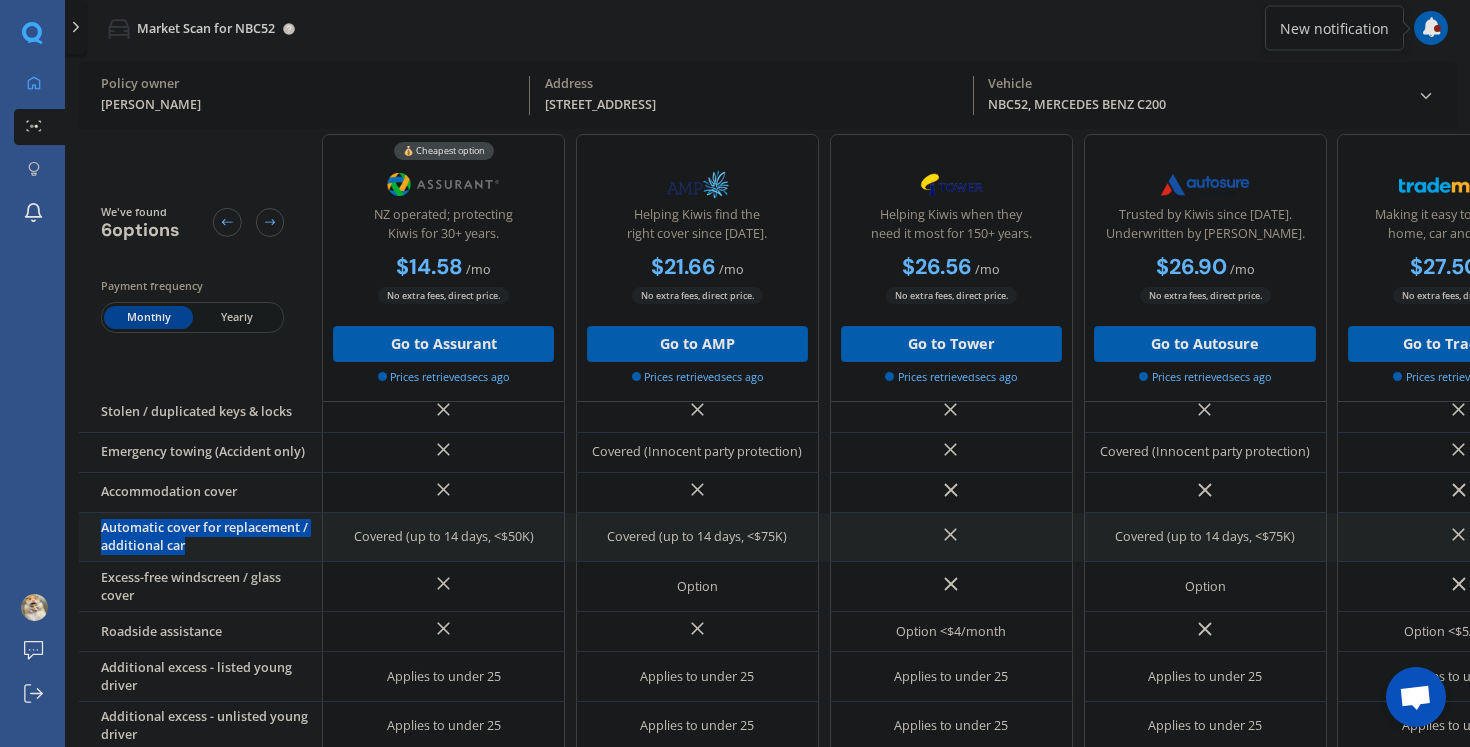 drag, startPoint x: 191, startPoint y: 541, endPoint x: 93, endPoint y: 521, distance: 100.02 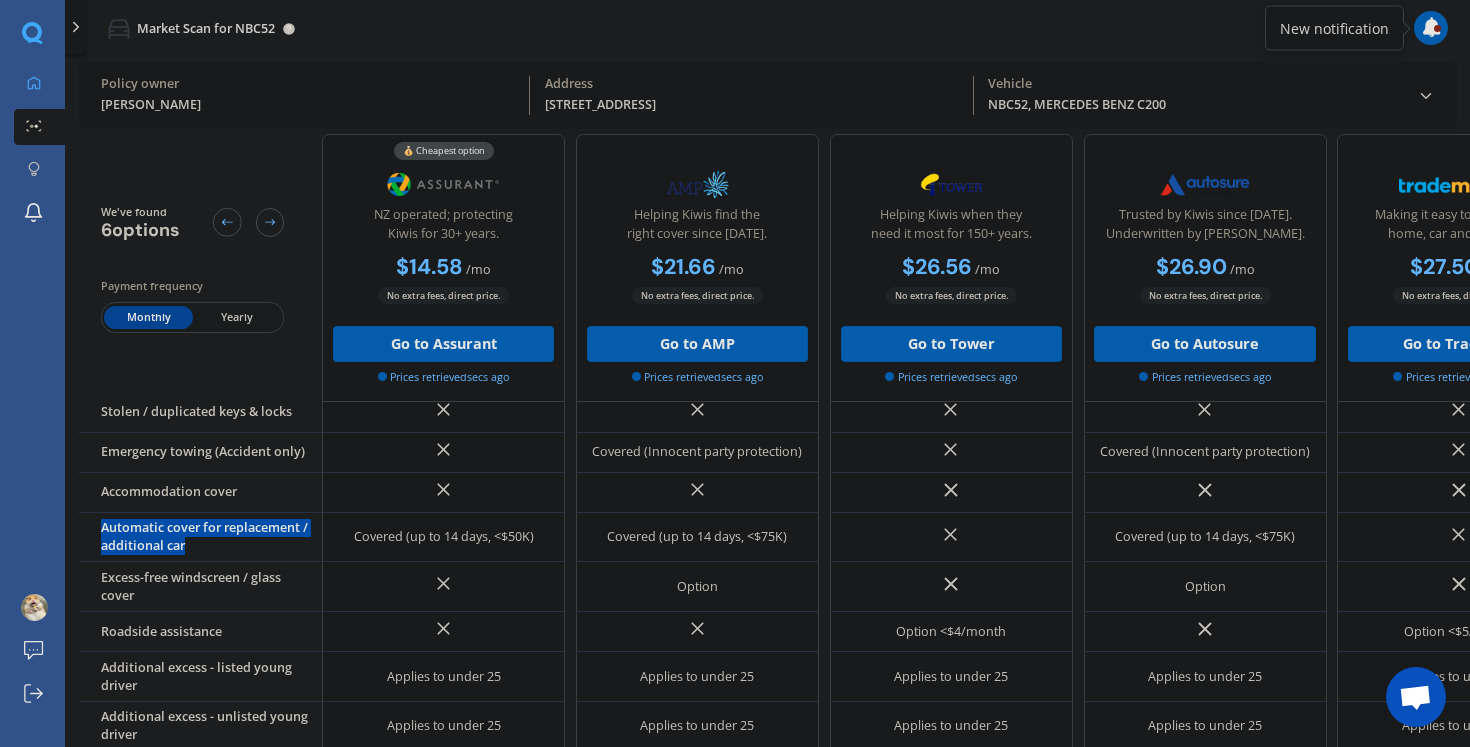 click at bounding box center (80, 481) 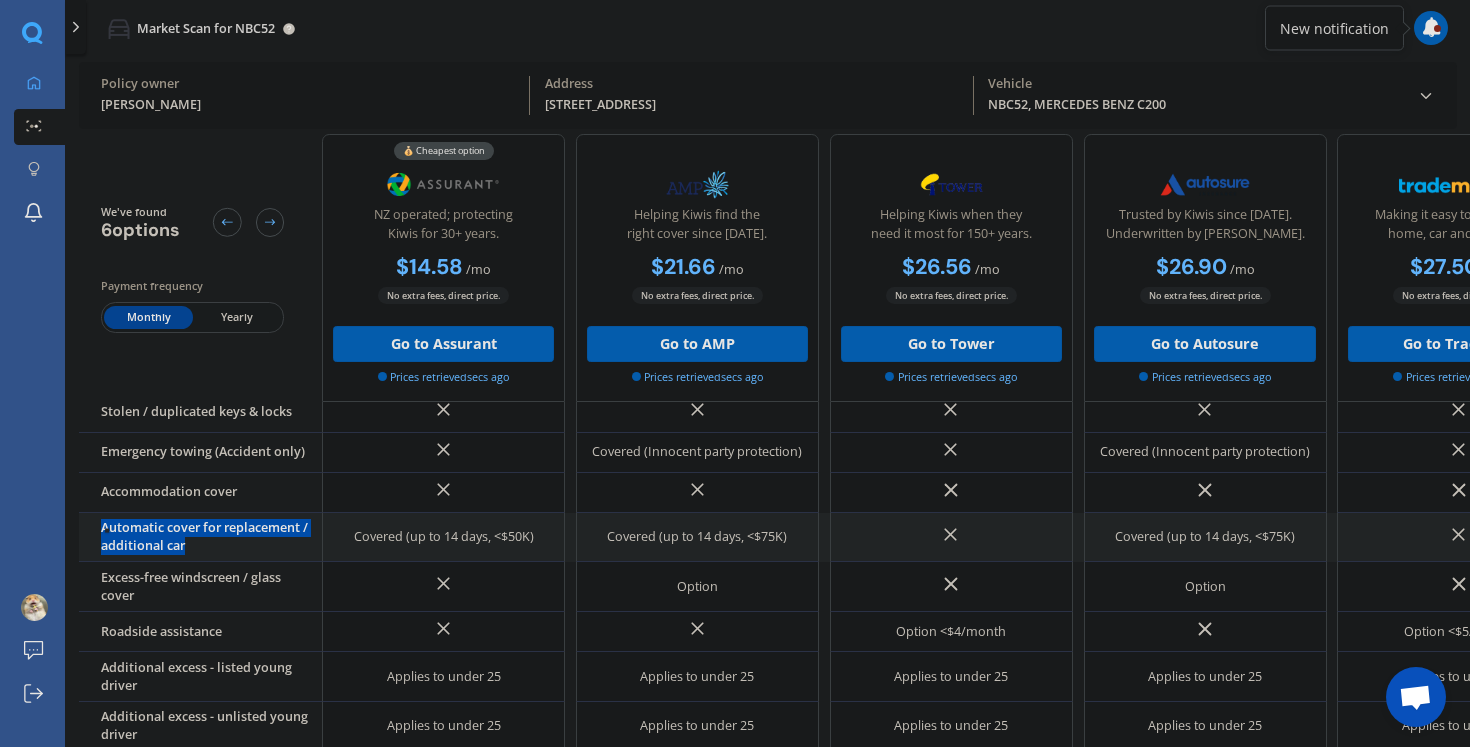 click on "Automatic cover for replacement / additional car" at bounding box center (200, 538) 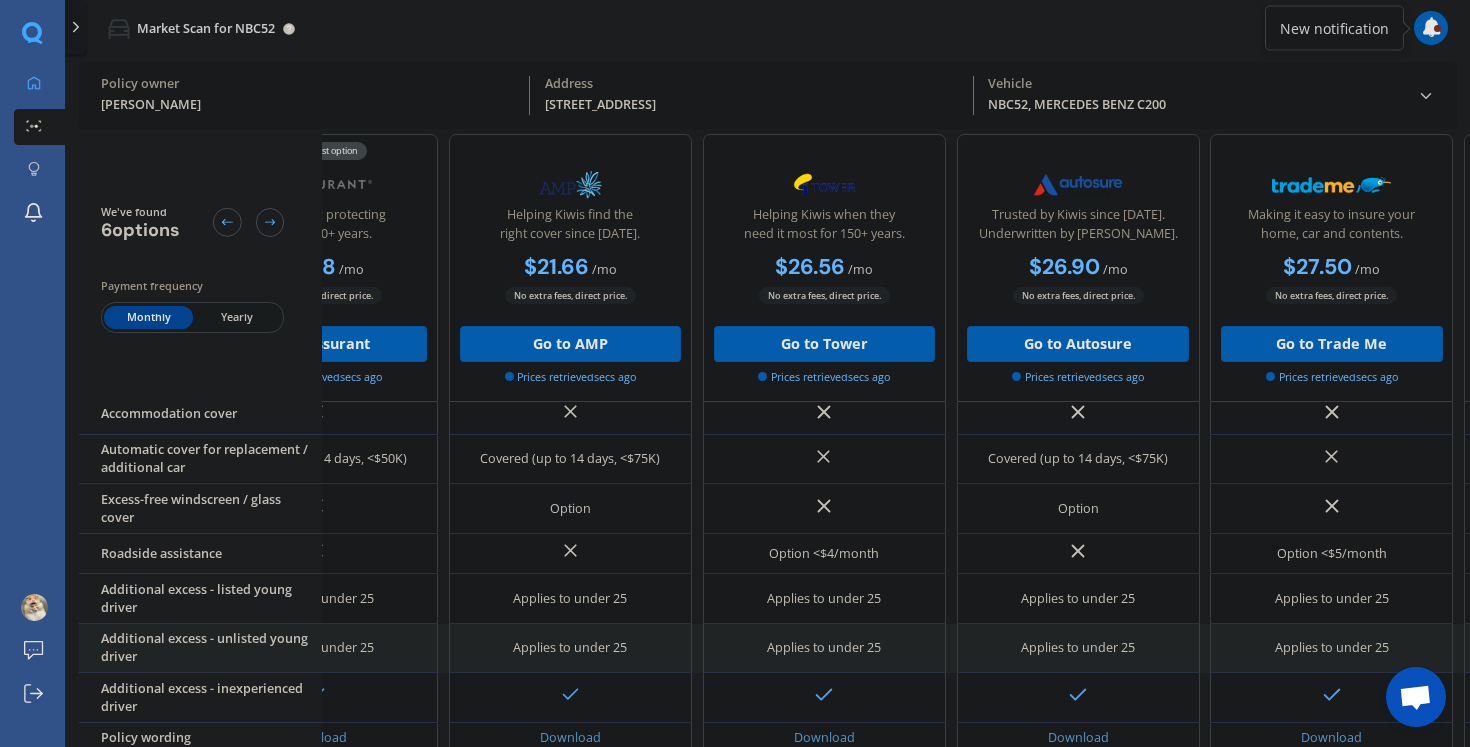 scroll, scrollTop: 455, scrollLeft: 0, axis: vertical 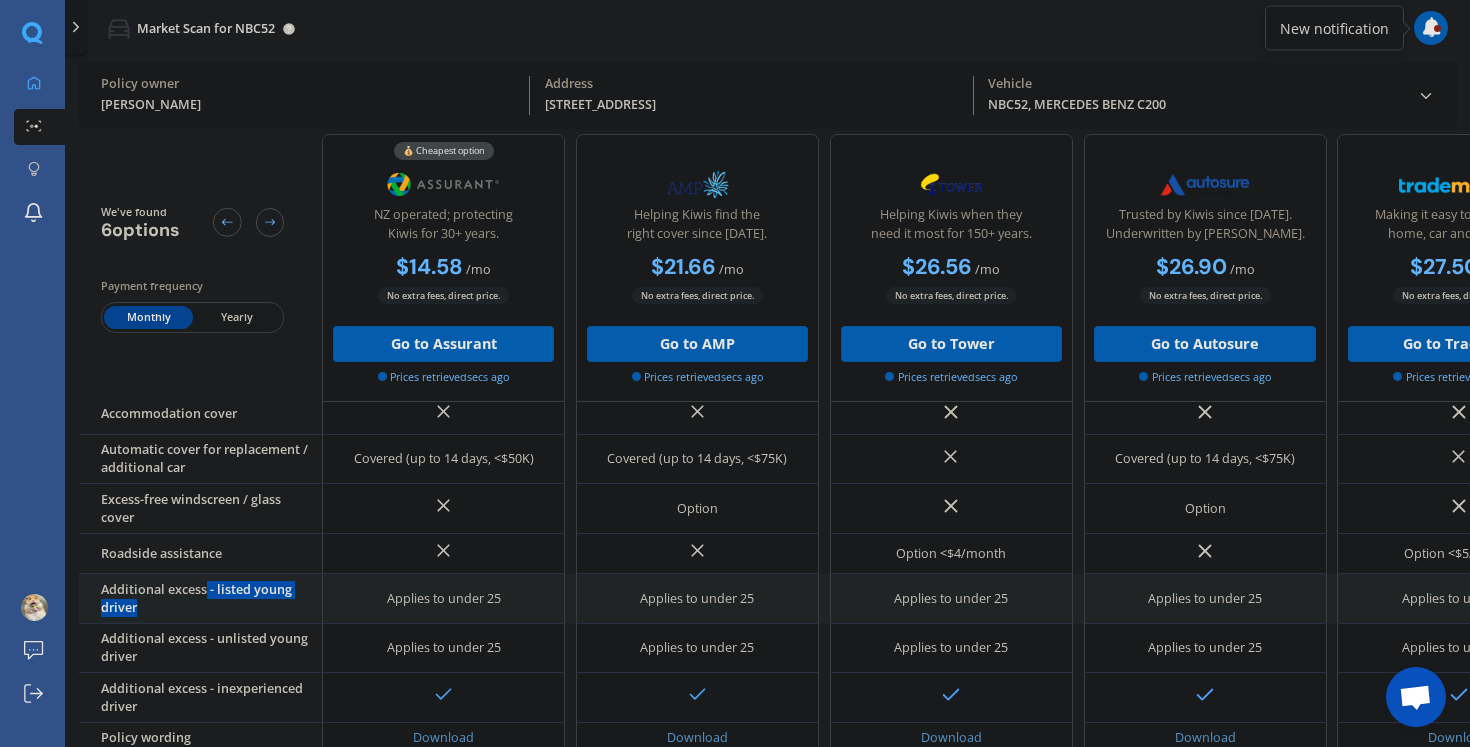drag, startPoint x: 204, startPoint y: 575, endPoint x: 224, endPoint y: 587, distance: 23.323807 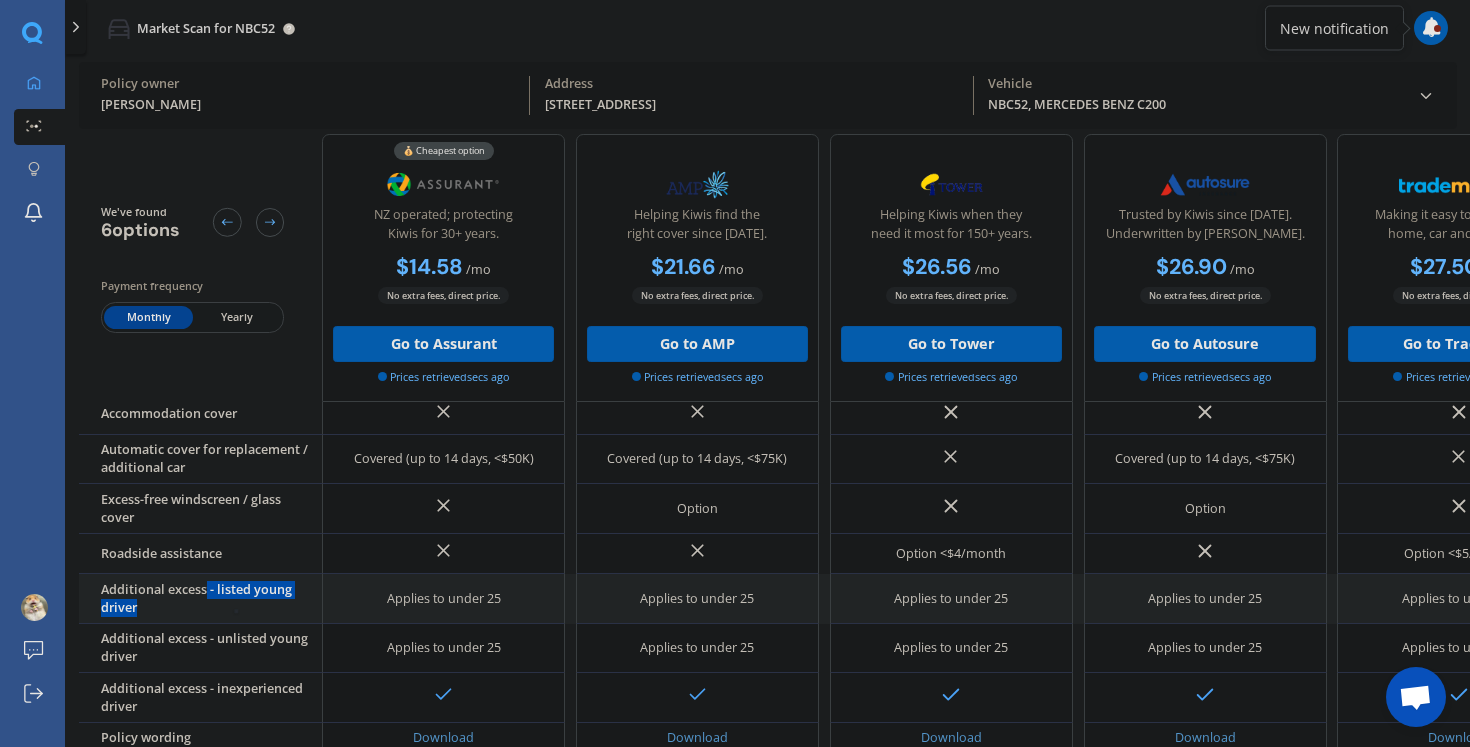 click on "Applies to under 25" at bounding box center [443, 599] 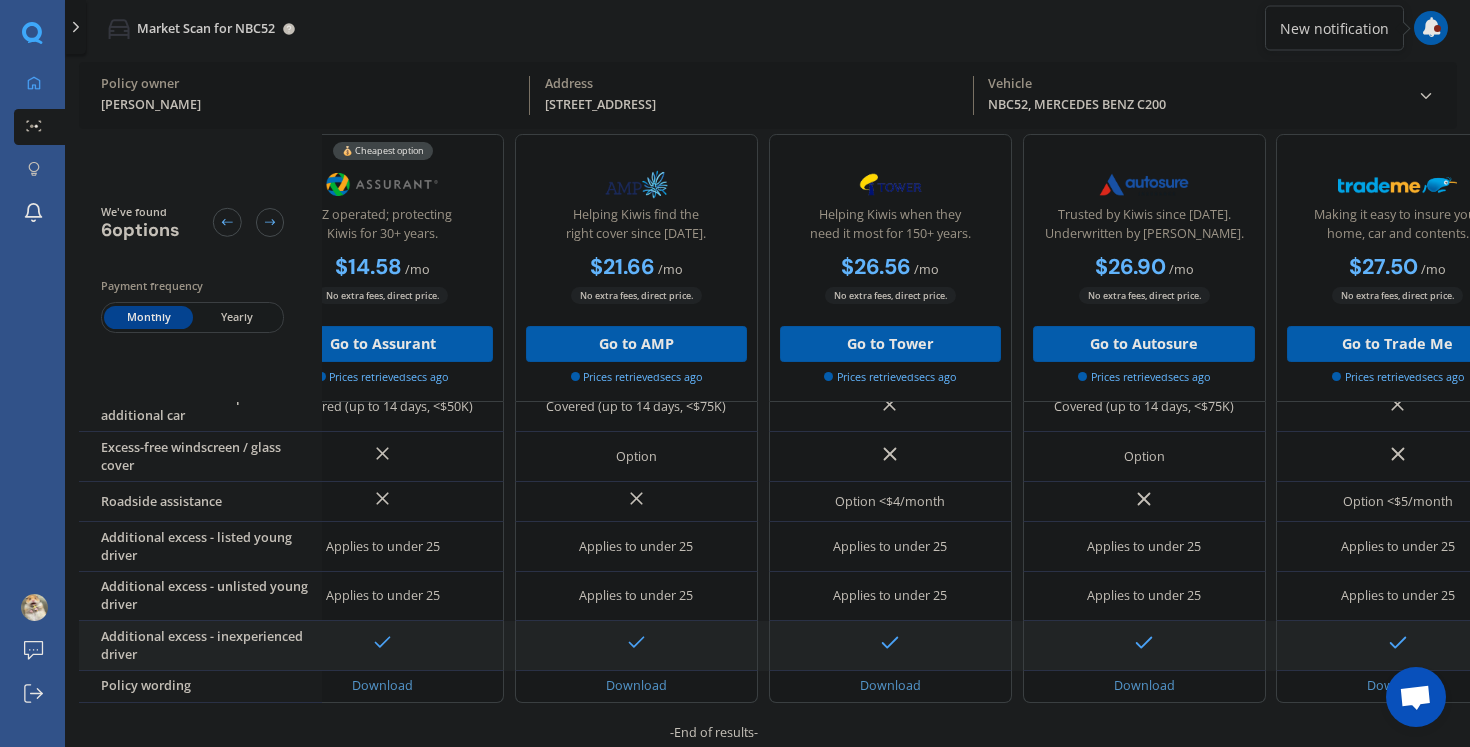 scroll, scrollTop: 513, scrollLeft: 0, axis: vertical 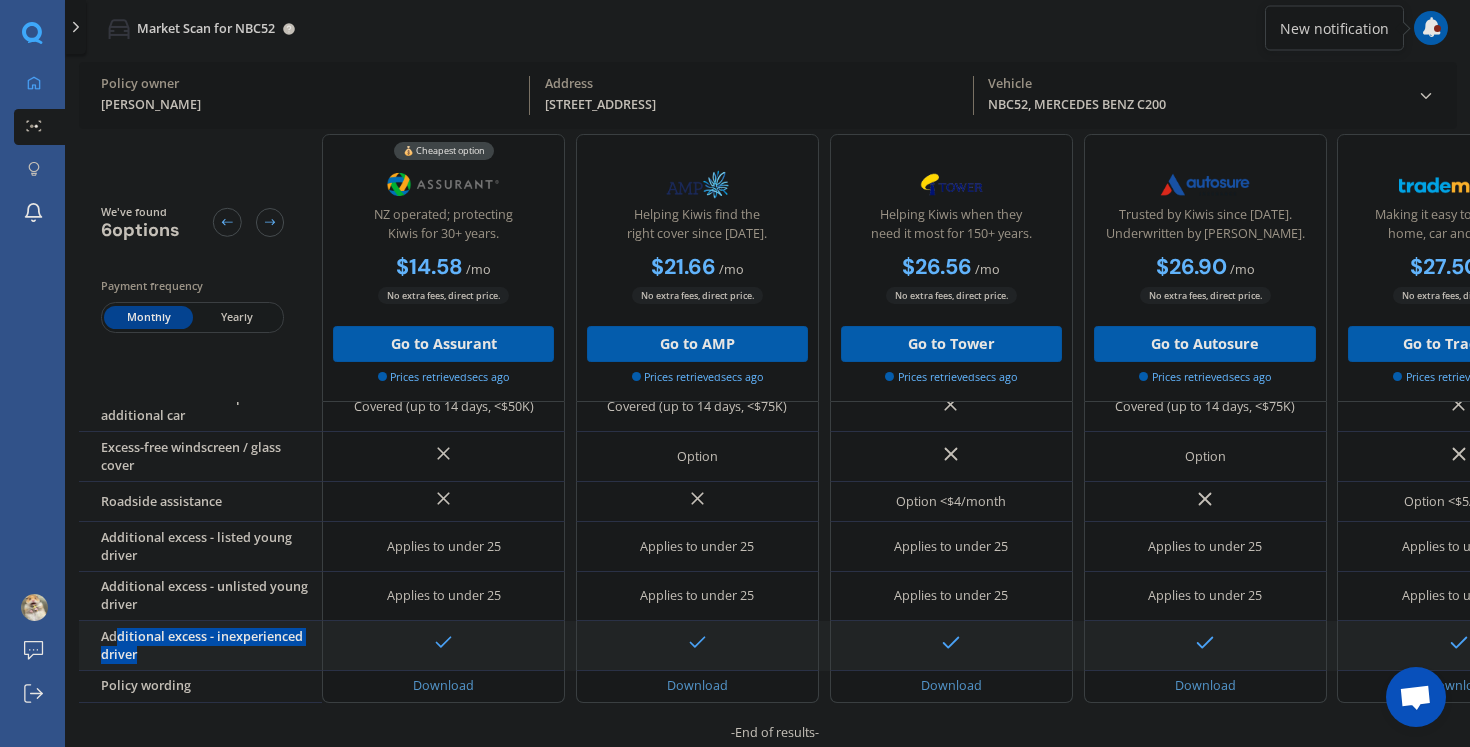 drag, startPoint x: 113, startPoint y: 630, endPoint x: 189, endPoint y: 631, distance: 76.00658 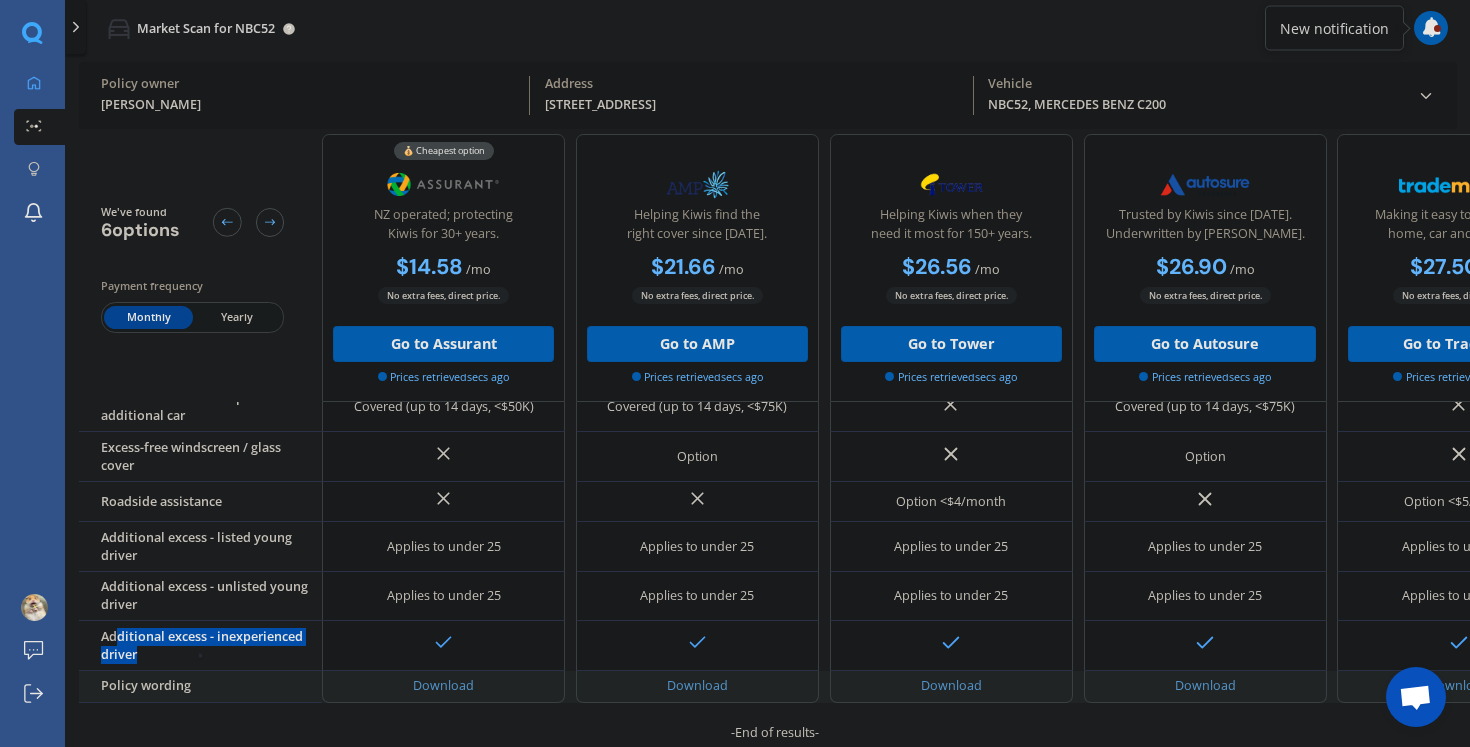 click on "Policy wording" at bounding box center (200, 687) 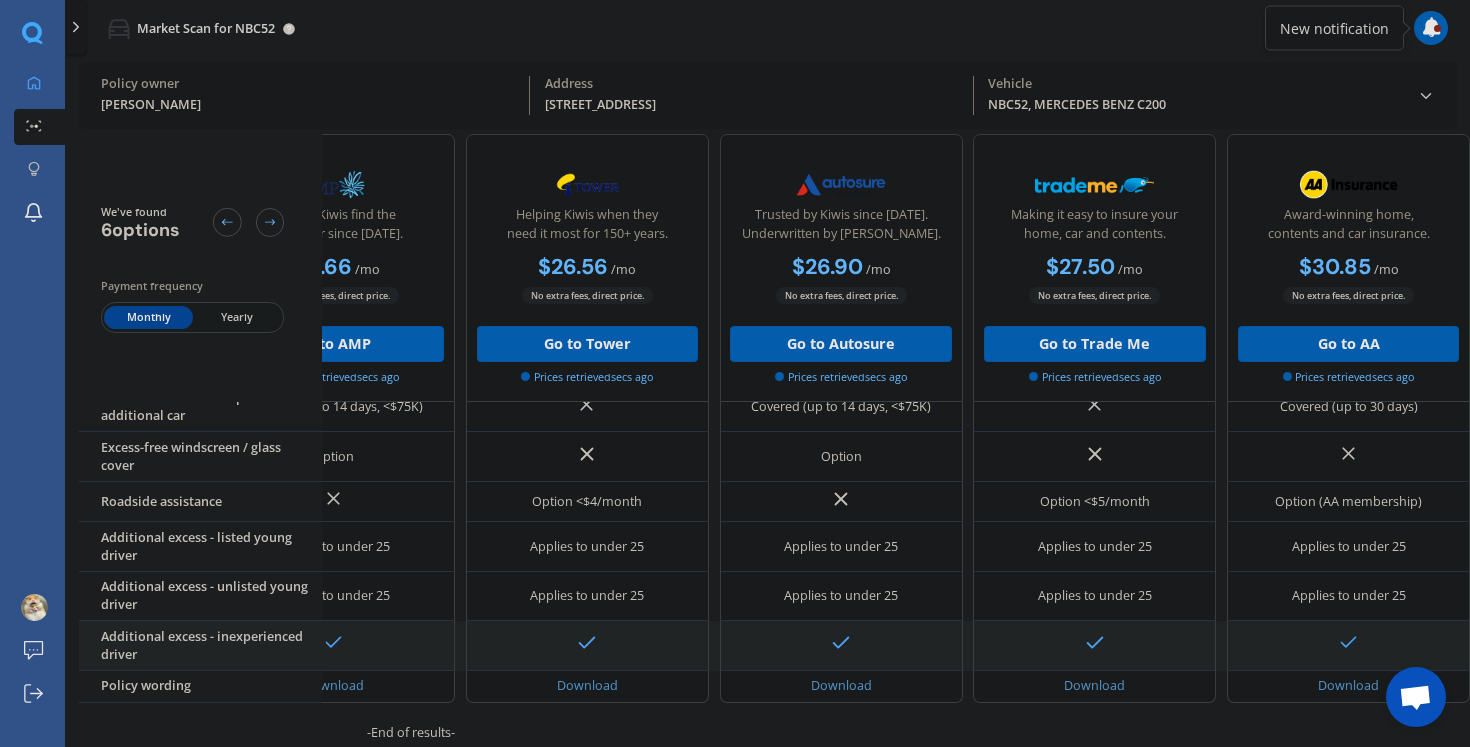 scroll, scrollTop: 513, scrollLeft: 0, axis: vertical 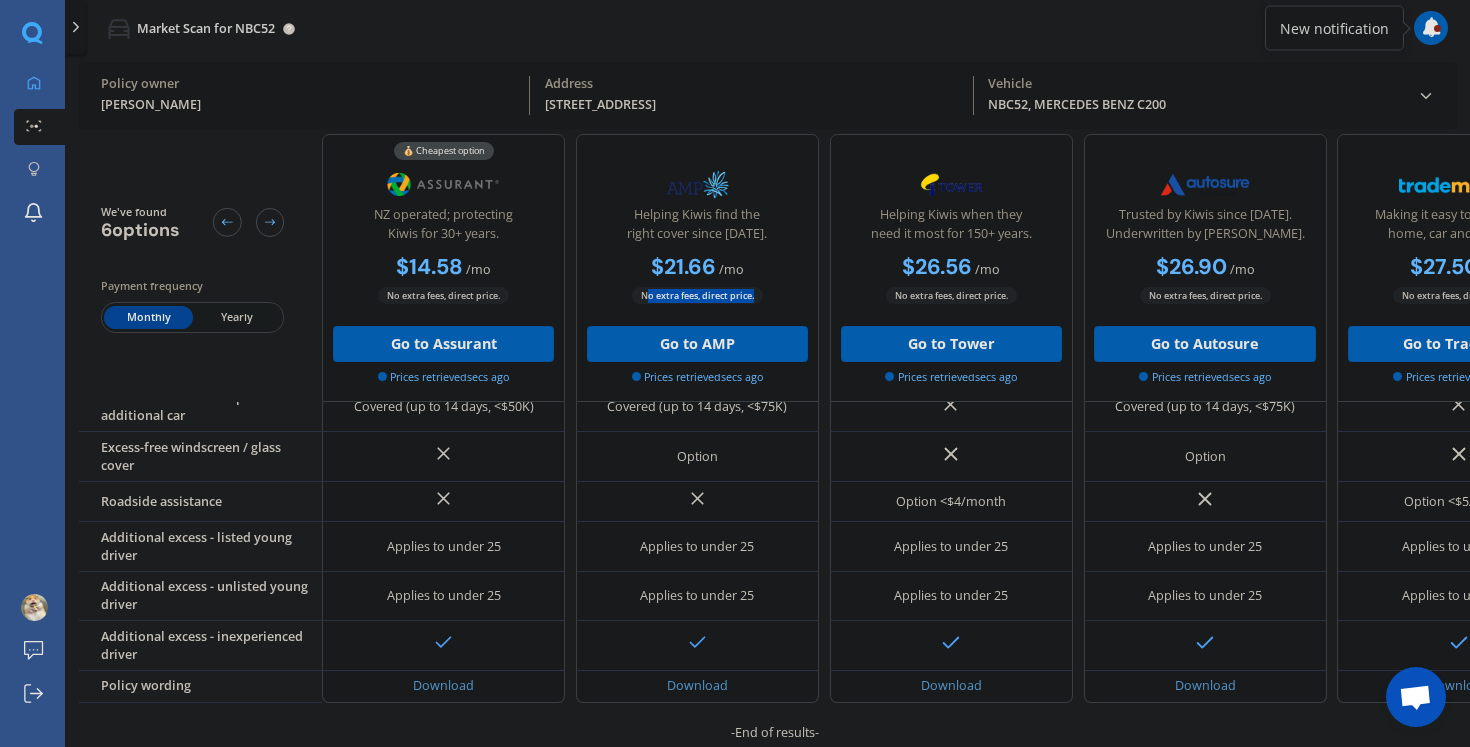 drag, startPoint x: 646, startPoint y: 290, endPoint x: 761, endPoint y: 289, distance: 115.00435 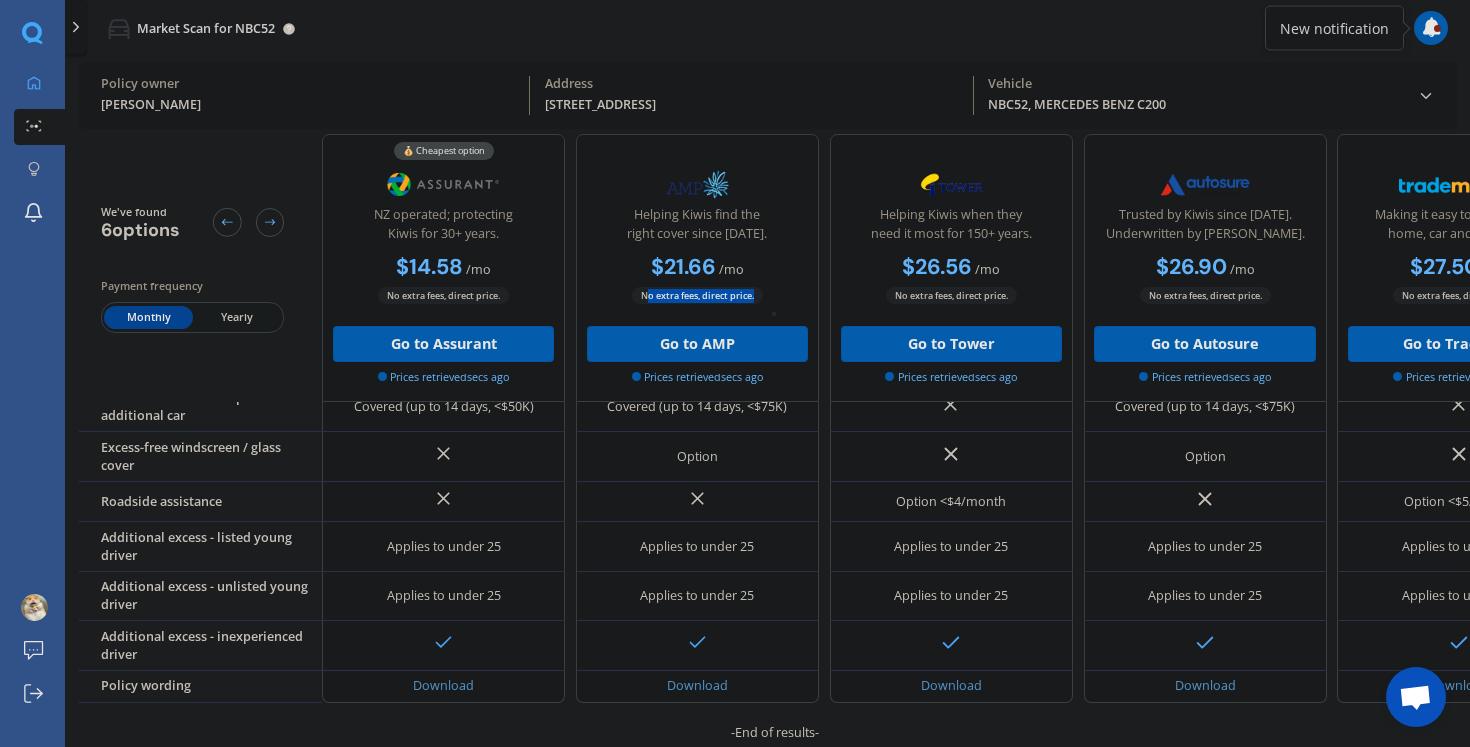 click on "Helping Kiwis find the right cover since [DATE]." at bounding box center [697, 227] 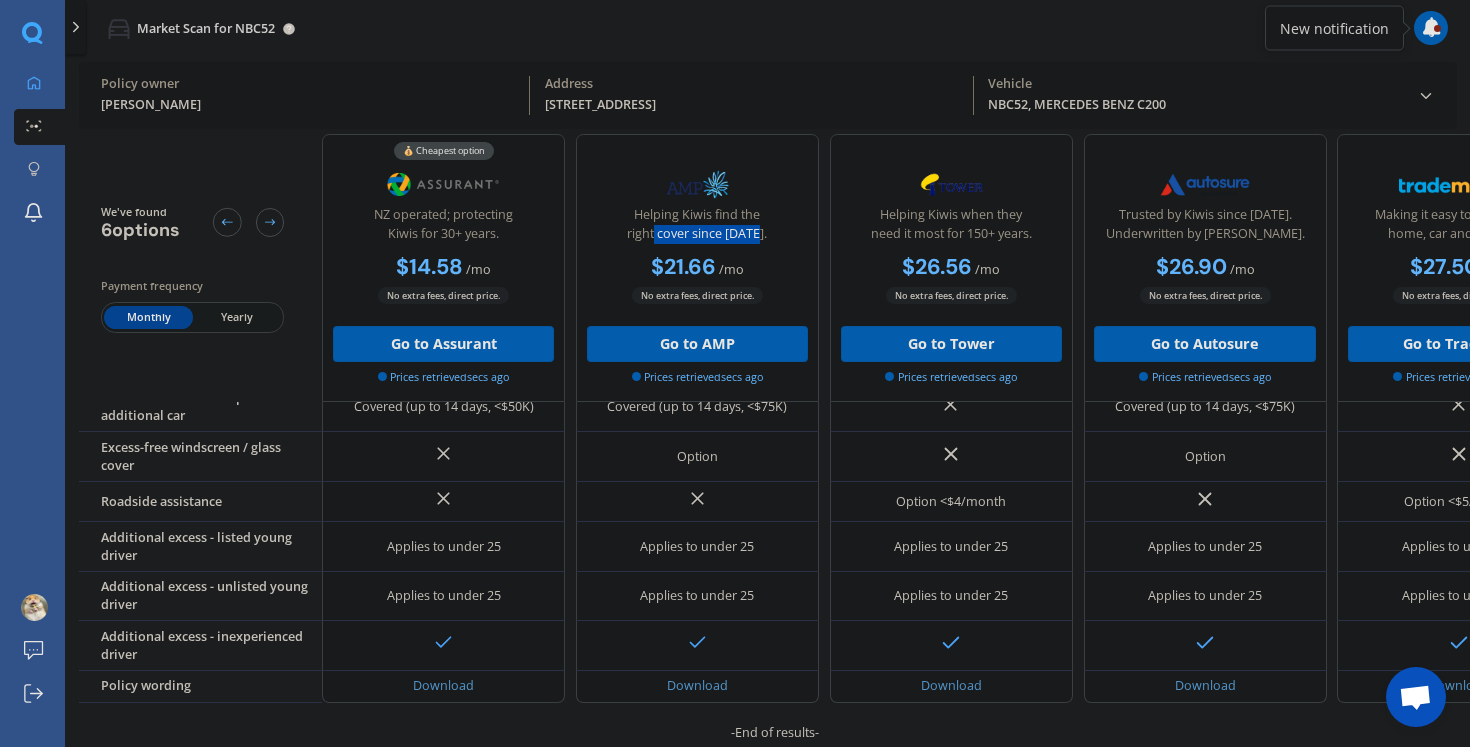 drag, startPoint x: 657, startPoint y: 225, endPoint x: 767, endPoint y: 233, distance: 110.29053 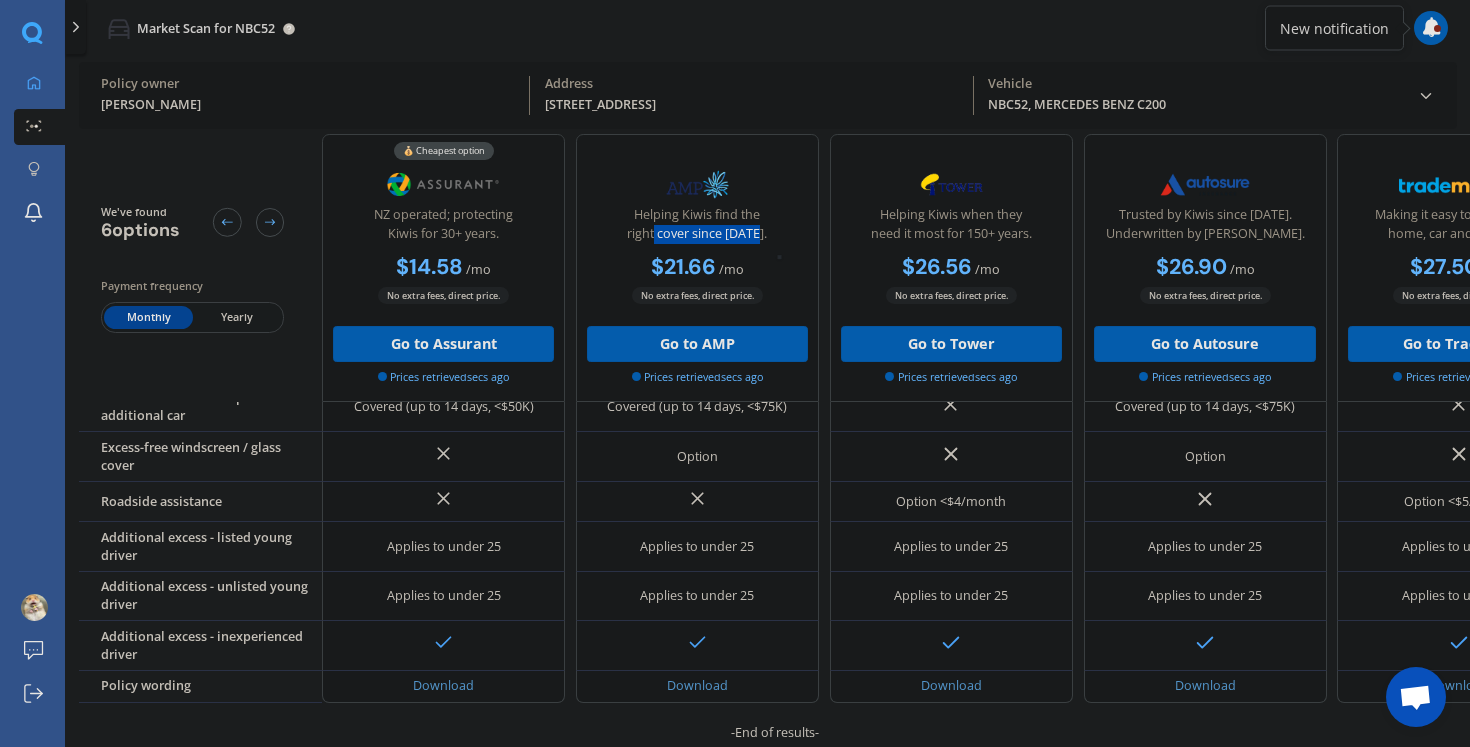 click on "Helping Kiwis find the right cover since [DATE]." at bounding box center (697, 227) 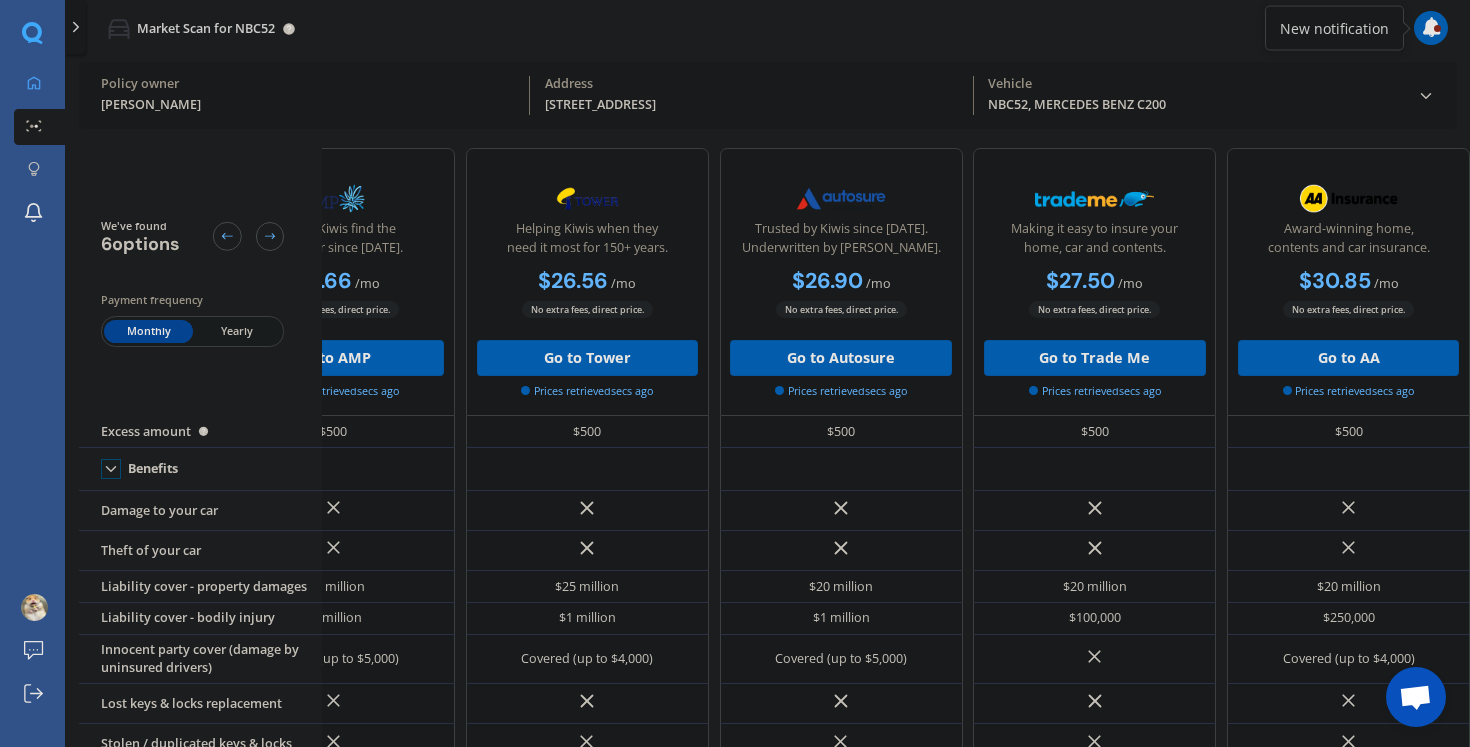 scroll, scrollTop: 0, scrollLeft: 0, axis: both 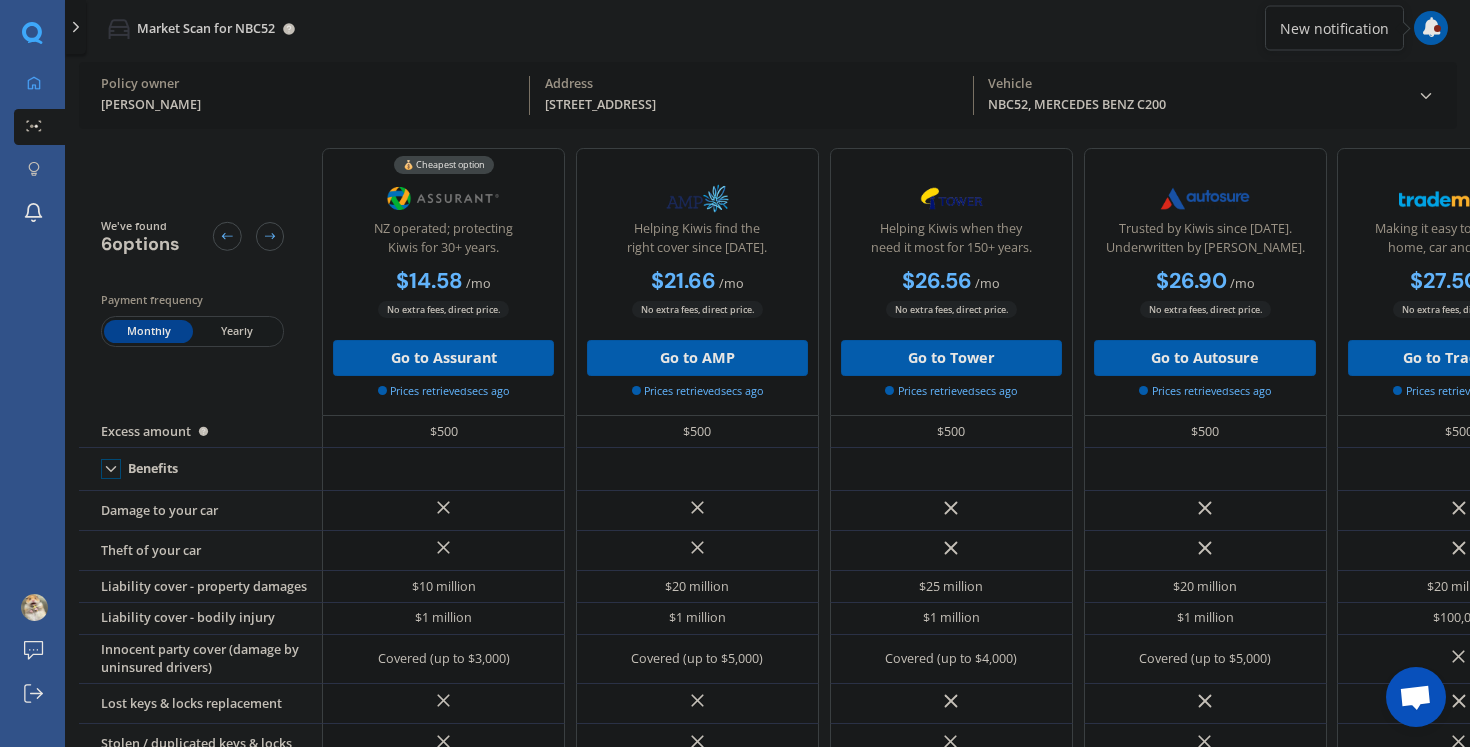 drag, startPoint x: 394, startPoint y: 278, endPoint x: 504, endPoint y: 279, distance: 110.00455 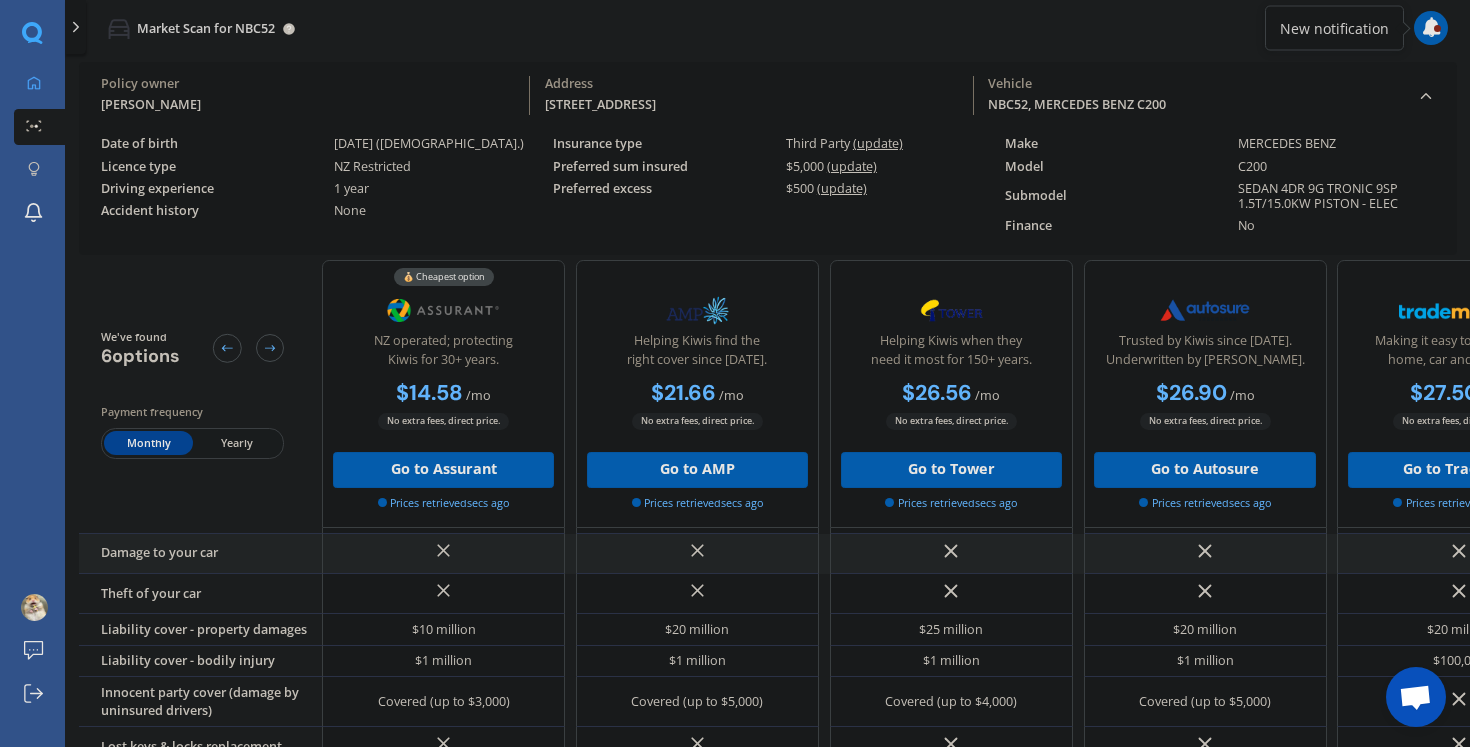 scroll, scrollTop: 94, scrollLeft: 0, axis: vertical 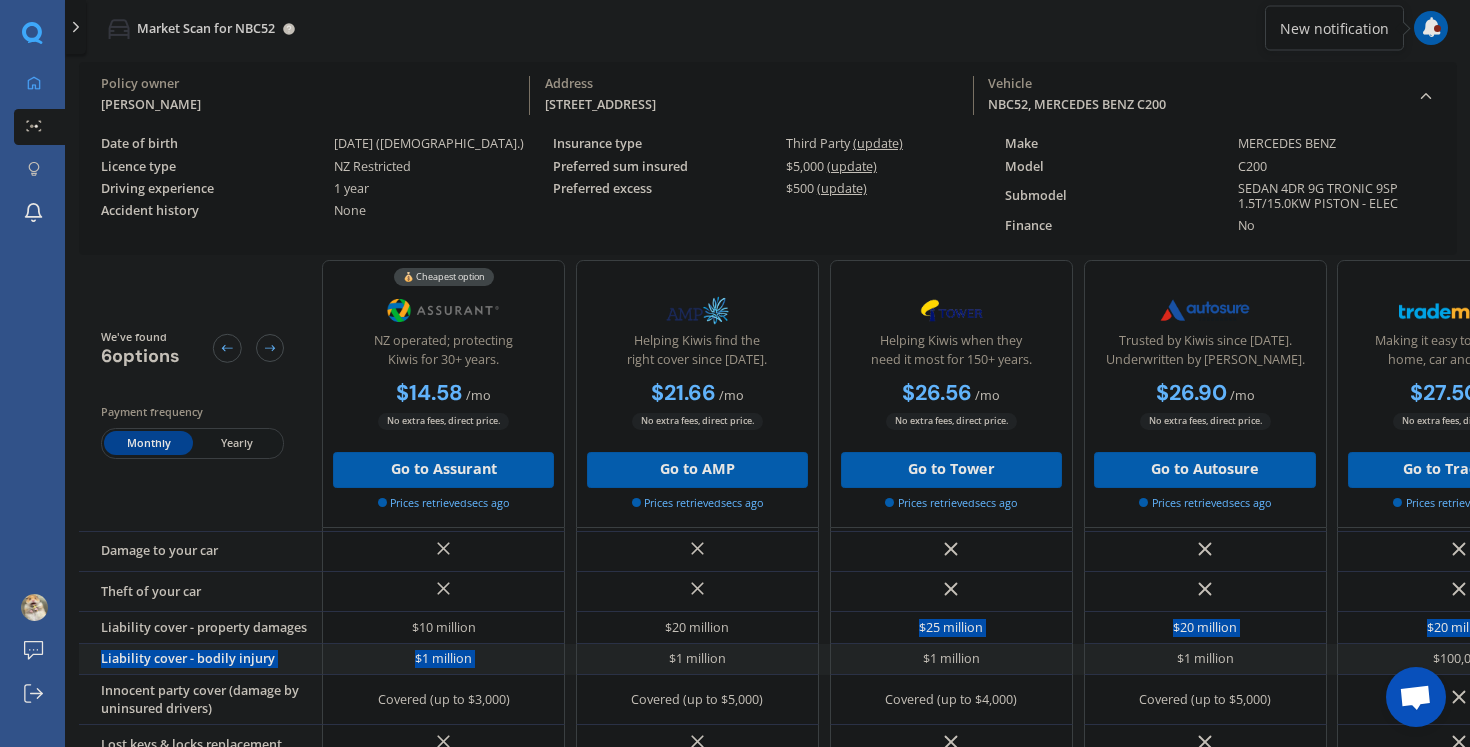 drag, startPoint x: 680, startPoint y: 634, endPoint x: 735, endPoint y: 644, distance: 55.9017 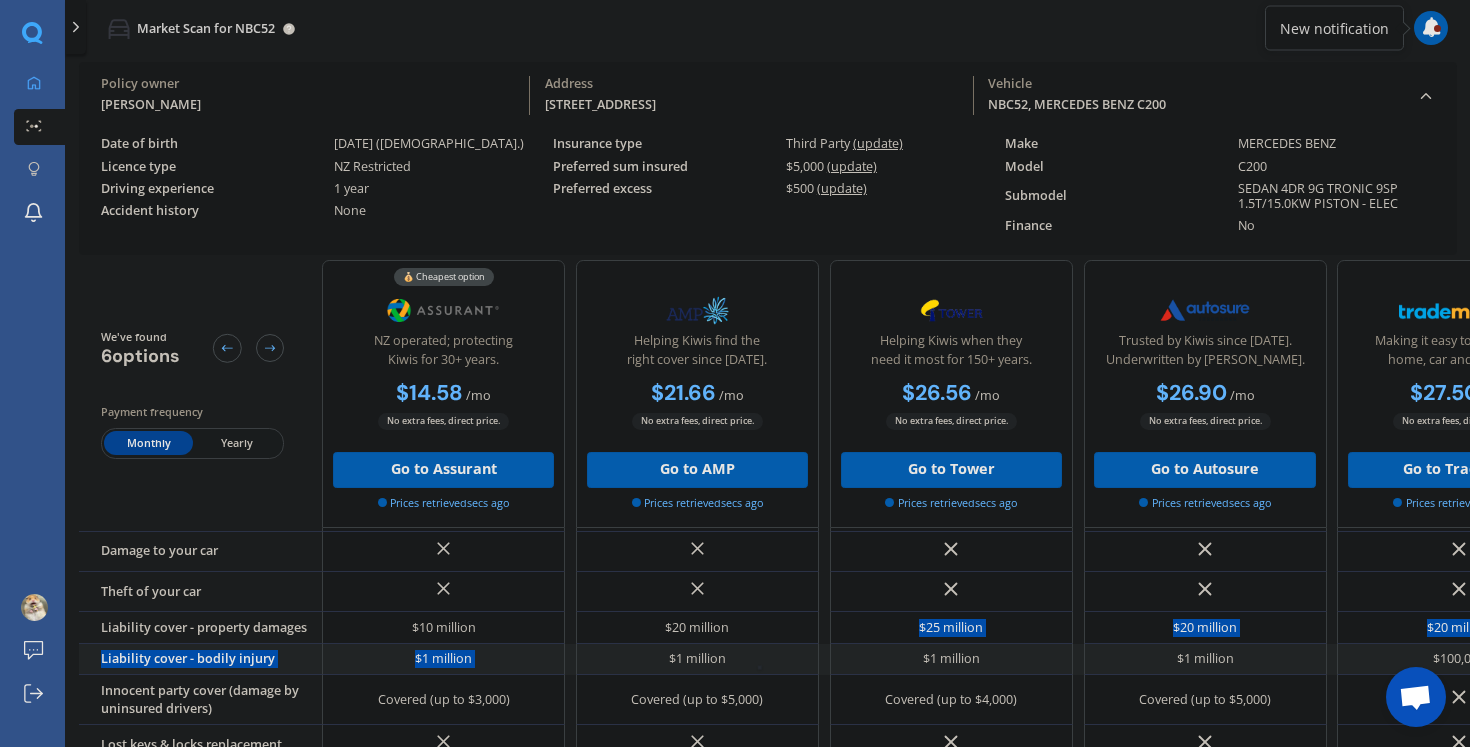 click on "$1 million" at bounding box center [697, 659] 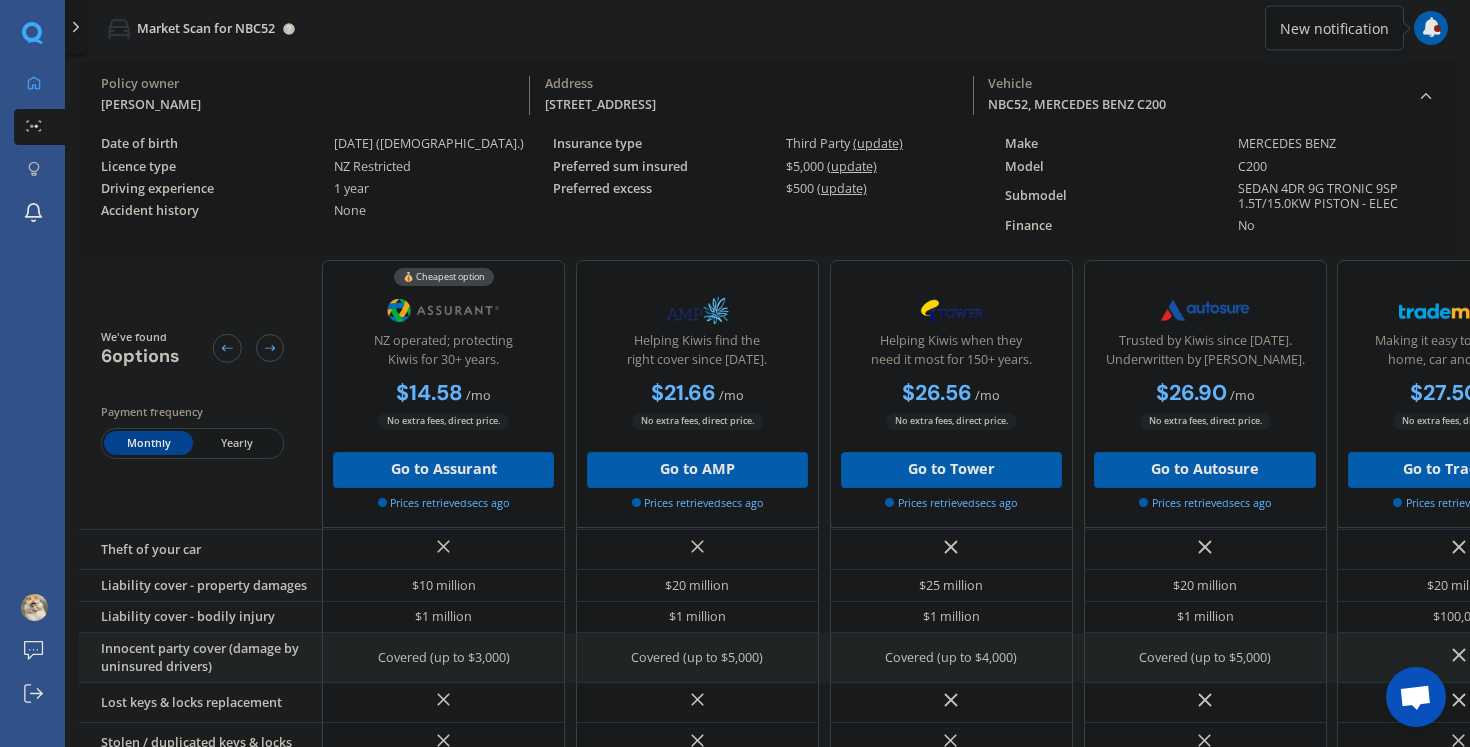 scroll, scrollTop: 145, scrollLeft: 0, axis: vertical 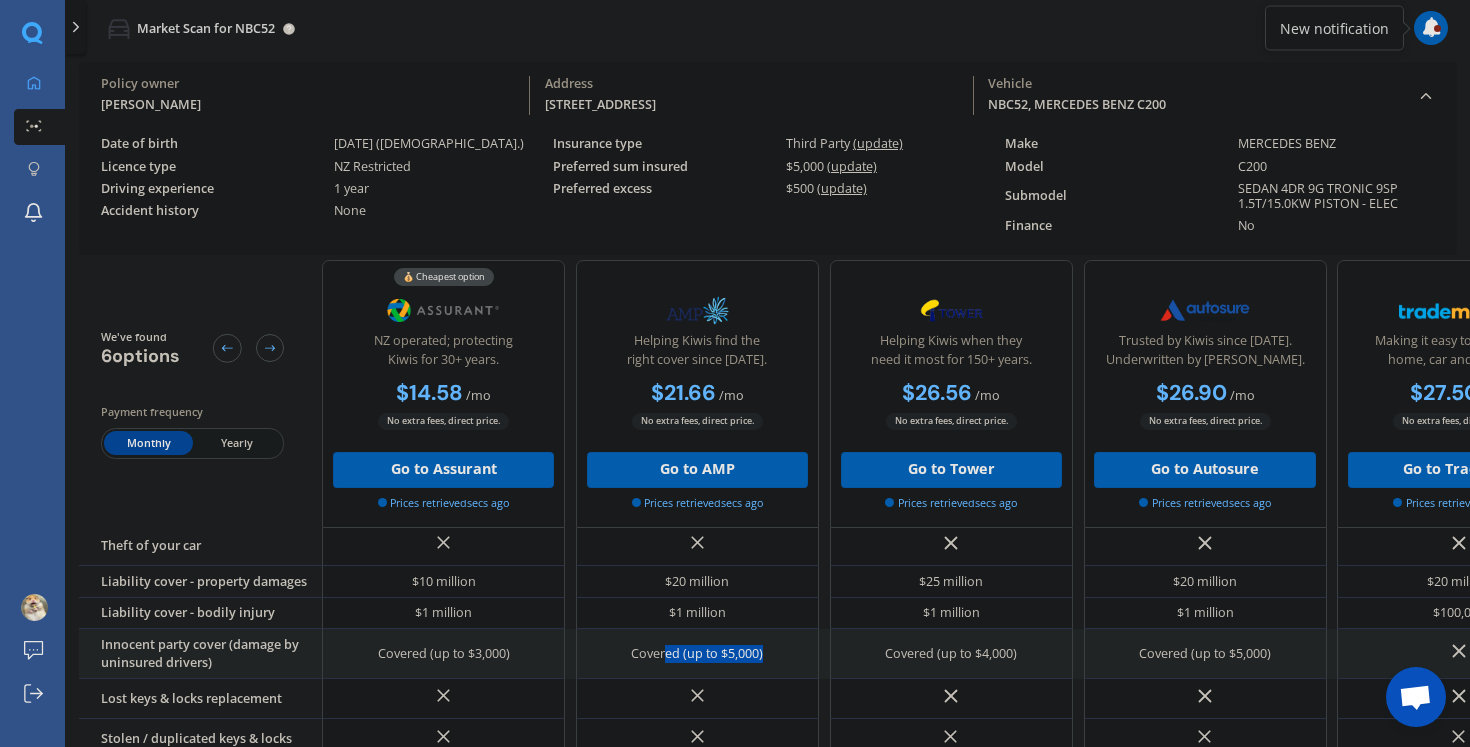 drag, startPoint x: 664, startPoint y: 648, endPoint x: 781, endPoint y: 656, distance: 117.273186 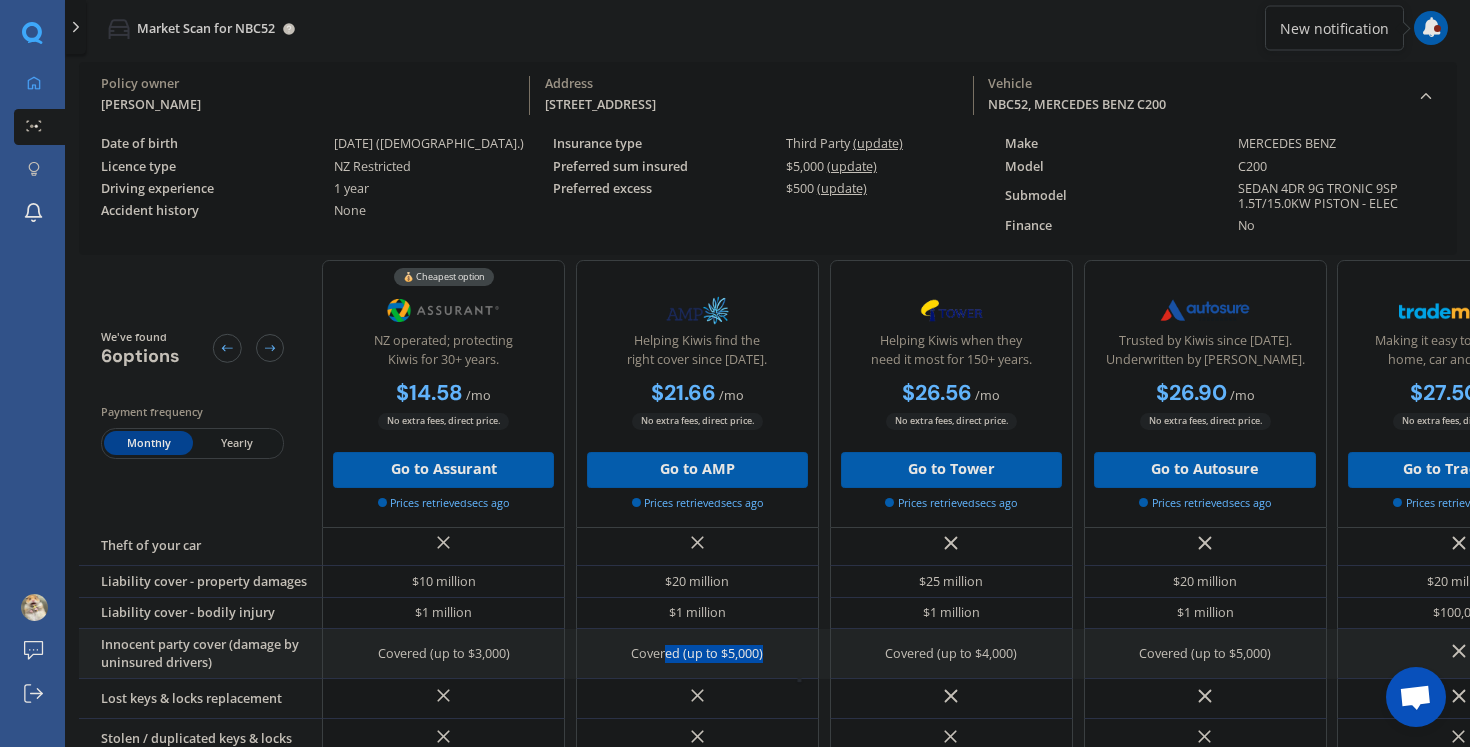 click on "Covered (up to $5,000)" at bounding box center (697, 654) 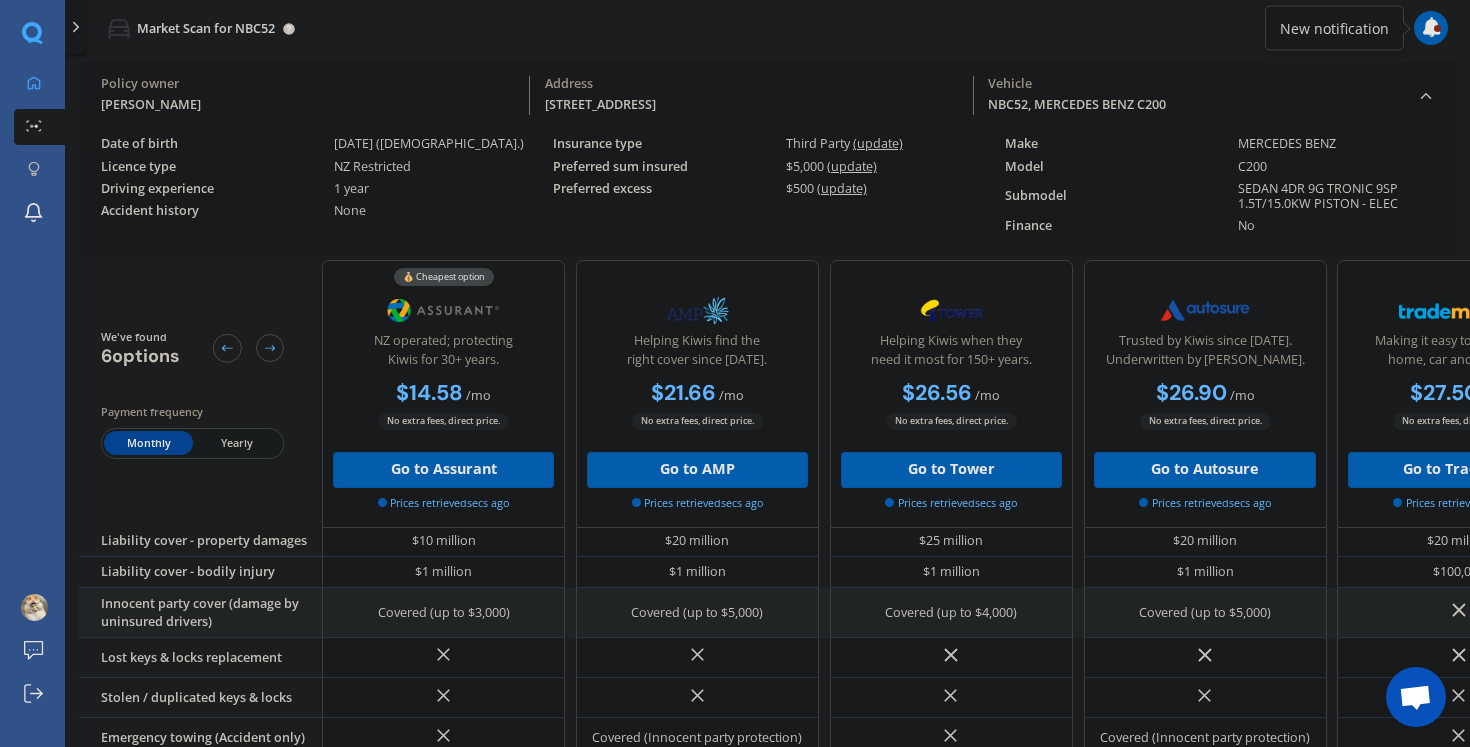 scroll, scrollTop: 196, scrollLeft: 0, axis: vertical 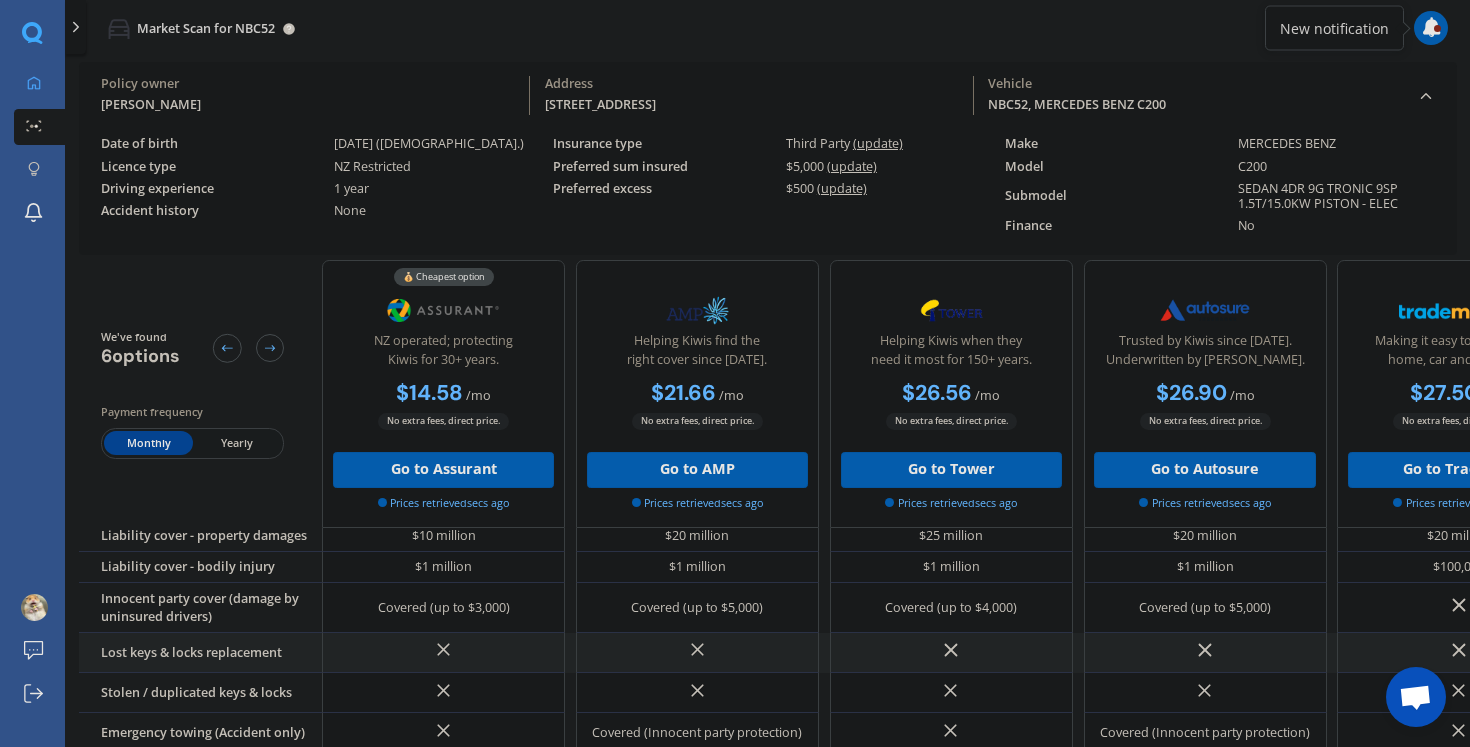 drag, startPoint x: 679, startPoint y: 635, endPoint x: 702, endPoint y: 636, distance: 23.021729 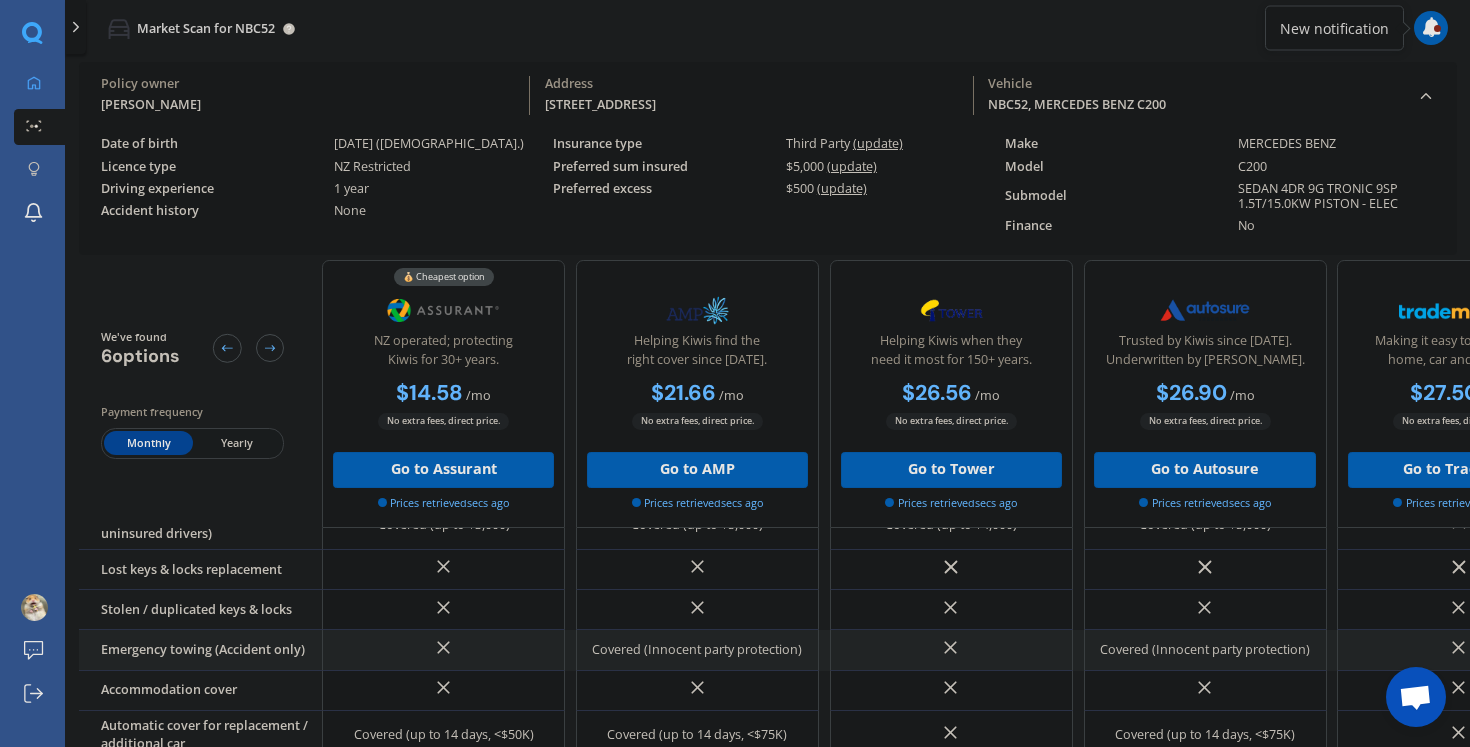 scroll, scrollTop: 291, scrollLeft: 0, axis: vertical 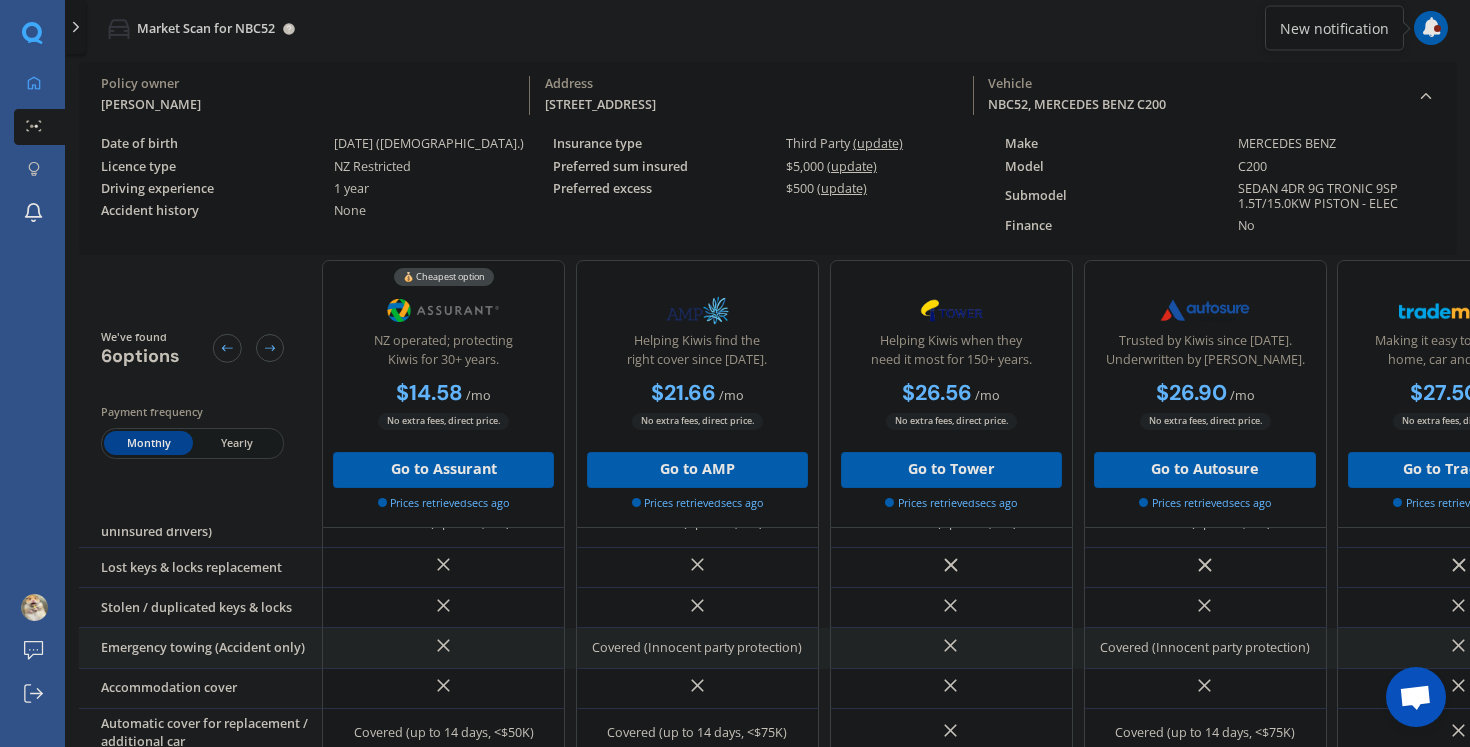 click on "Covered (Innocent party protection)" at bounding box center (697, 648) 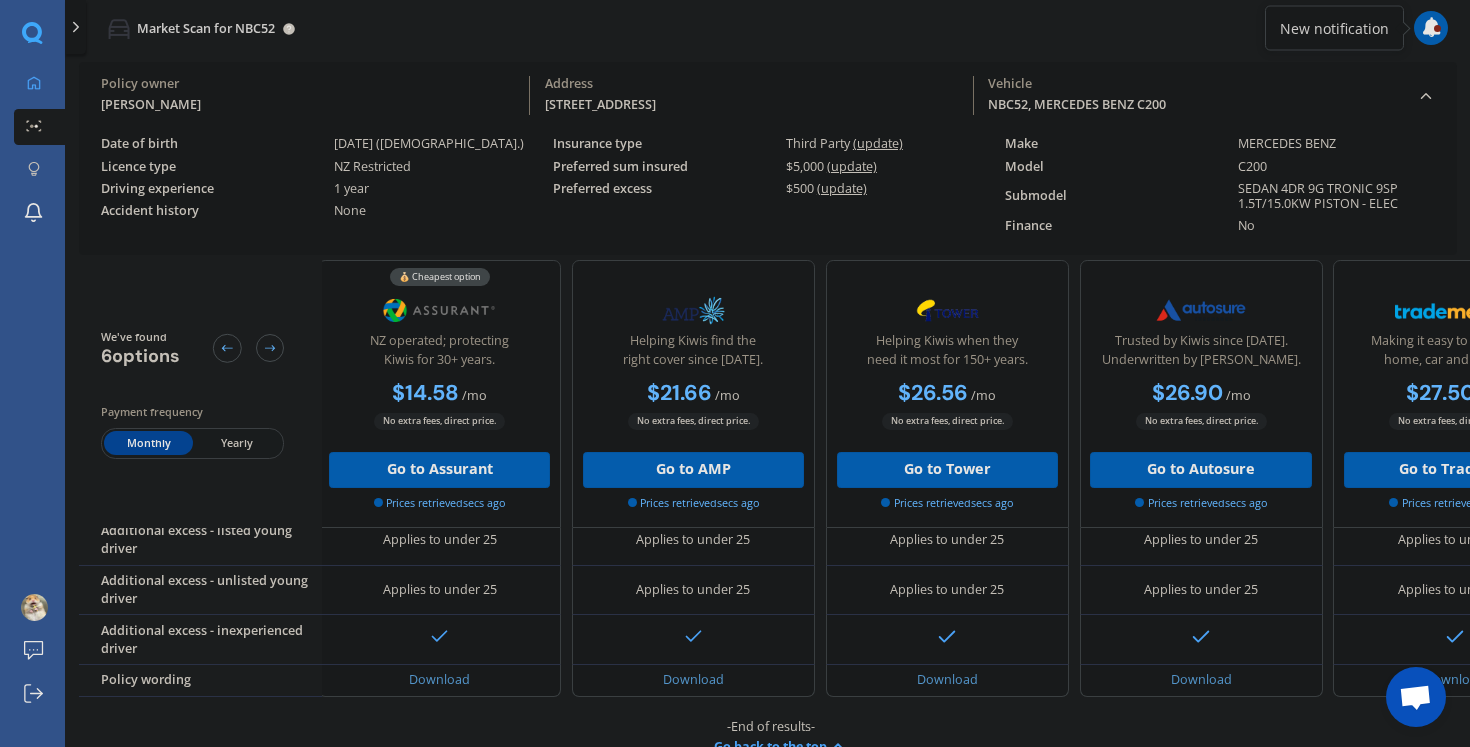 scroll, scrollTop: 655, scrollLeft: 4, axis: both 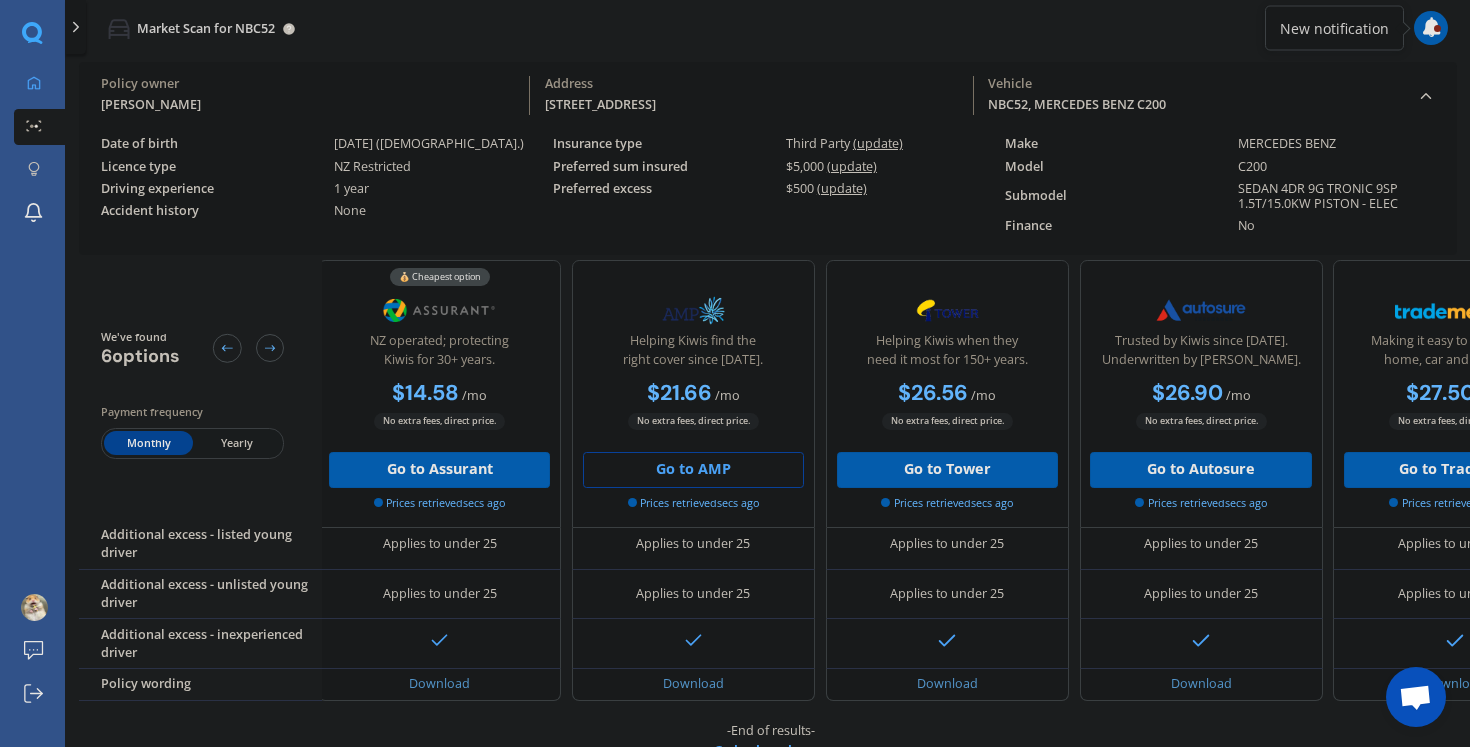 click on "Go to AMP" at bounding box center [693, 469] 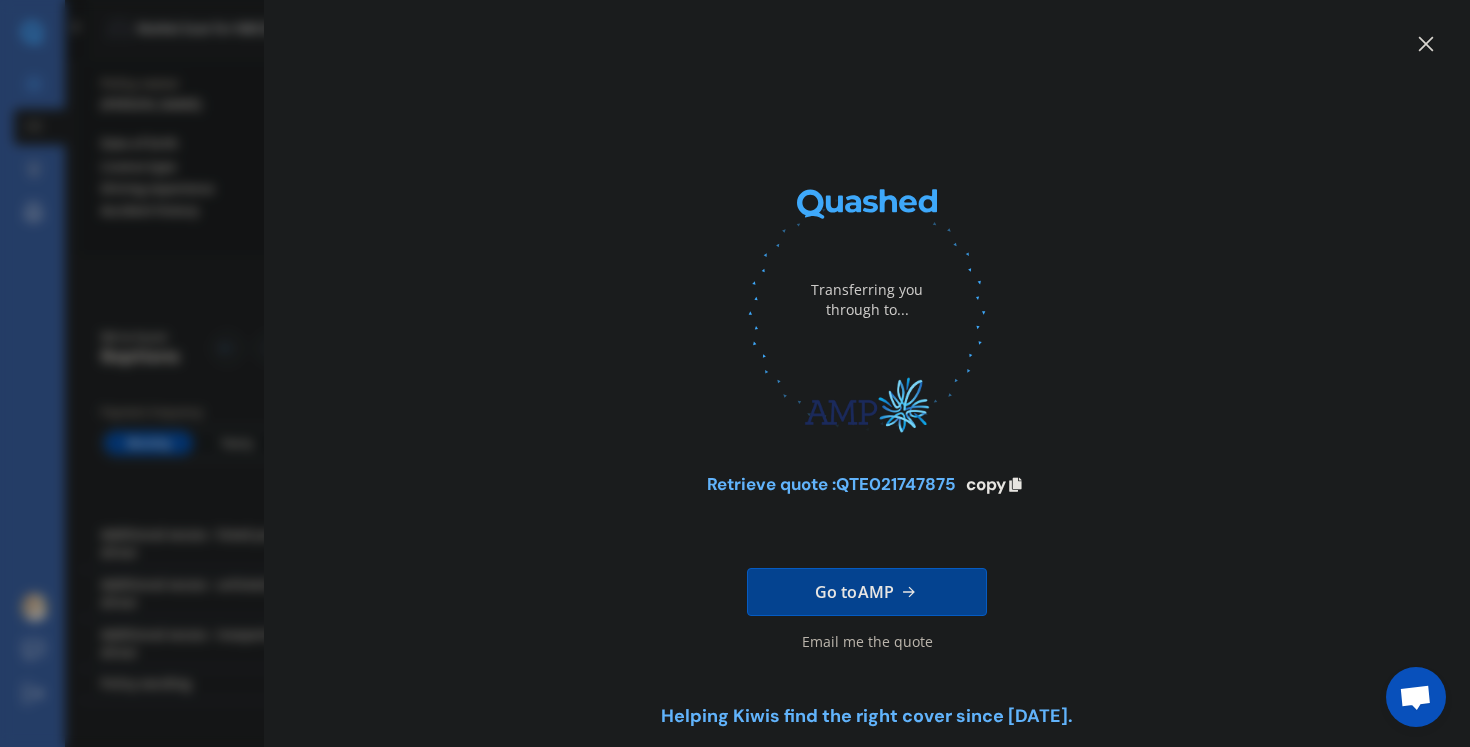 click 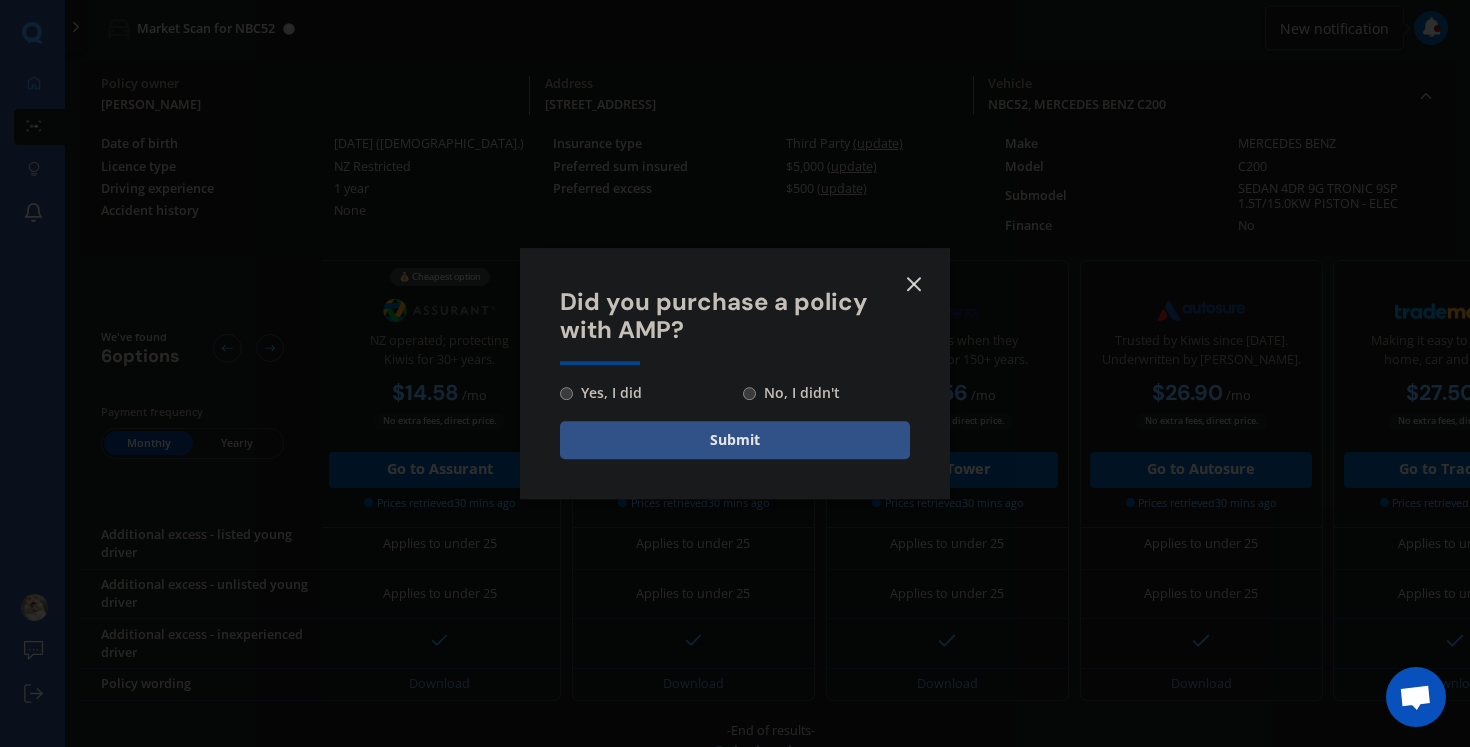click on "No, I didn't" at bounding box center (798, 393) 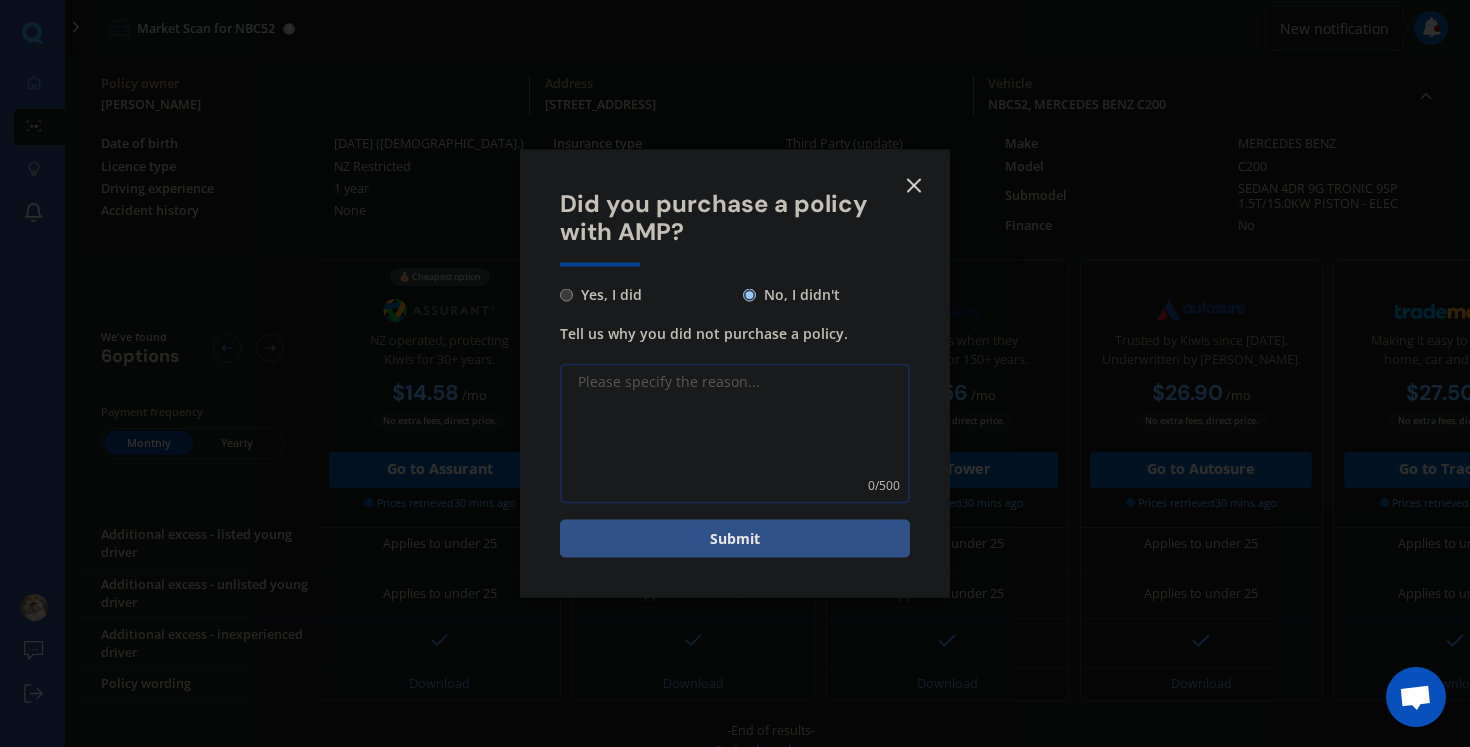 click 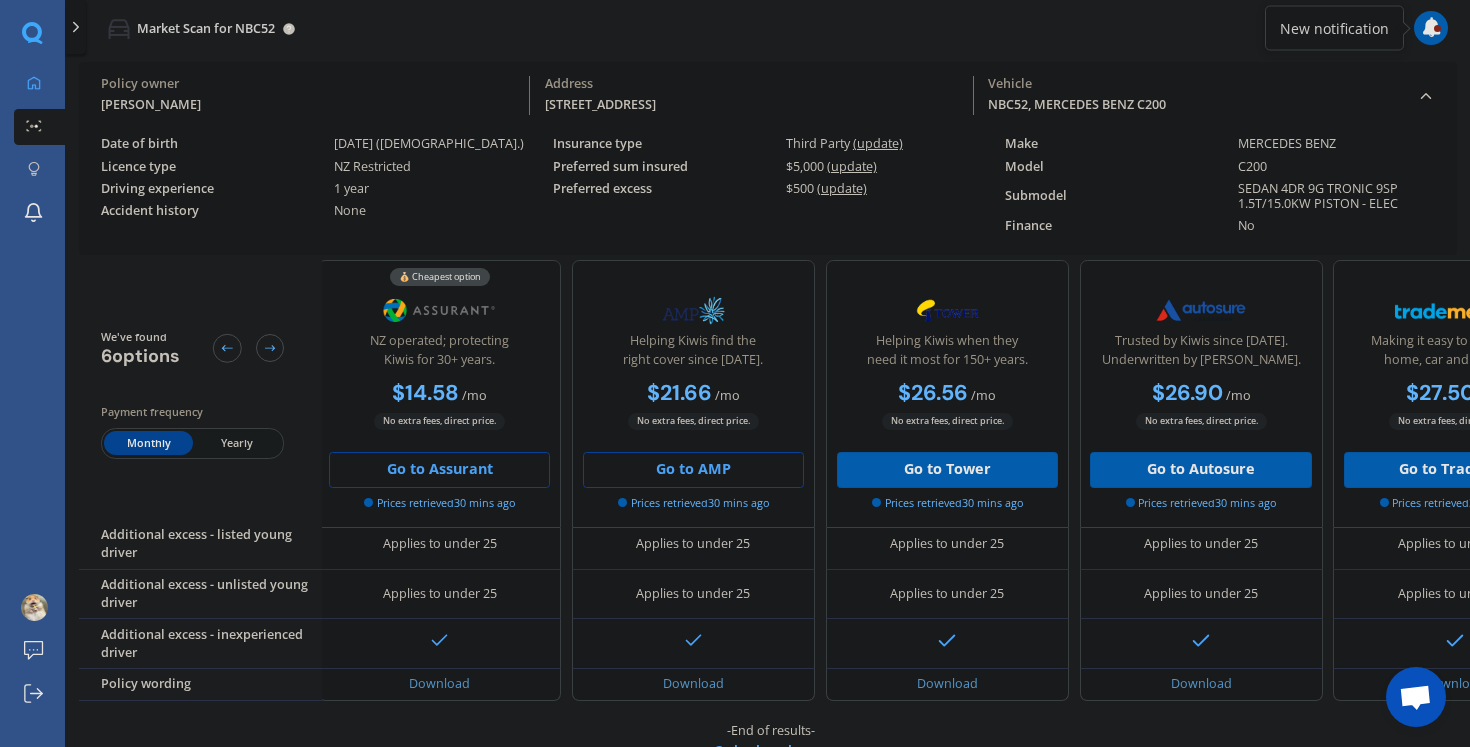 click on "Go to Assurant" at bounding box center (439, 469) 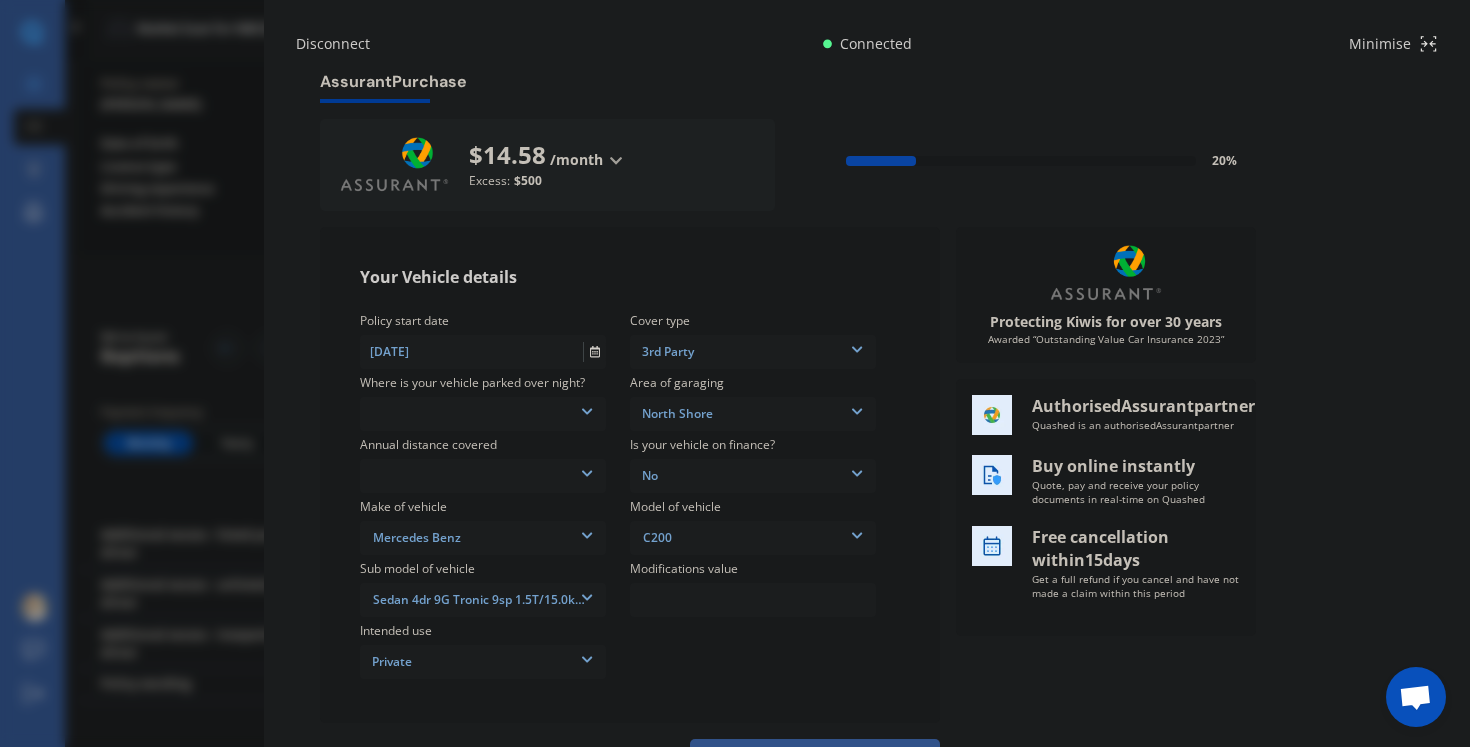 click on "Disconnect Connected Minimise Yearly Monthly $14.58 / mo Assurant  Purchase $14.58 /month /year /month Excess: $500 20 % Your Vehicle details Policy start date [DATE] Cover type 3rd Party 3rd Party 3rd Party Fire & Theft Full Where is your vehicle parked over night? In a garage On own property On street or road Area of garaging [GEOGRAPHIC_DATA] [GEOGRAPHIC_DATA] / [PERSON_NAME] / [GEOGRAPHIC_DATA] [GEOGRAPHIC_DATA] [GEOGRAPHIC_DATA] [GEOGRAPHIC_DATA] Howick / [GEOGRAPHIC_DATA] / Beachlands [GEOGRAPHIC_DATA] / [GEOGRAPHIC_DATA] [GEOGRAPHIC_DATA] [GEOGRAPHIC_DATA] [PERSON_NAME][GEOGRAPHIC_DATA] [GEOGRAPHIC_DATA] [GEOGRAPHIC_DATA] [GEOGRAPHIC_DATA] / [GEOGRAPHIC_DATA] [GEOGRAPHIC_DATA] [GEOGRAPHIC_DATA] [GEOGRAPHIC_DATA] [GEOGRAPHIC_DATA] [GEOGRAPHIC_DATA] Annual distance covered Low (less than 15,000km per year) Average (15,000-30,000km per year) High (30,000+km per year) Is your vehicle on finance? No No Yes Make of vehicle Mercedes Benz AC ALFA ROMEO ASTON [PERSON_NAME] AUDI AUSTIN BEDFORD Bentley BMW BYD CADILLAC CAN-AM CHERY CHEVROLET CHRYSLER Citroen CRUISEAIR CUPRA DAEWOO DAIHATSU DAIMLER DAMON DIAHATSU DODGE EXOCET ZX" at bounding box center [735, 373] 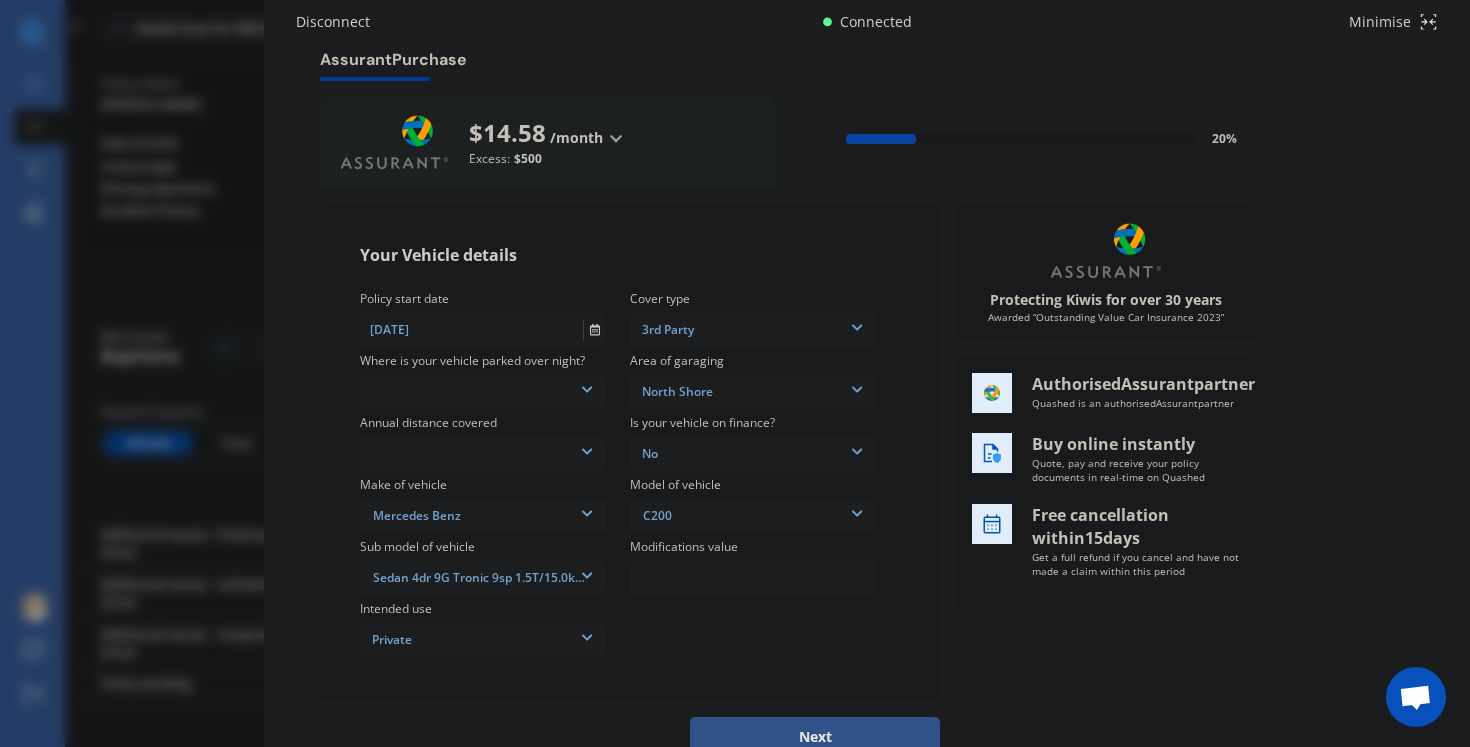 scroll, scrollTop: 19, scrollLeft: 0, axis: vertical 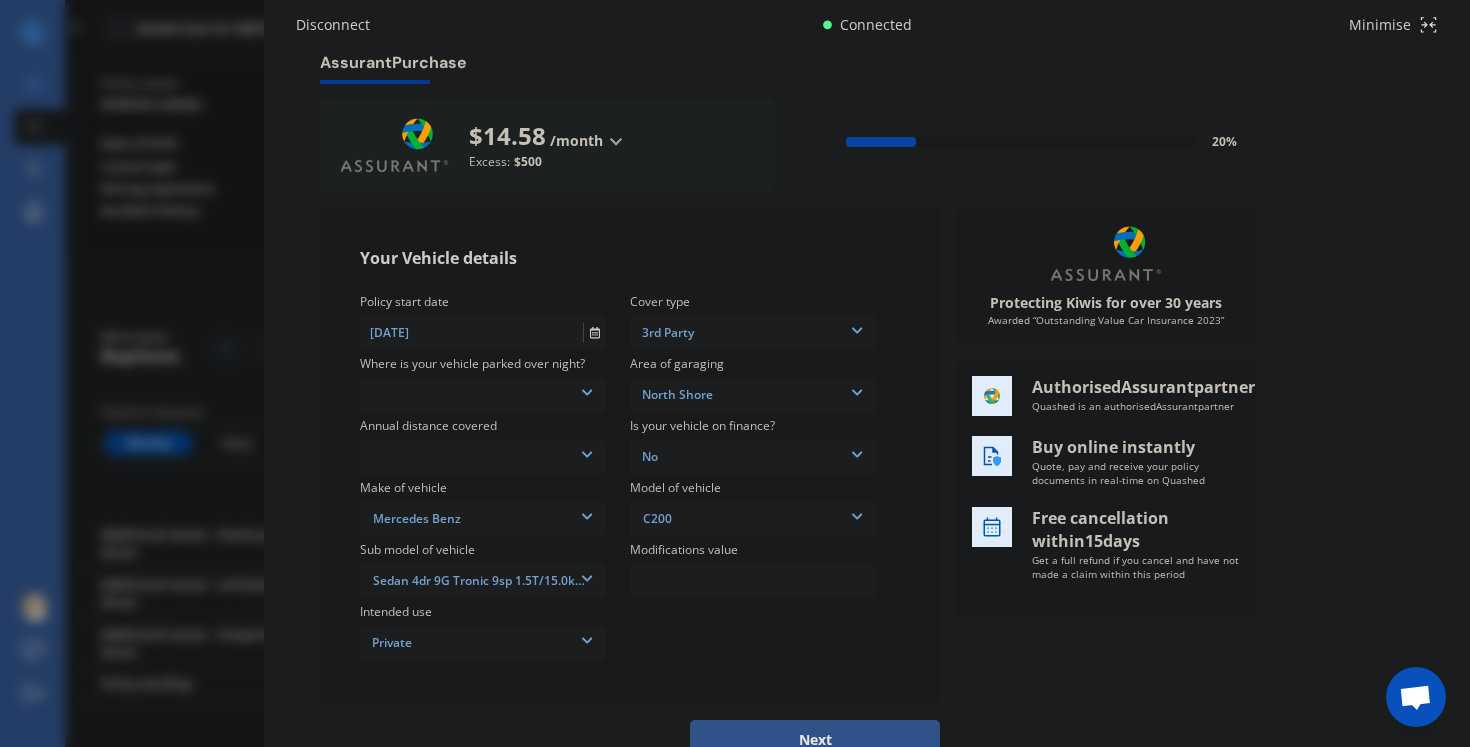 click 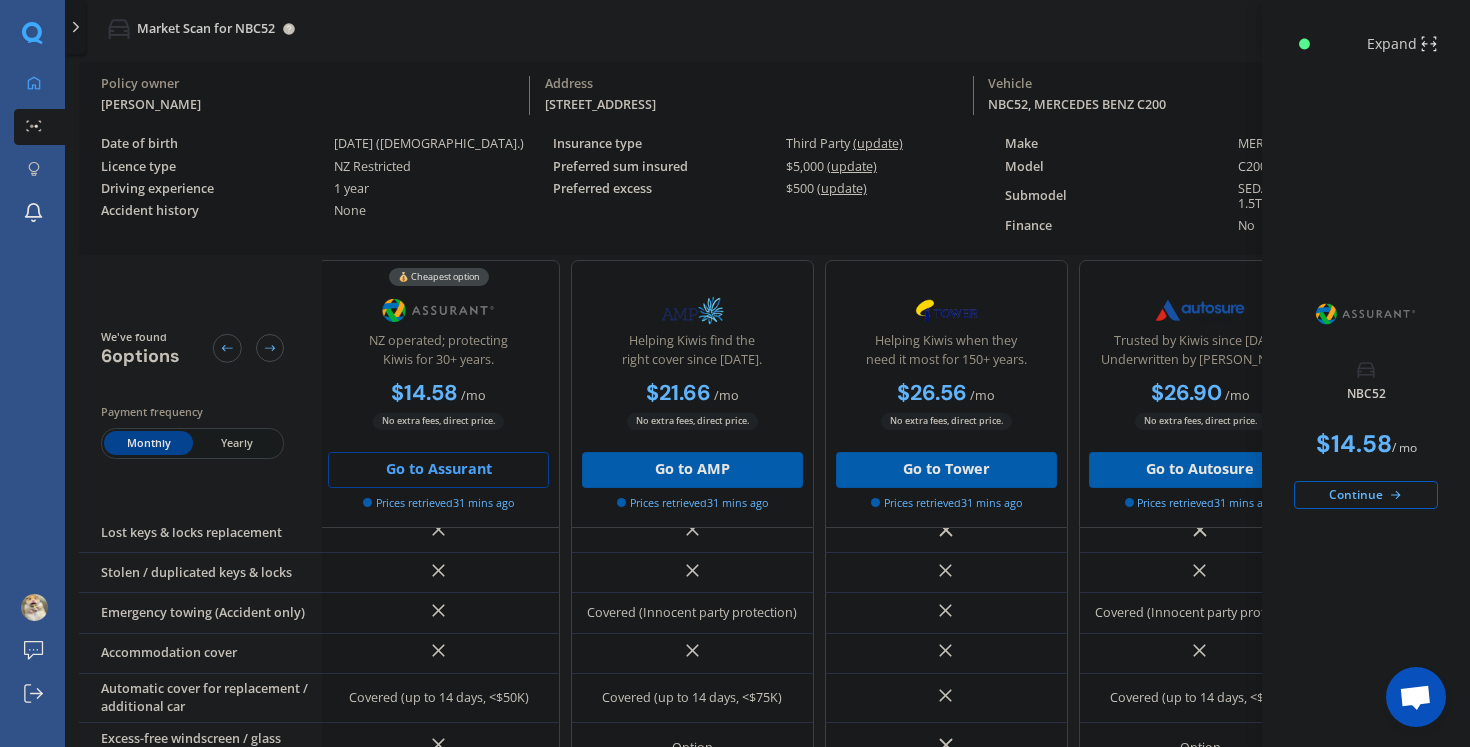 scroll, scrollTop: 352, scrollLeft: 5, axis: both 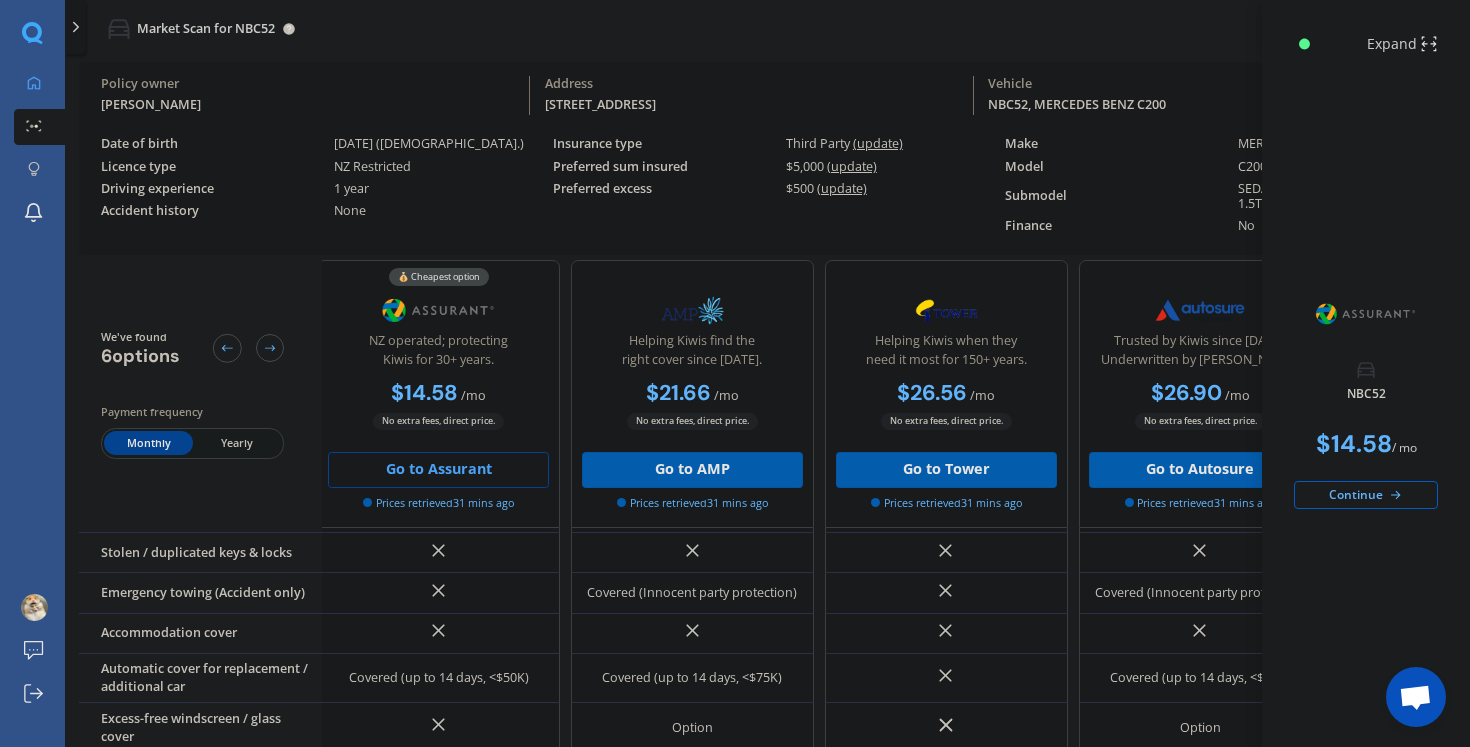 click on "Go to Assurant" at bounding box center (438, 469) 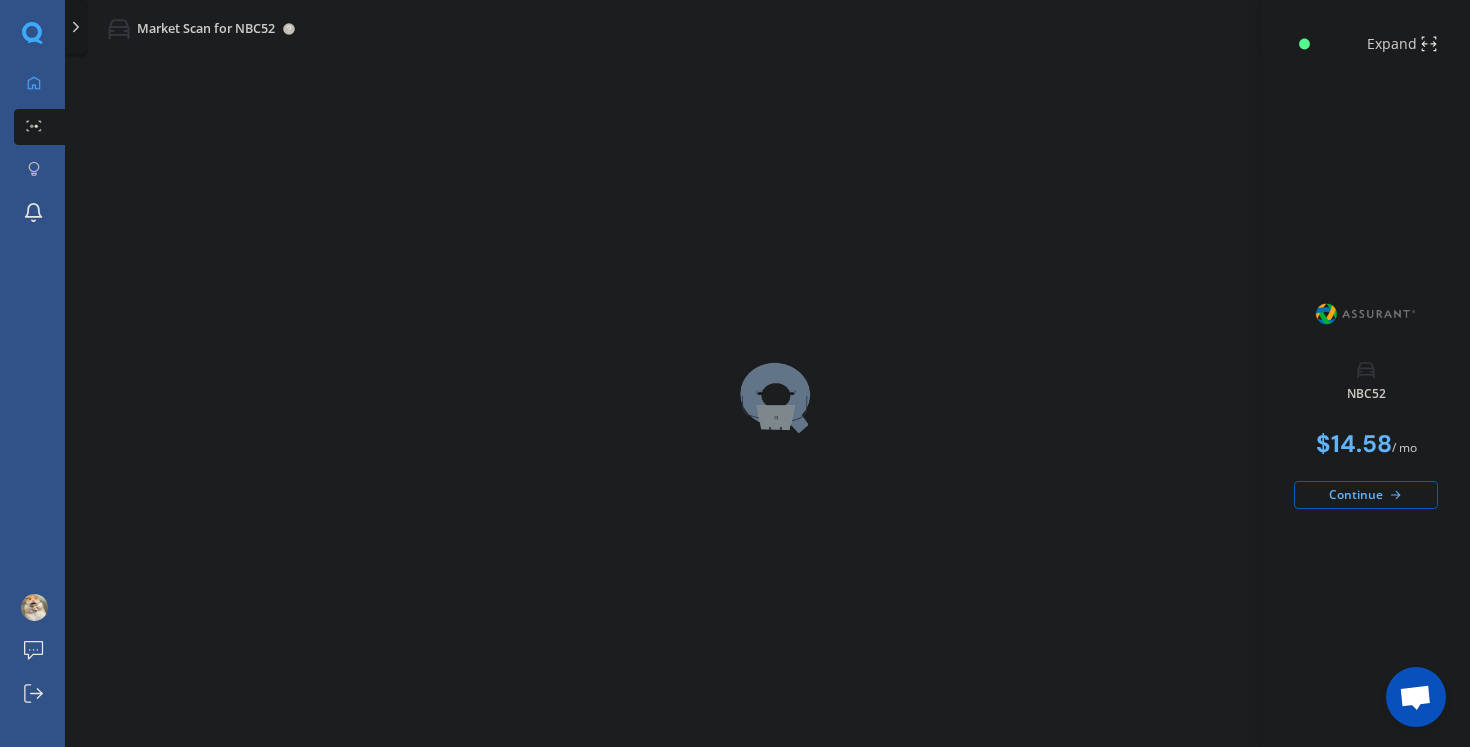 scroll, scrollTop: 0, scrollLeft: 0, axis: both 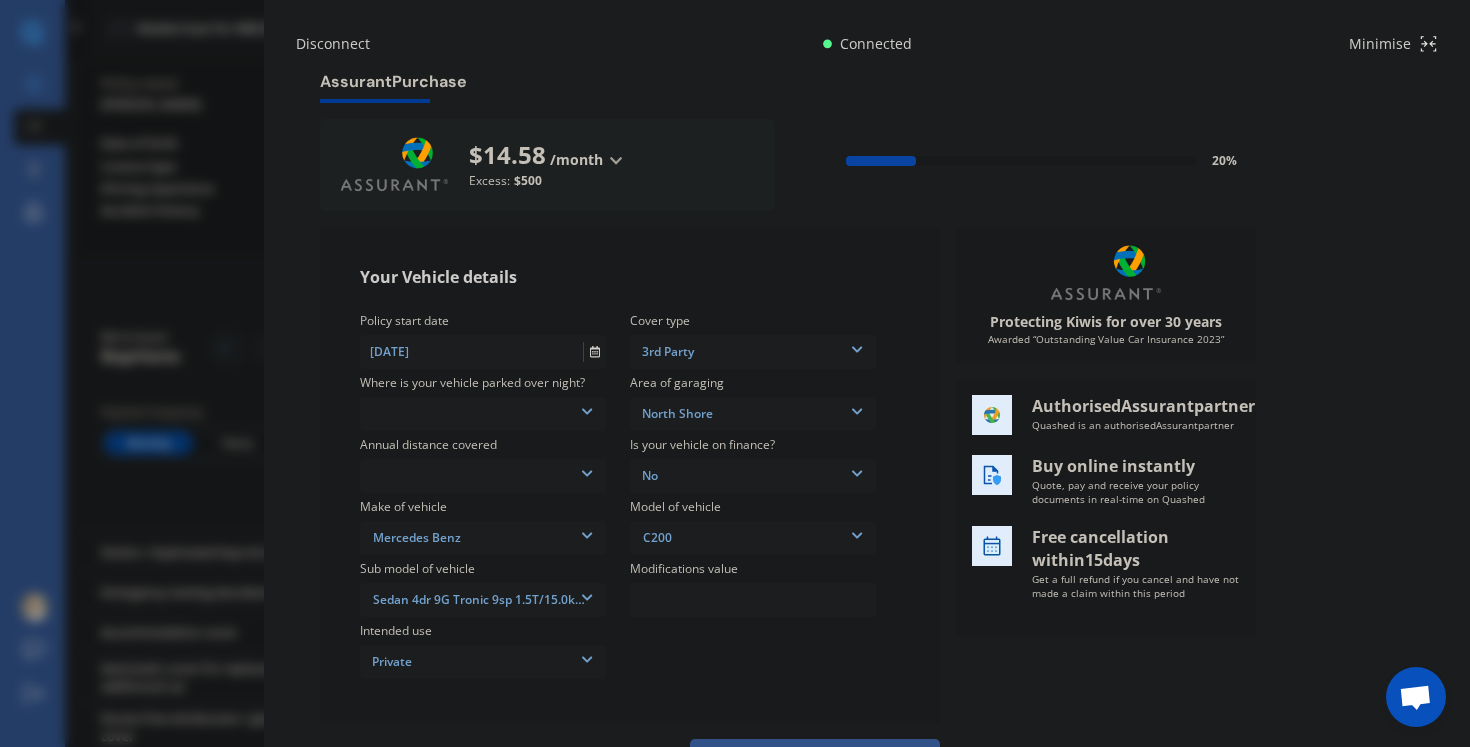 click on "In a garage On own property On street or road" at bounding box center [483, 414] 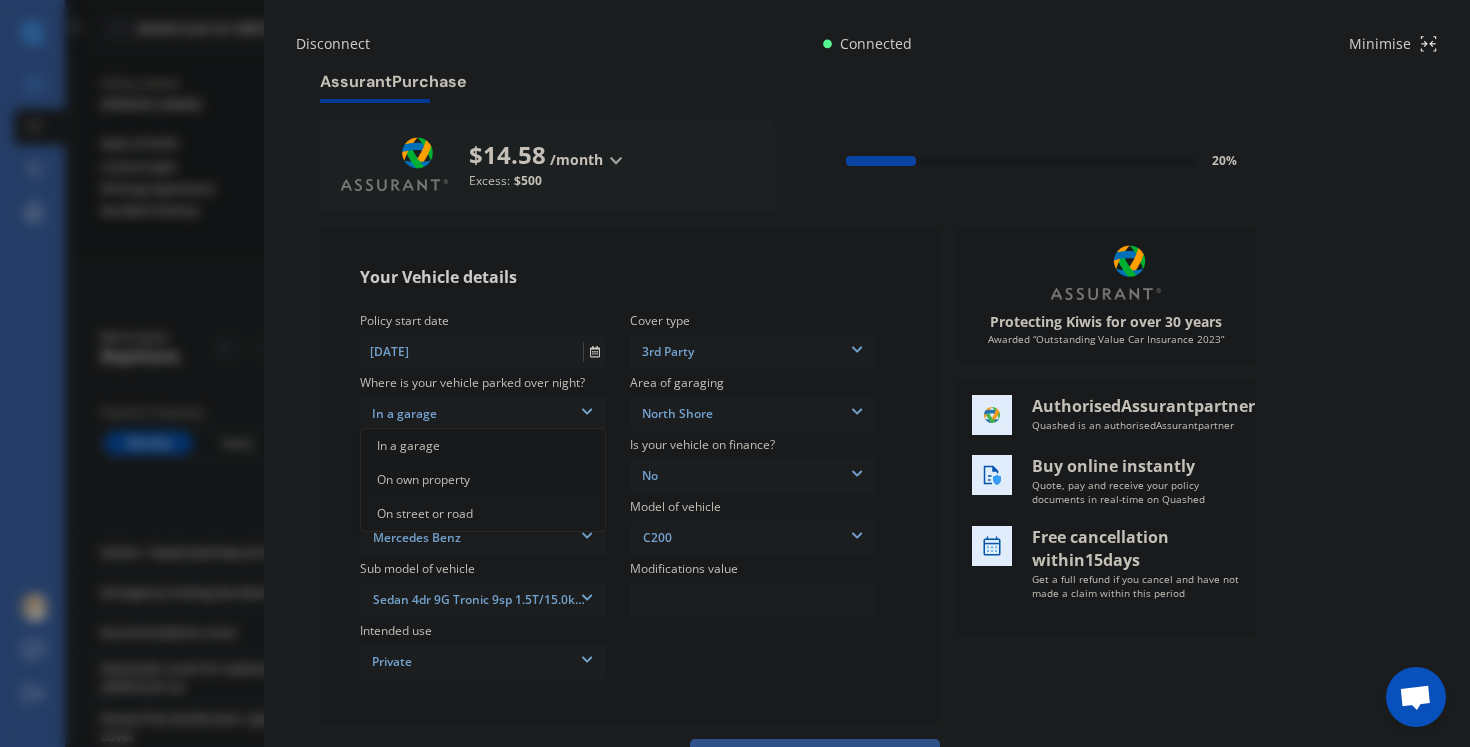 click on "On own property" at bounding box center (483, 480) 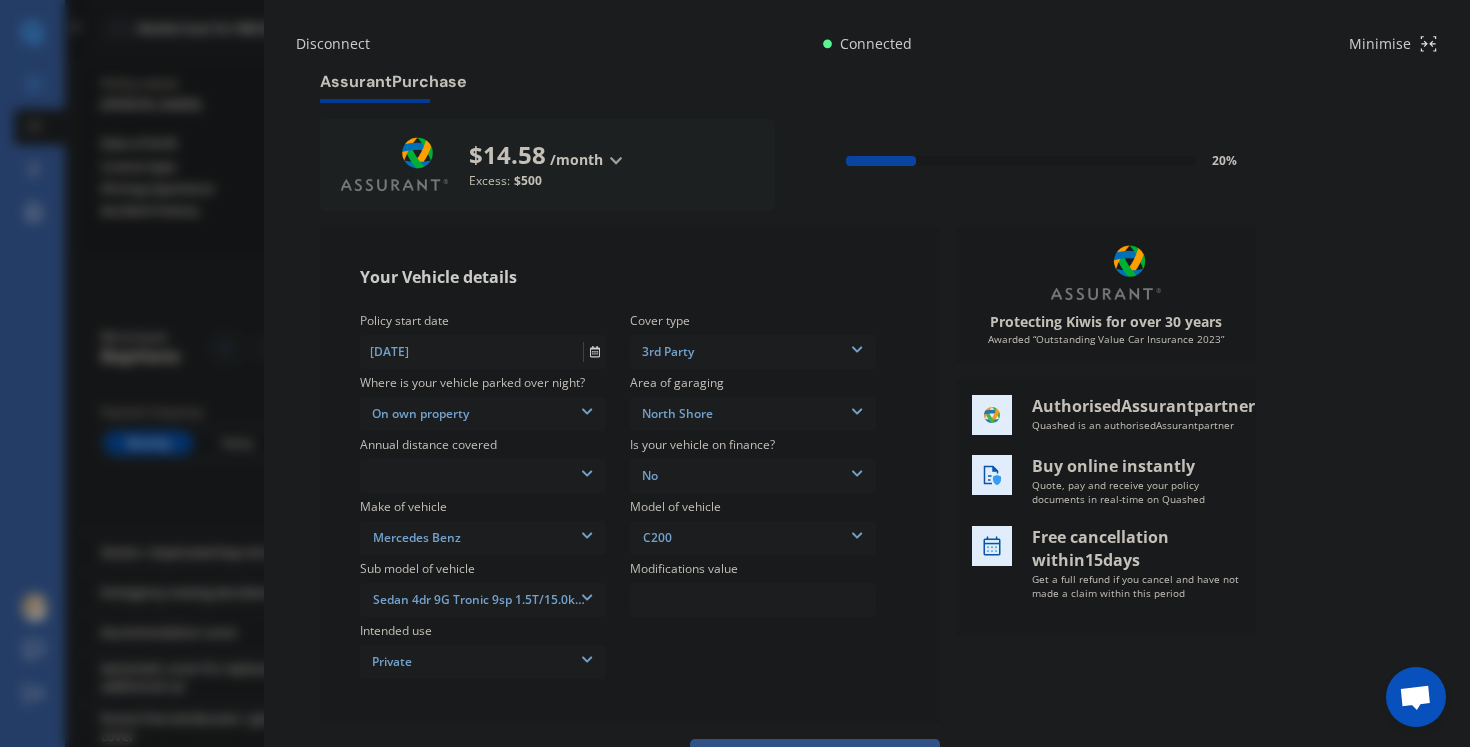 click on "Low (less than 15,000km per year) Average (15,000-30,000km per year) High (30,000+km per year)" at bounding box center [483, 476] 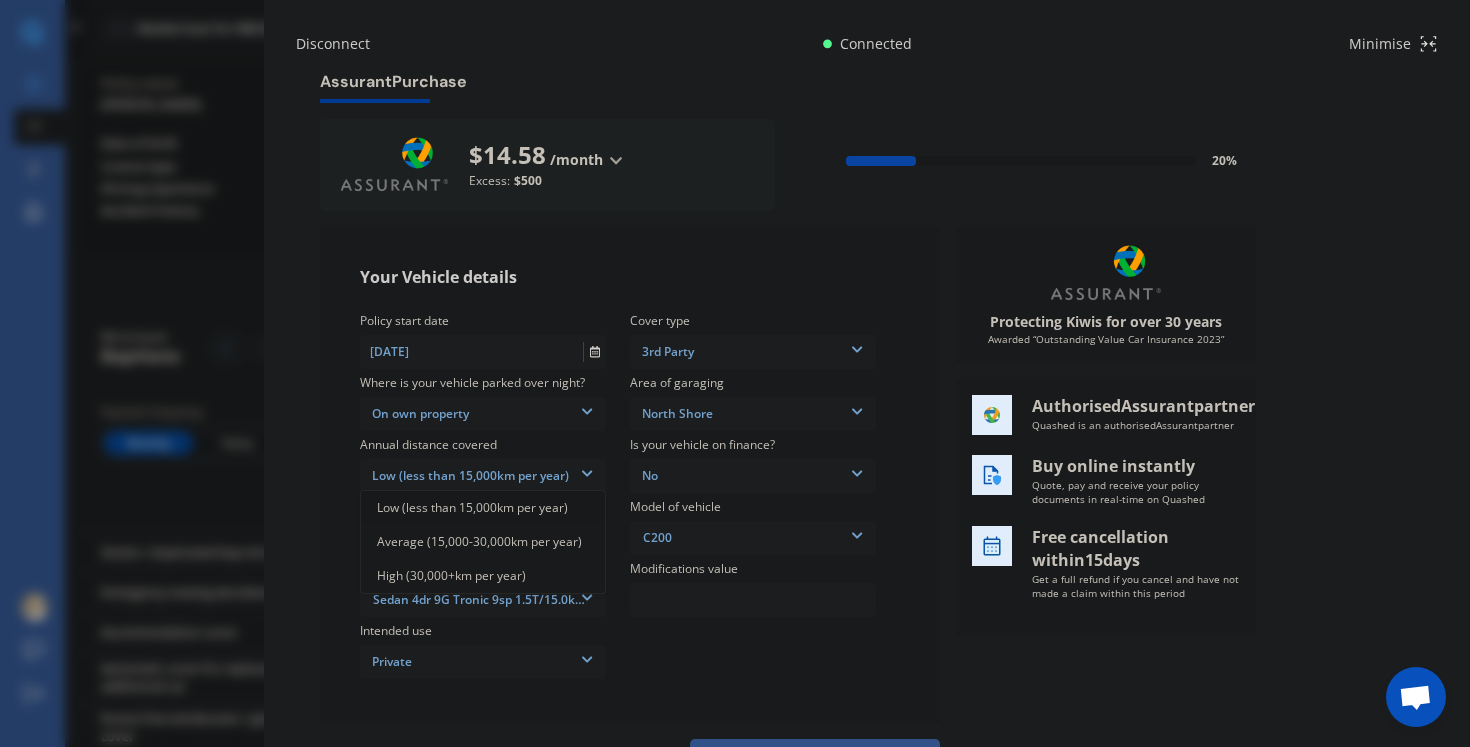 click on "Low (less than 15,000km per year)" at bounding box center [472, 507] 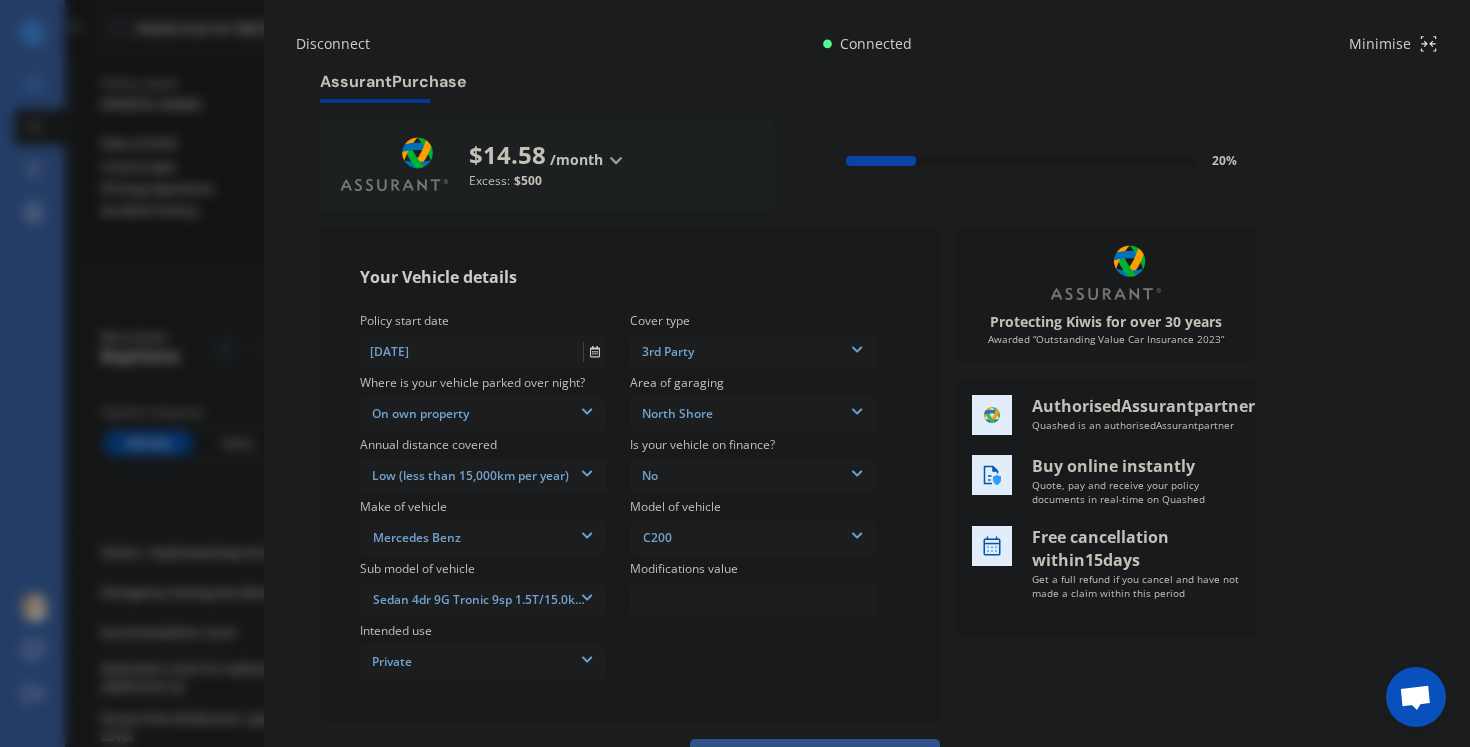 click on "Low (less than 15,000km per year)" at bounding box center [483, 476] 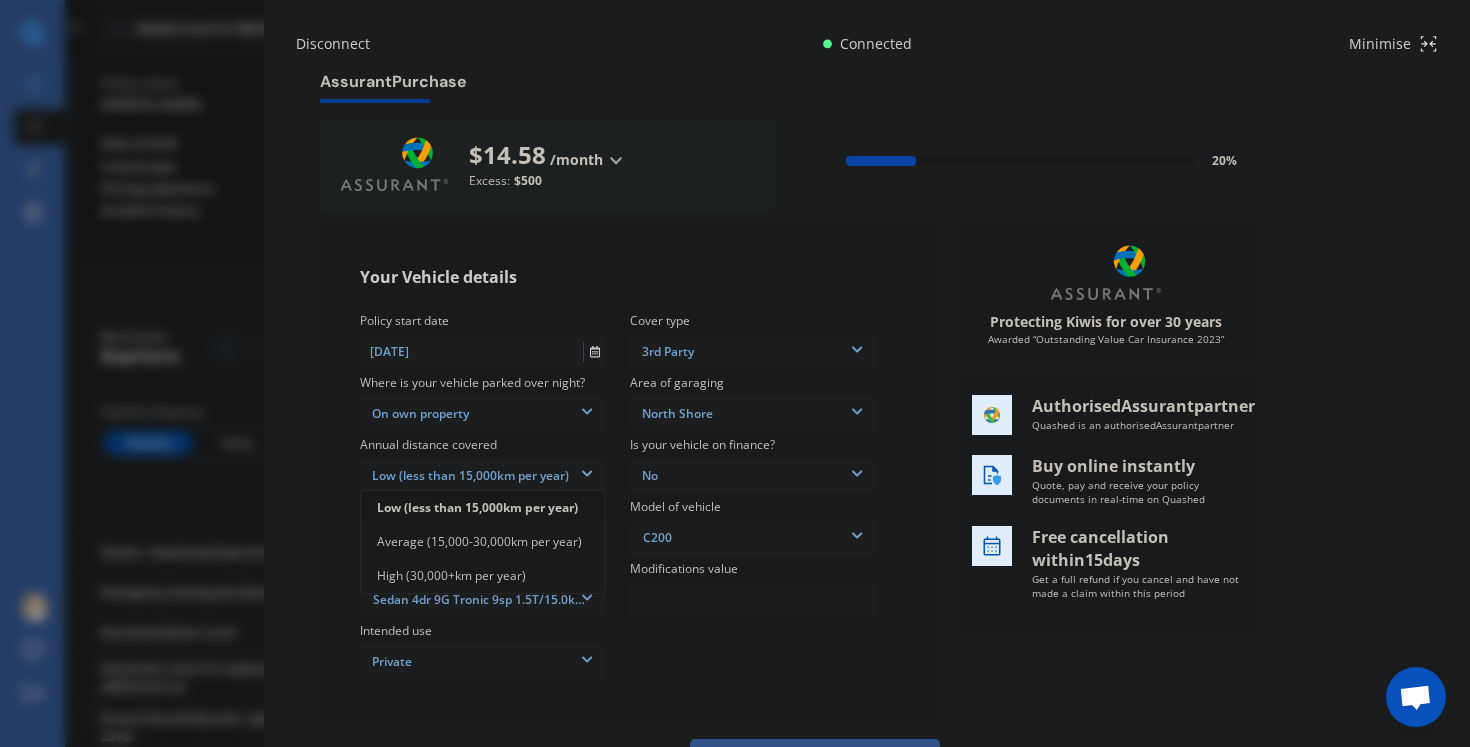 click on "Low (less than 15,000km per year)" at bounding box center [483, 476] 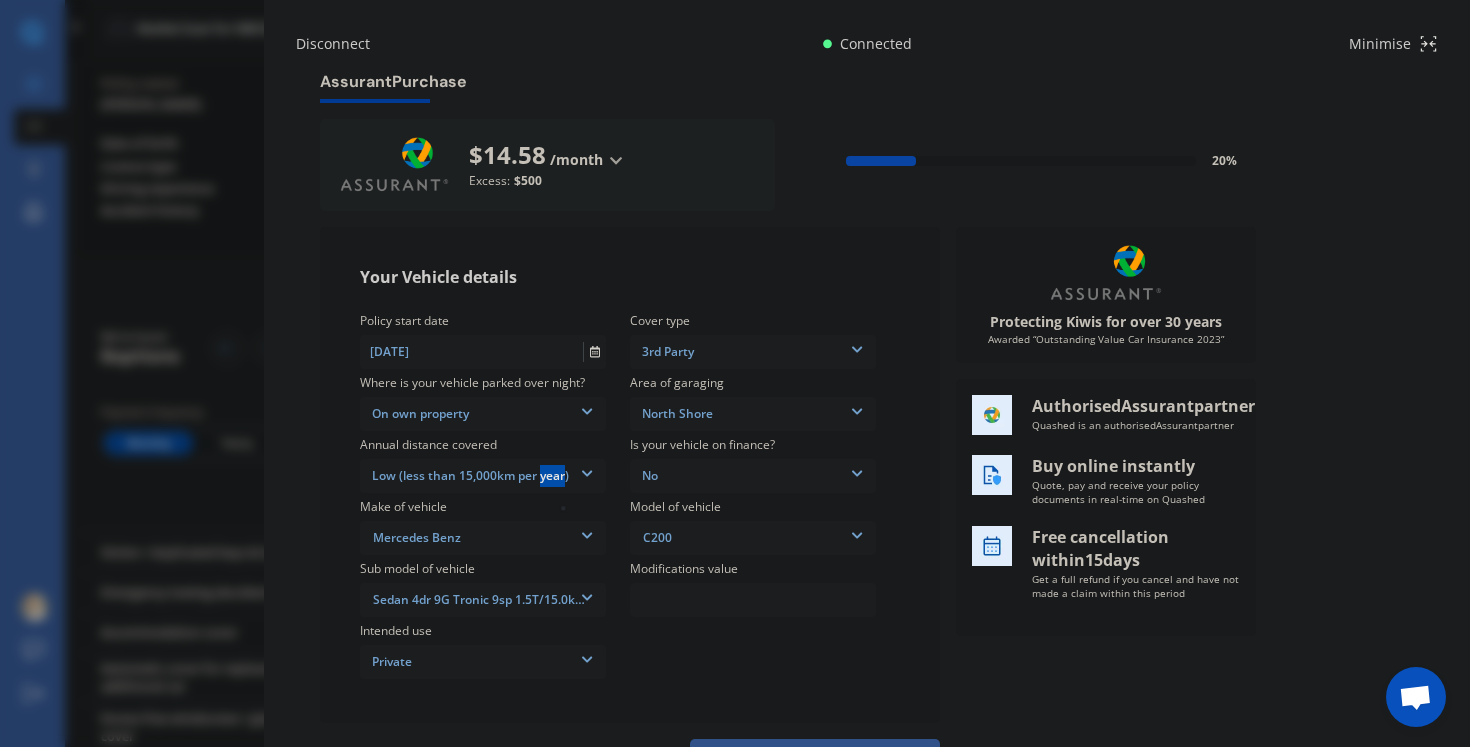 click on "Policy start date [DATE] Cover type 3rd Party 3rd Party 3rd Party Fire & Theft Full Where is your vehicle parked over night? On own property In a garage On own property On street or road Area of garaging [GEOGRAPHIC_DATA] [GEOGRAPHIC_DATA] [GEOGRAPHIC_DATA] / [PERSON_NAME] / [GEOGRAPHIC_DATA] [GEOGRAPHIC_DATA] [GEOGRAPHIC_DATA] [GEOGRAPHIC_DATA] [GEOGRAPHIC_DATA] / [GEOGRAPHIC_DATA] / [GEOGRAPHIC_DATA] [GEOGRAPHIC_DATA] / [GEOGRAPHIC_DATA] [GEOGRAPHIC_DATA] [GEOGRAPHIC_DATA] [PERSON_NAME][GEOGRAPHIC_DATA] [GEOGRAPHIC_DATA] [GEOGRAPHIC_DATA] [GEOGRAPHIC_DATA] / [GEOGRAPHIC_DATA] [GEOGRAPHIC_DATA] [GEOGRAPHIC_DATA] [GEOGRAPHIC_DATA] [GEOGRAPHIC_DATA] [GEOGRAPHIC_DATA] [GEOGRAPHIC_DATA] Annual distance covered Low (less than 15,000km per year) Low (less than 15,000km per year) Average (15,000-30,000km per year) High (30,000+km per year) Is your vehicle on finance? No No Yes Make of vehicle Mercedes Benz AC ALFA ROMEO ASTON [PERSON_NAME] AUDI AUSTIN BEDFORD Bentley BMW BYD CADILLAC CAN-AM CHERY CHEVROLET CHRYSLER Citroen CRUISEAIR CUPRA DAEWOO DAIHATSU DAIMLER DAMON DIAHATSU DODGE EXOCET FACTORY FIVE FERRARI FIAT Fiord FLEETWOOD FORD FOTON FRASER GEELY GENESIS GEORGIE BOY GMC GWM" at bounding box center (630, 497) 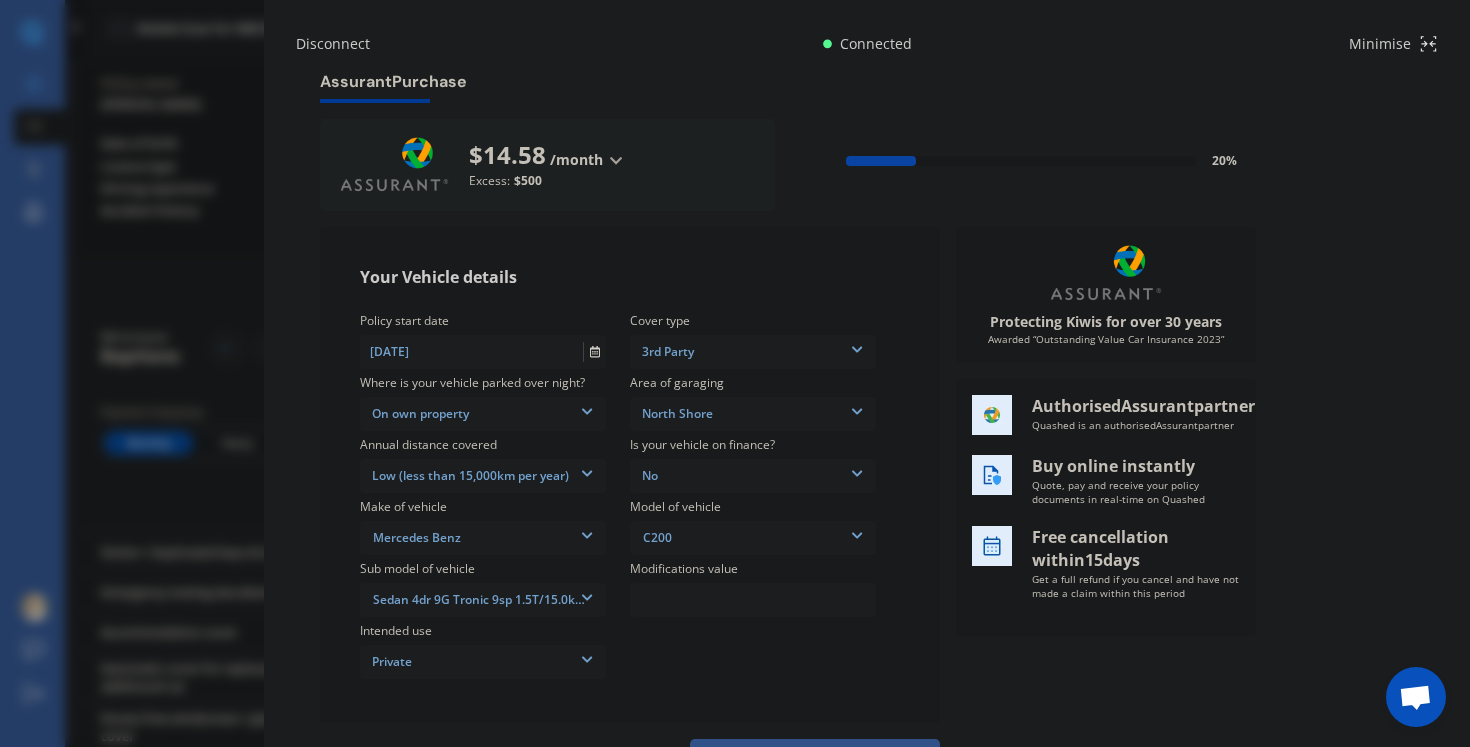 click on "No" at bounding box center (753, 476) 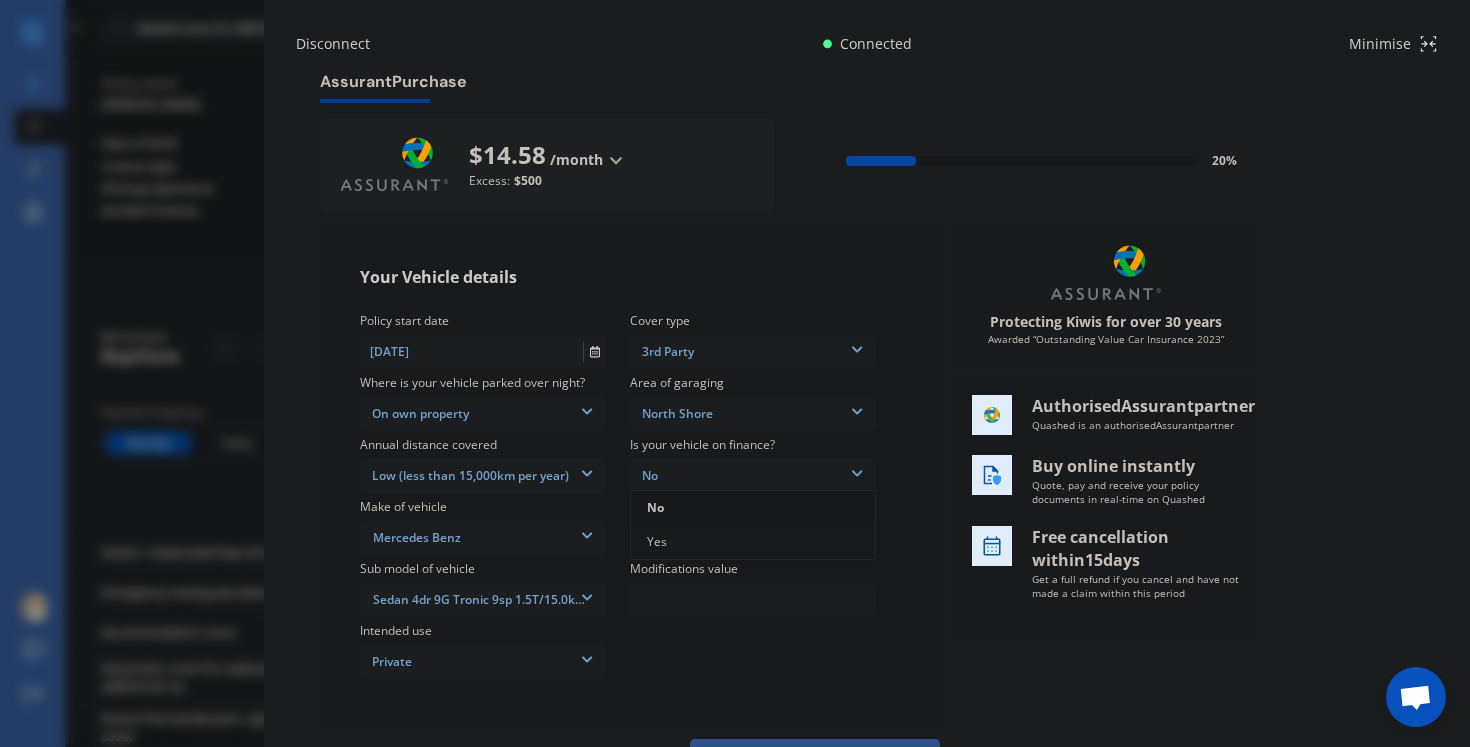 click on "No" at bounding box center [753, 508] 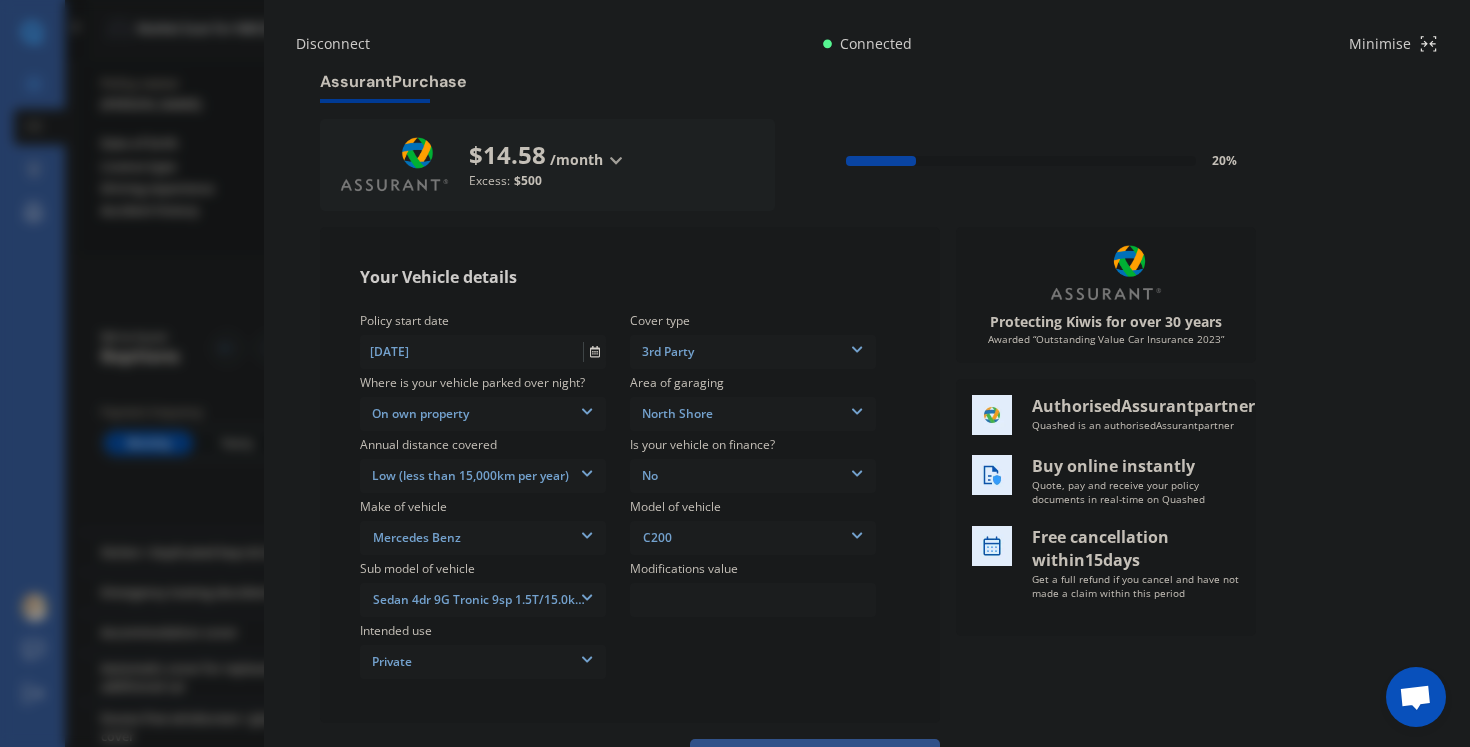 click on "Mercedes Benz" at bounding box center (484, 538) 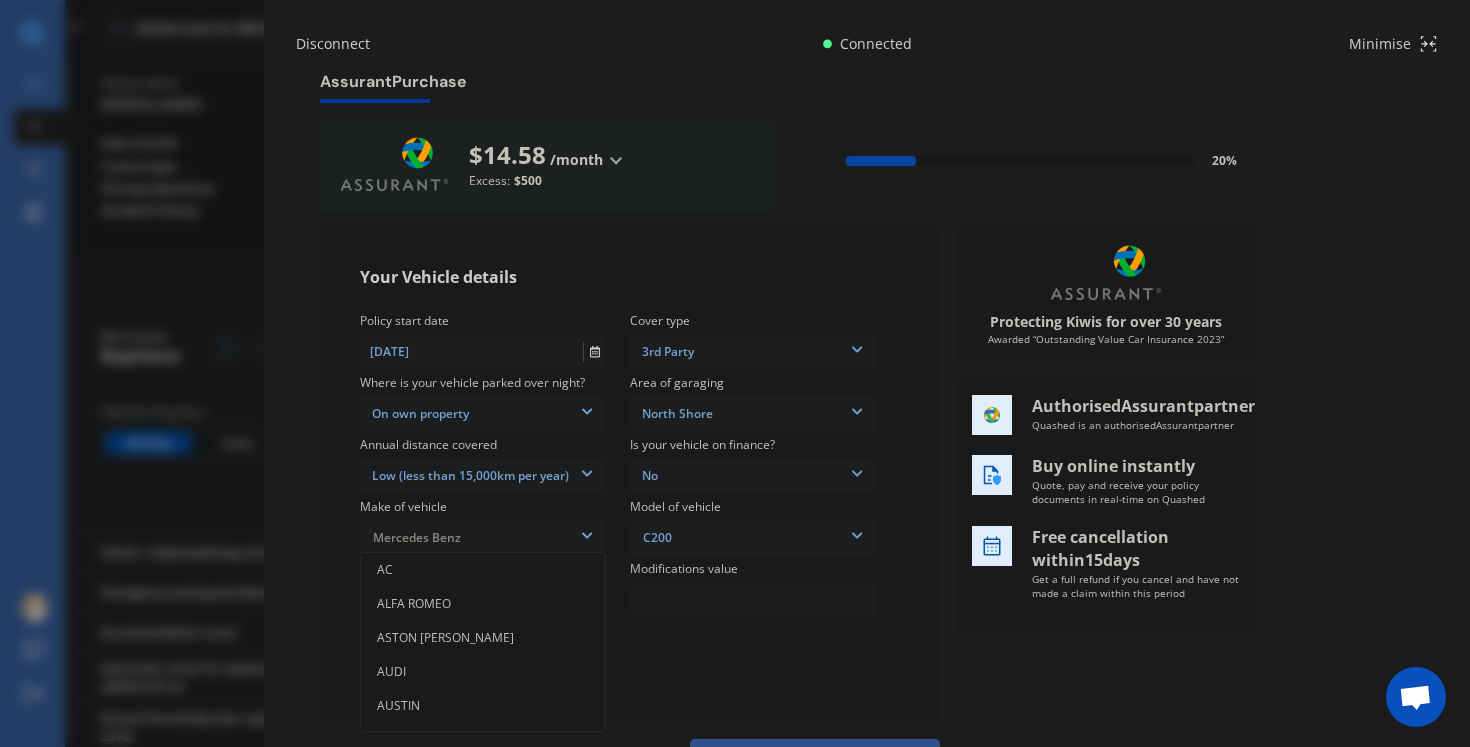 scroll, scrollTop: 2270, scrollLeft: 0, axis: vertical 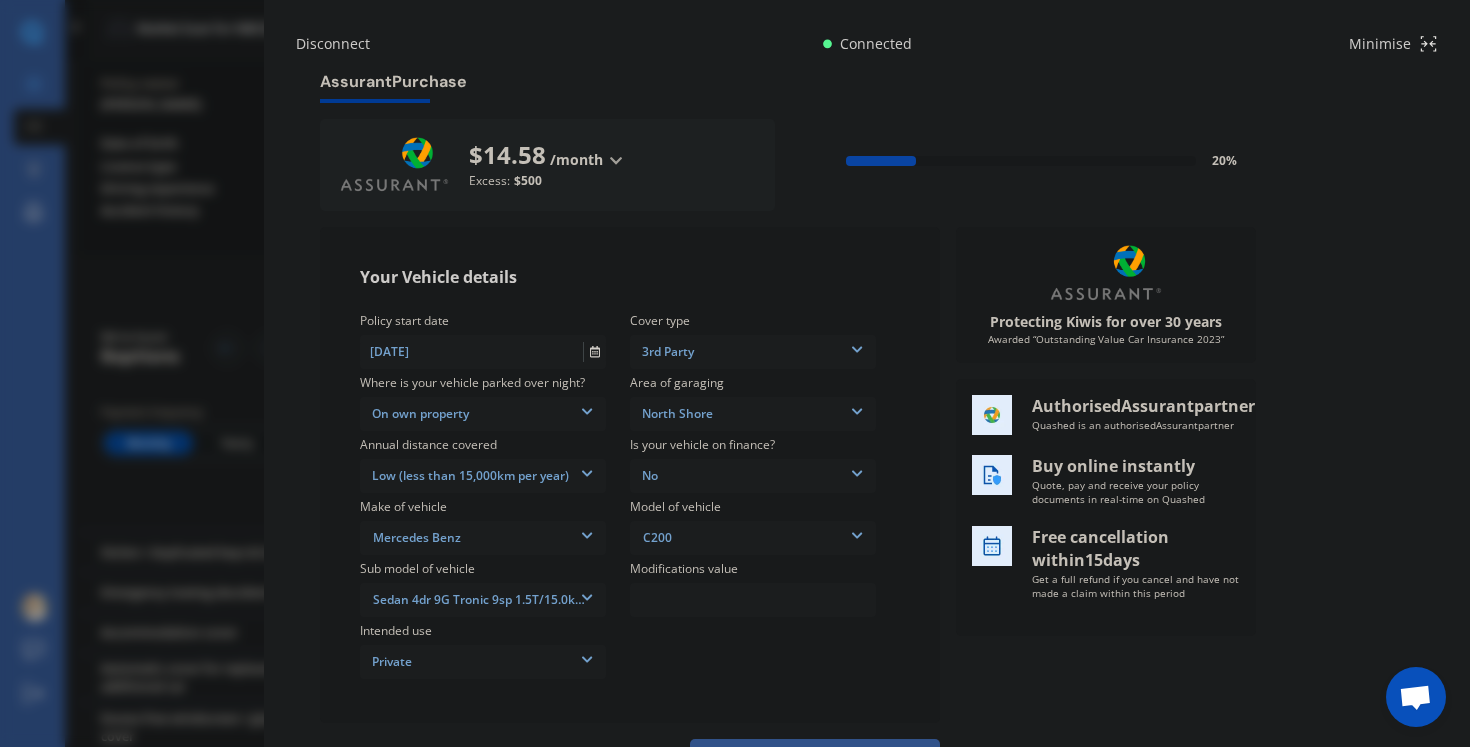 click on "C200" at bounding box center (754, 538) 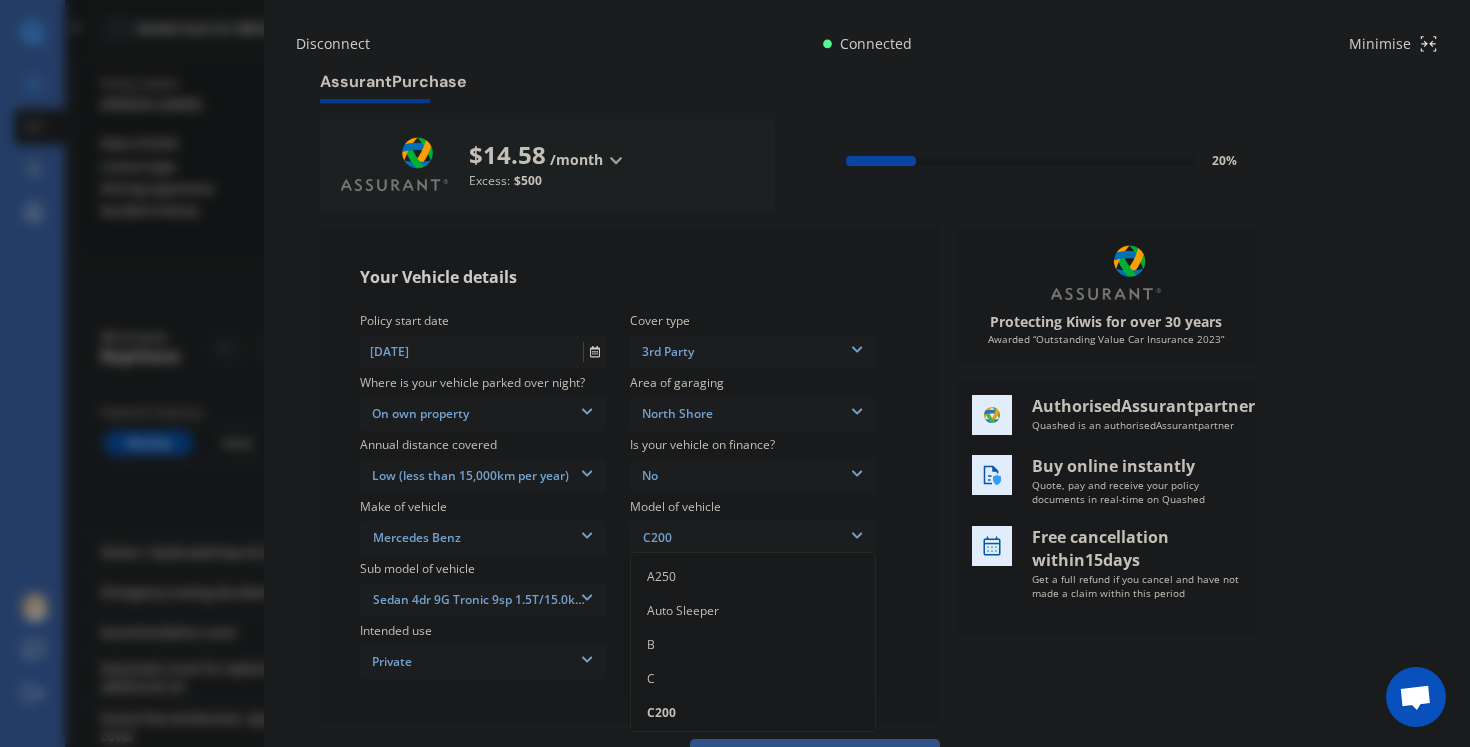 click on "Private" at bounding box center (483, 662) 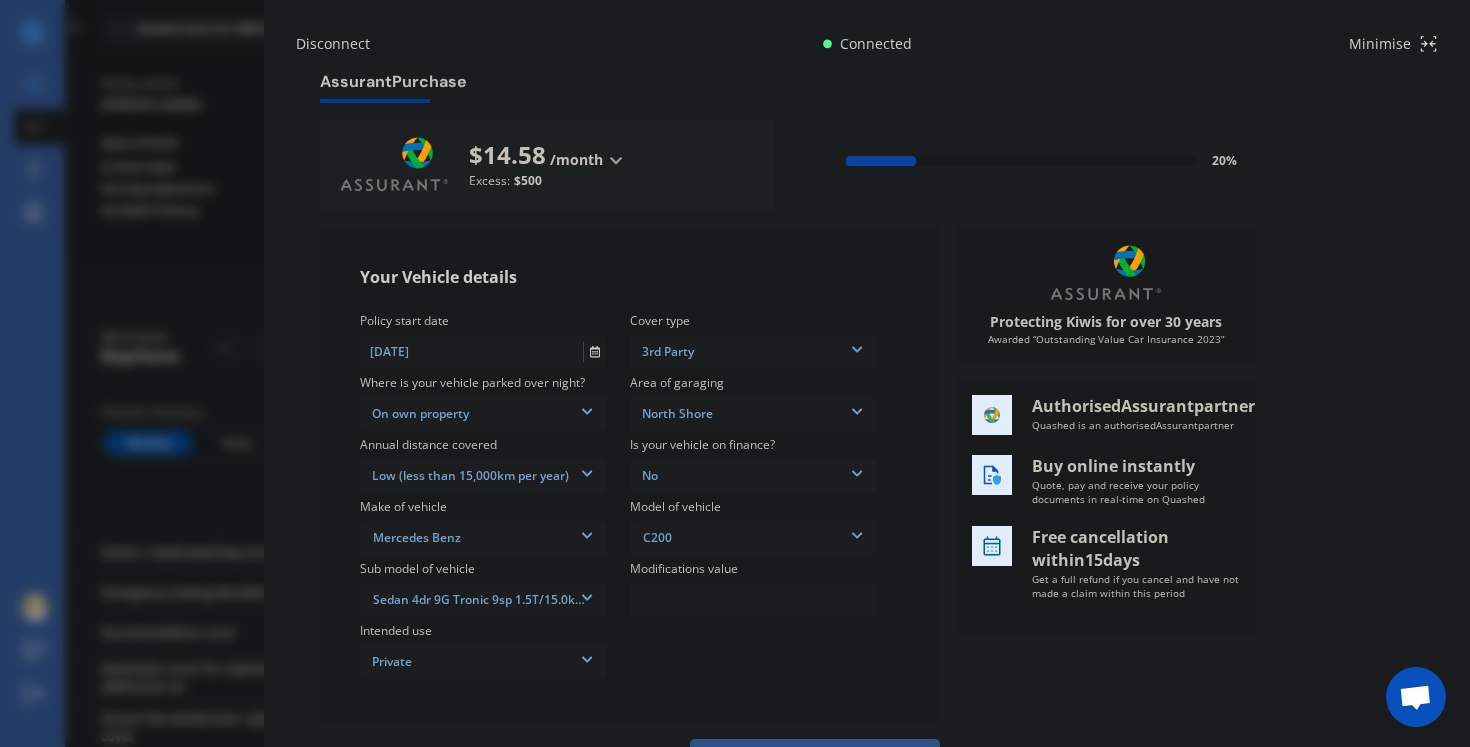 click on "Policy start date [DATE] Cover type 3rd Party 3rd Party 3rd Party Fire & Theft Full Where is your vehicle parked over night? On own property In a garage On own property On street or road Area of garaging [GEOGRAPHIC_DATA] [GEOGRAPHIC_DATA] [GEOGRAPHIC_DATA] / [PERSON_NAME] / [GEOGRAPHIC_DATA] [GEOGRAPHIC_DATA] [GEOGRAPHIC_DATA] [GEOGRAPHIC_DATA] [GEOGRAPHIC_DATA] / [GEOGRAPHIC_DATA] / [GEOGRAPHIC_DATA] [GEOGRAPHIC_DATA] / [GEOGRAPHIC_DATA] [GEOGRAPHIC_DATA] [GEOGRAPHIC_DATA] [PERSON_NAME][GEOGRAPHIC_DATA] [GEOGRAPHIC_DATA] [GEOGRAPHIC_DATA] [GEOGRAPHIC_DATA] / [GEOGRAPHIC_DATA] [GEOGRAPHIC_DATA] [GEOGRAPHIC_DATA] [GEOGRAPHIC_DATA] [GEOGRAPHIC_DATA] [GEOGRAPHIC_DATA] [GEOGRAPHIC_DATA] Annual distance covered Low (less than 15,000km per year) Low (less than 15,000km per year) Average (15,000-30,000km per year) High (30,000+km per year) Is your vehicle on finance? No No Yes Make of vehicle Mercedes Benz AC ALFA ROMEO ASTON [PERSON_NAME] AUDI AUSTIN BEDFORD Bentley BMW BYD CADILLAC CAN-AM CHERY CHEVROLET CHRYSLER Citroen CRUISEAIR CUPRA DAEWOO DAIHATSU DAIMLER DAMON DIAHATSU DODGE EXOCET FACTORY FIVE FERRARI FIAT Fiord FLEETWOOD FORD FOTON FRASER GEELY GENESIS GEORGIE BOY GMC GWM" at bounding box center (630, 497) 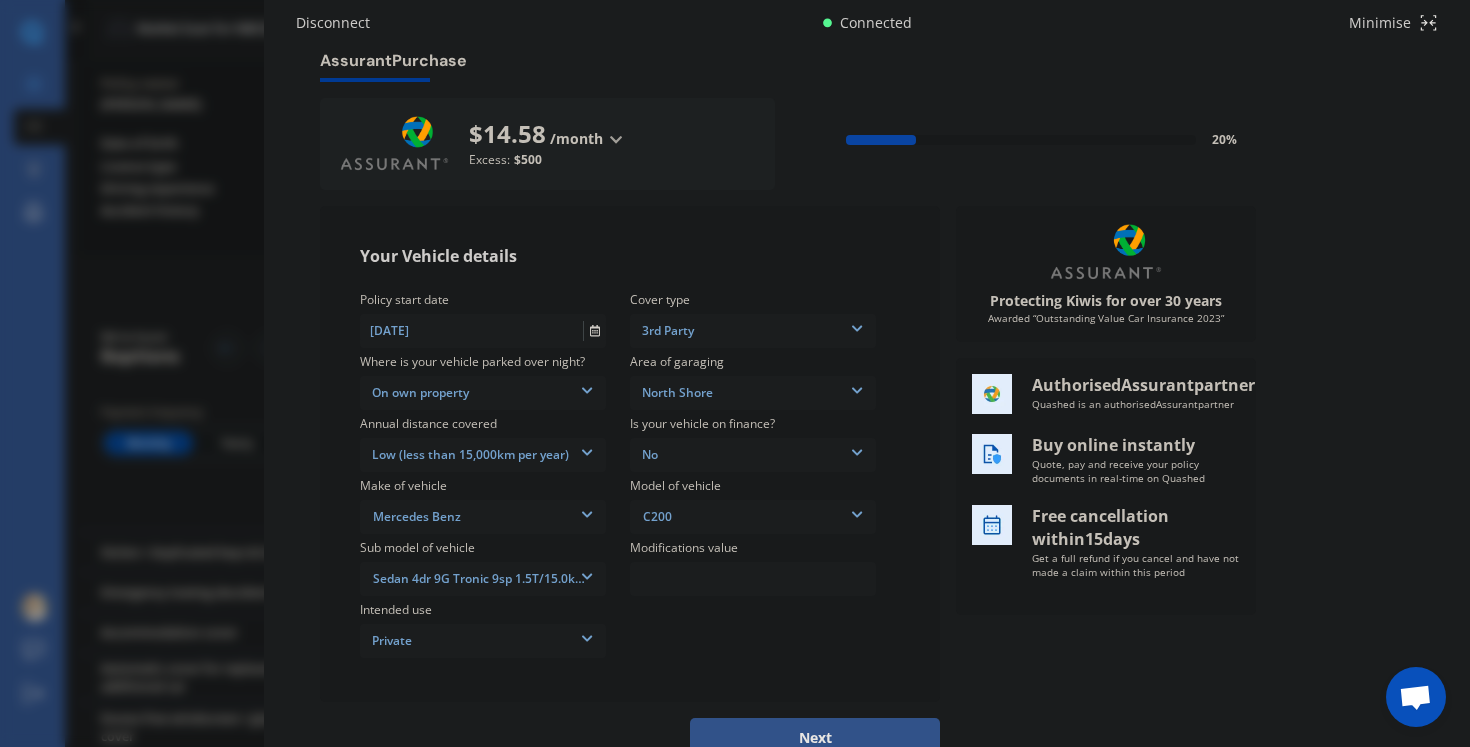 scroll, scrollTop: 92, scrollLeft: 0, axis: vertical 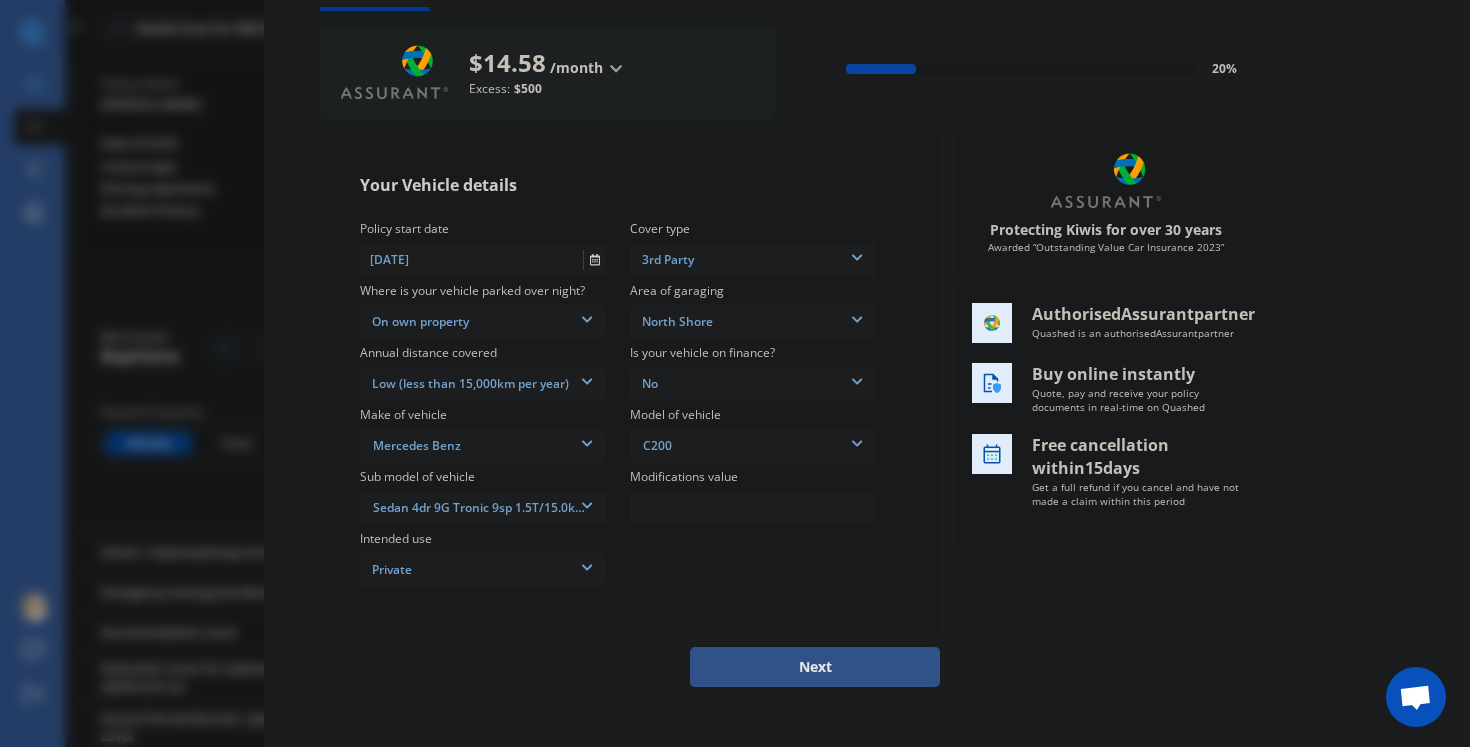 click on "Your Vehicle details Policy start date [DATE] Cover type 3rd Party 3rd Party 3rd Party Fire & Theft Full Where is your vehicle parked over night? On own property In a garage On own property On street or road Area of garaging [GEOGRAPHIC_DATA] [GEOGRAPHIC_DATA] [GEOGRAPHIC_DATA] / [PERSON_NAME] / [GEOGRAPHIC_DATA] [GEOGRAPHIC_DATA] [GEOGRAPHIC_DATA] [GEOGRAPHIC_DATA] [GEOGRAPHIC_DATA] / [GEOGRAPHIC_DATA] / [GEOGRAPHIC_DATA] [GEOGRAPHIC_DATA] / [GEOGRAPHIC_DATA] [GEOGRAPHIC_DATA] [GEOGRAPHIC_DATA] [PERSON_NAME][GEOGRAPHIC_DATA] [GEOGRAPHIC_DATA] [GEOGRAPHIC_DATA] [GEOGRAPHIC_DATA] / [GEOGRAPHIC_DATA] [GEOGRAPHIC_DATA] [GEOGRAPHIC_DATA] [GEOGRAPHIC_DATA] [GEOGRAPHIC_DATA] [GEOGRAPHIC_DATA] [GEOGRAPHIC_DATA] Annual distance covered Low (less than 15,000km per year) Low (less than 15,000km per year) Average (15,000-30,000km per year) High (30,000+km per year) Is your vehicle on finance? No No Yes Make of vehicle Mercedes Benz AC ALFA ROMEO ASTON [PERSON_NAME] AUDI AUSTIN BEDFORD Bentley BMW BYD CADILLAC CAN-AM CHERY CHEVROLET CHRYSLER Citroen CRUISEAIR CUPRA DAEWOO DAIHATSU DAIMLER DAMON DIAHATSU DODGE EXOCET FACTORY FIVE FERRARI FIAT Fiord FLEETWOOD FORD FOTON FRASER GEELY GENESIS" at bounding box center [867, 411] 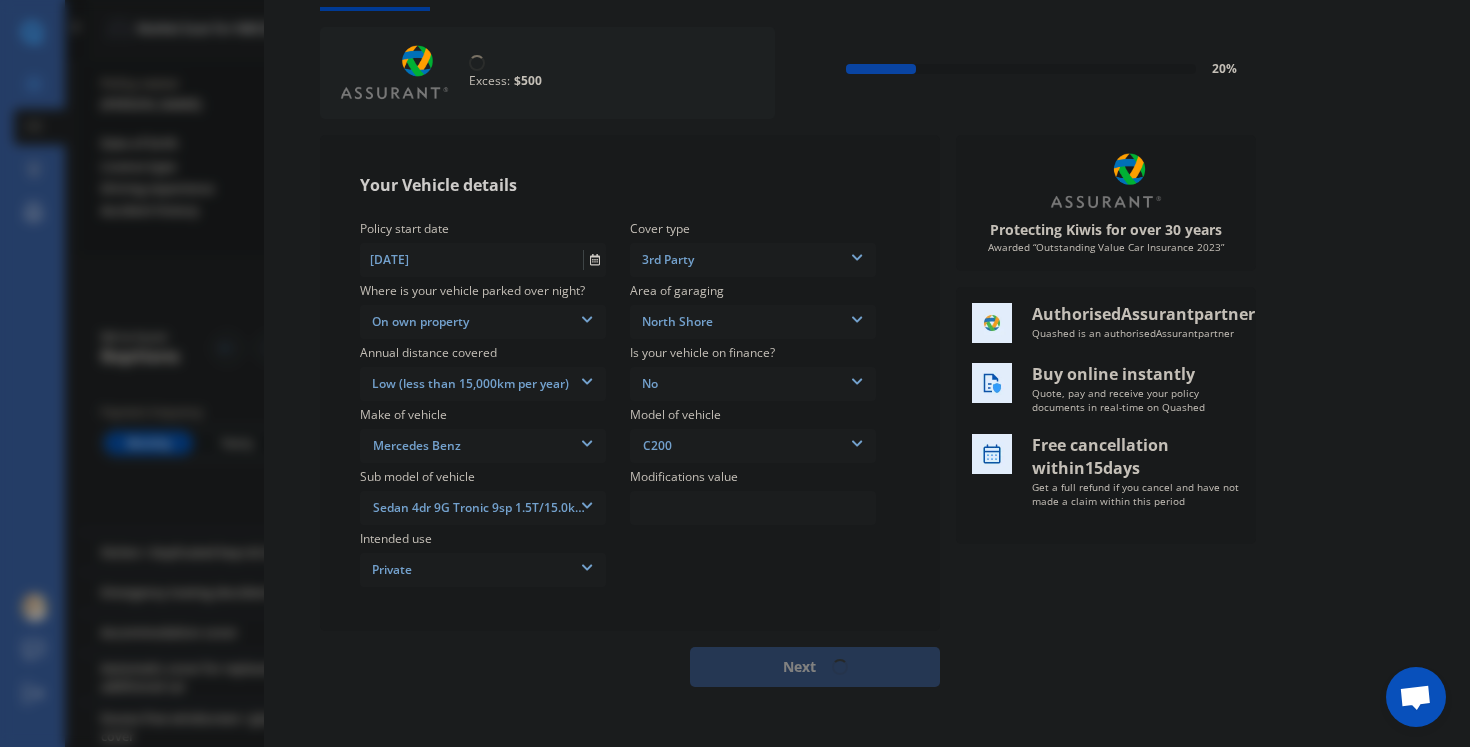 select on "17" 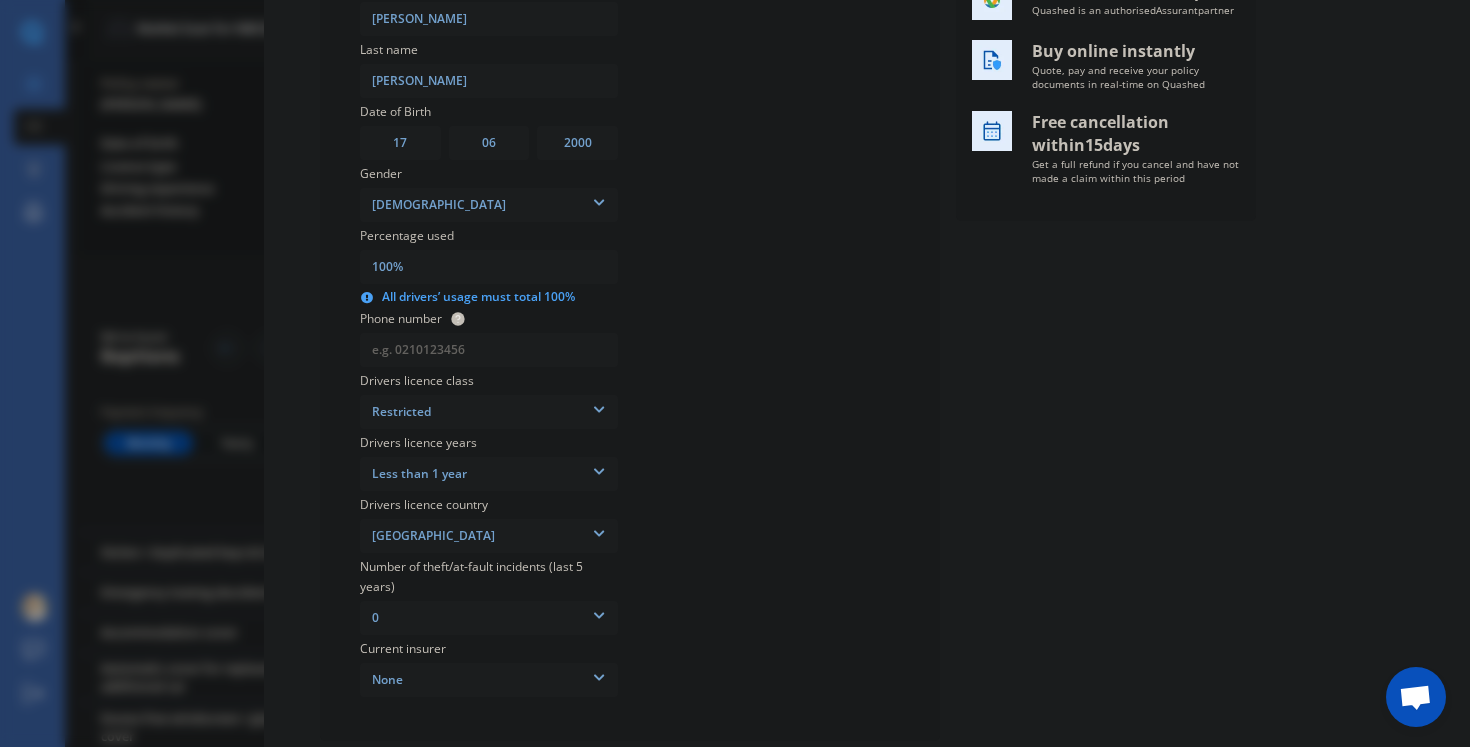 scroll, scrollTop: 417, scrollLeft: 0, axis: vertical 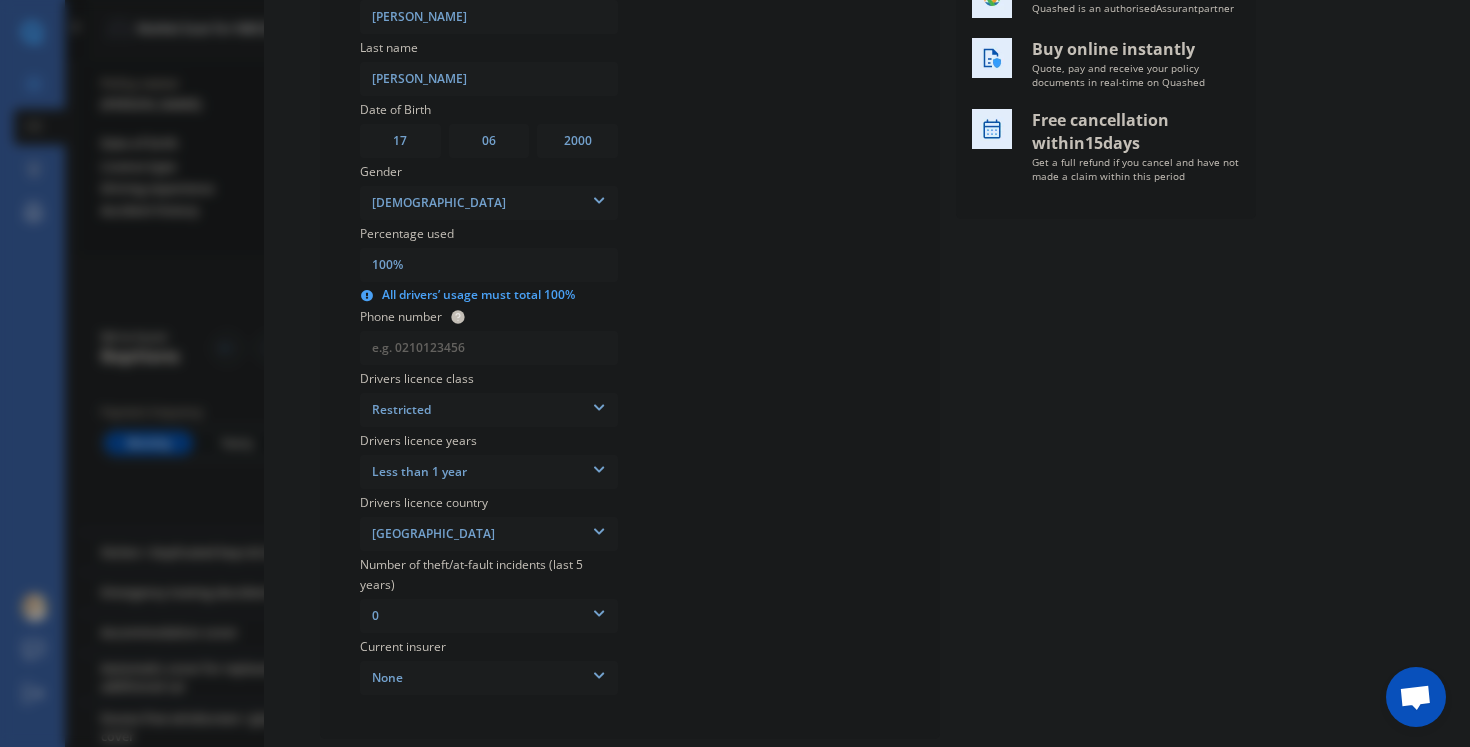 click on "Less than 1 year" at bounding box center [489, 472] 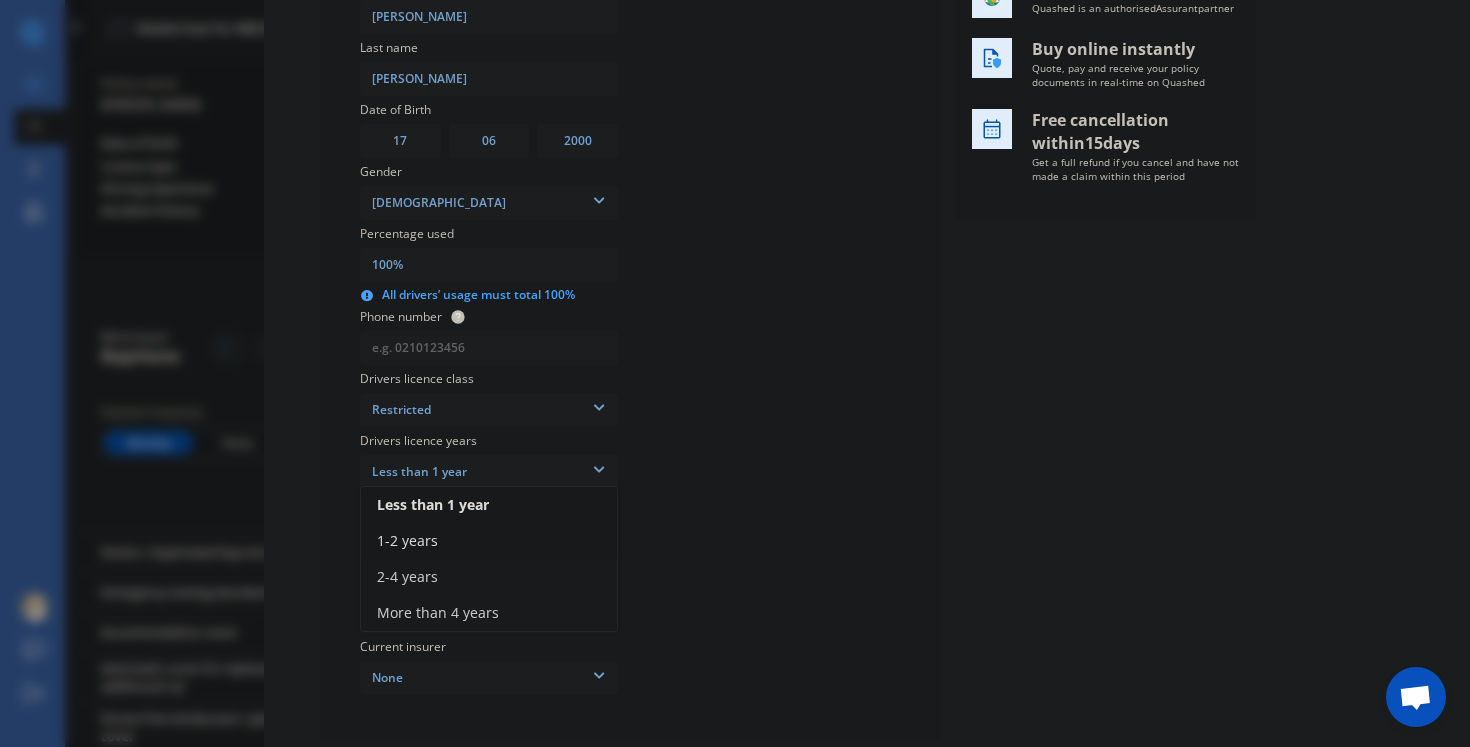 click on "1-2 years" at bounding box center [489, 541] 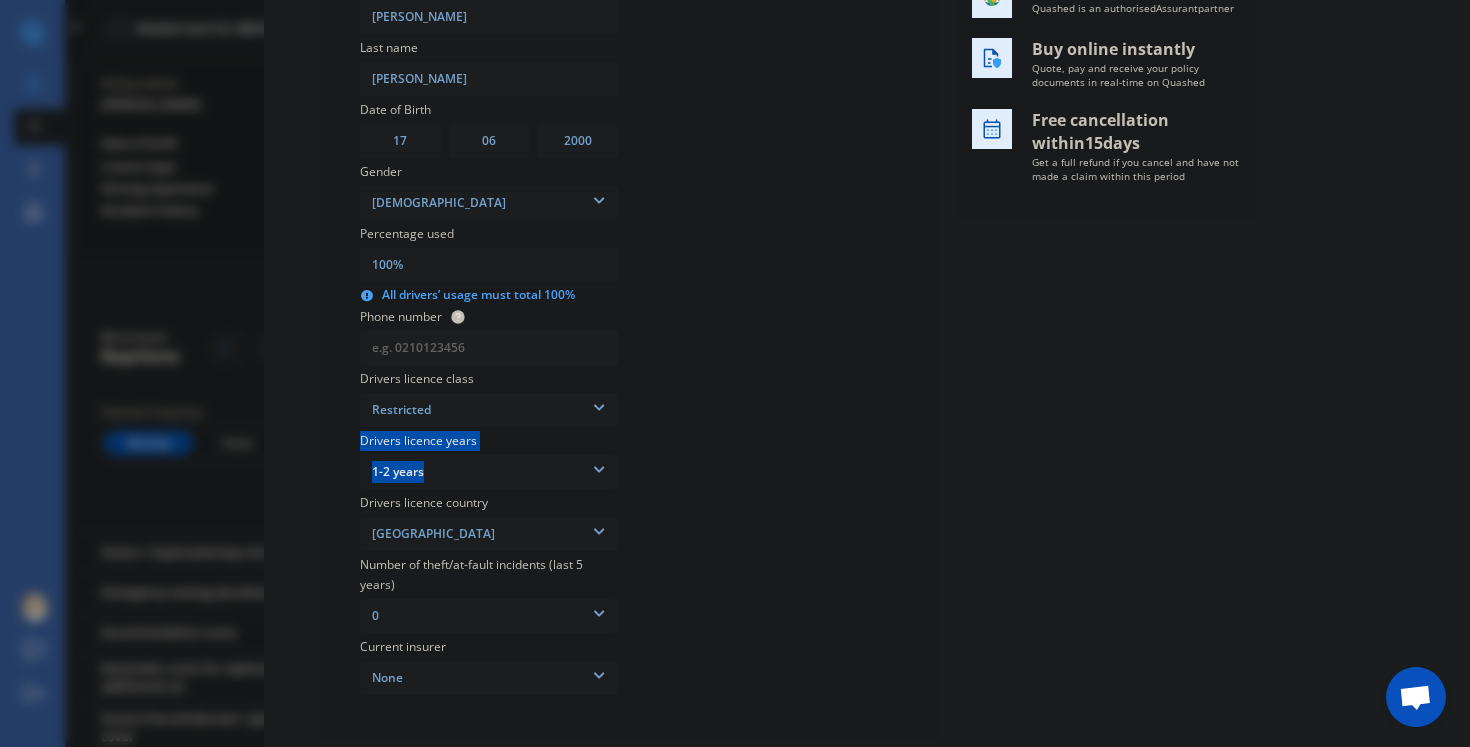 drag, startPoint x: 361, startPoint y: 442, endPoint x: 543, endPoint y: 464, distance: 183.32484 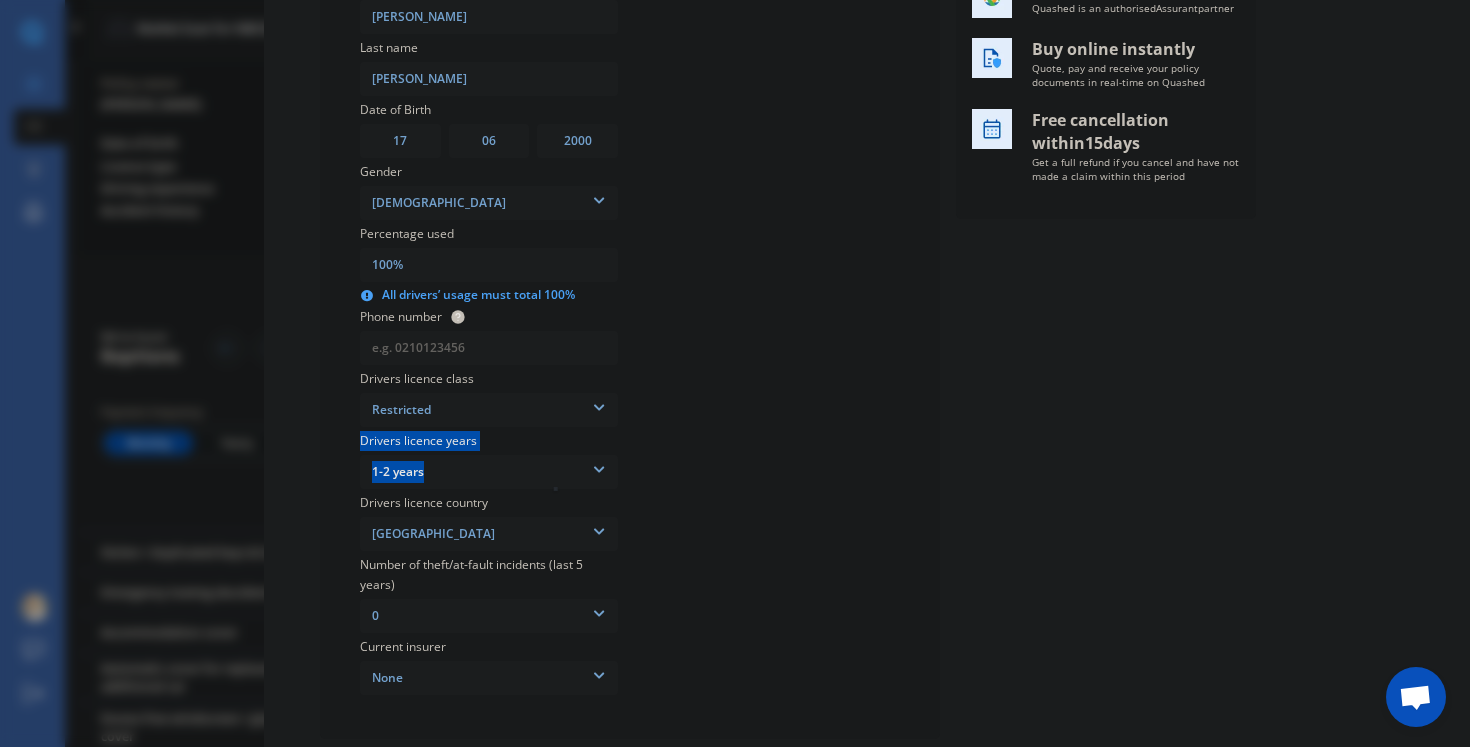 click on "Add another  driver" at bounding box center [771, 292] 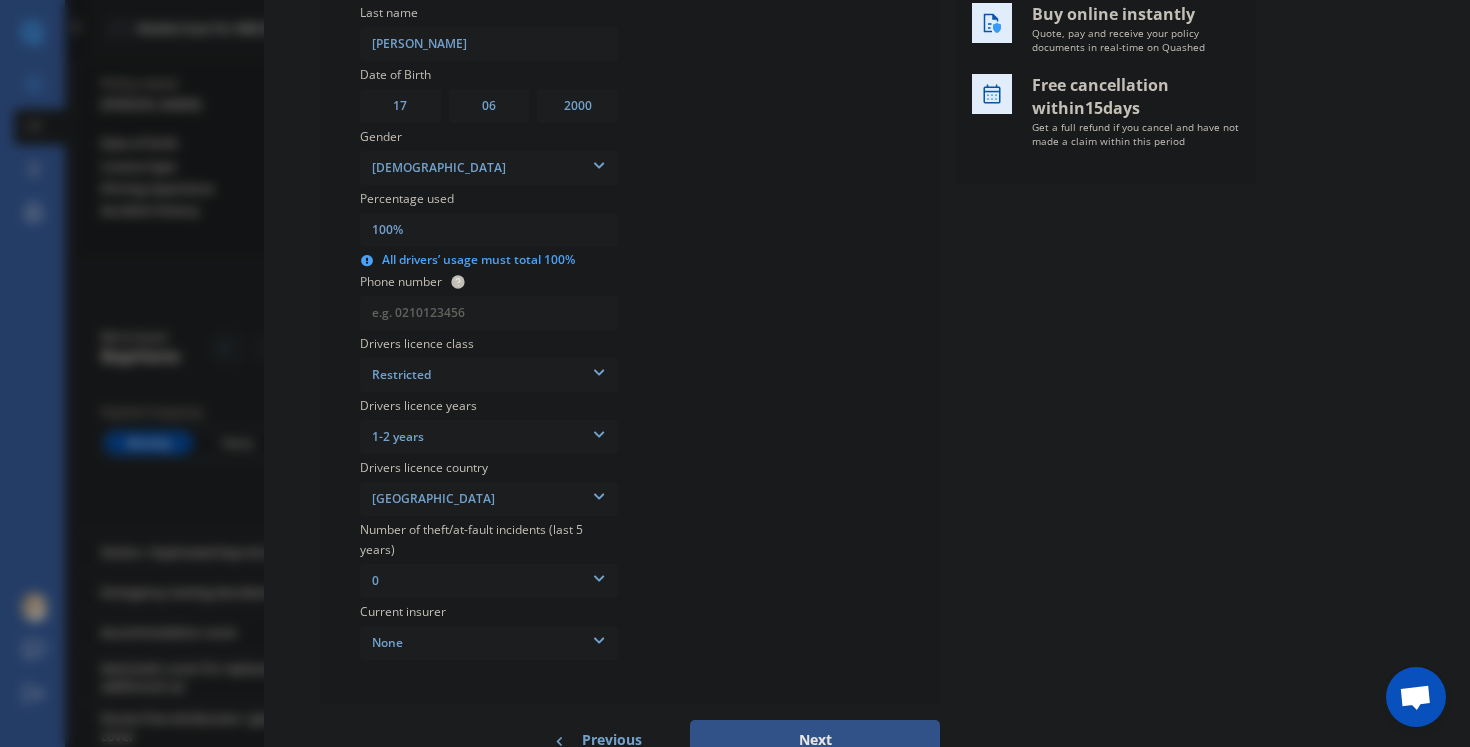 scroll, scrollTop: 453, scrollLeft: 0, axis: vertical 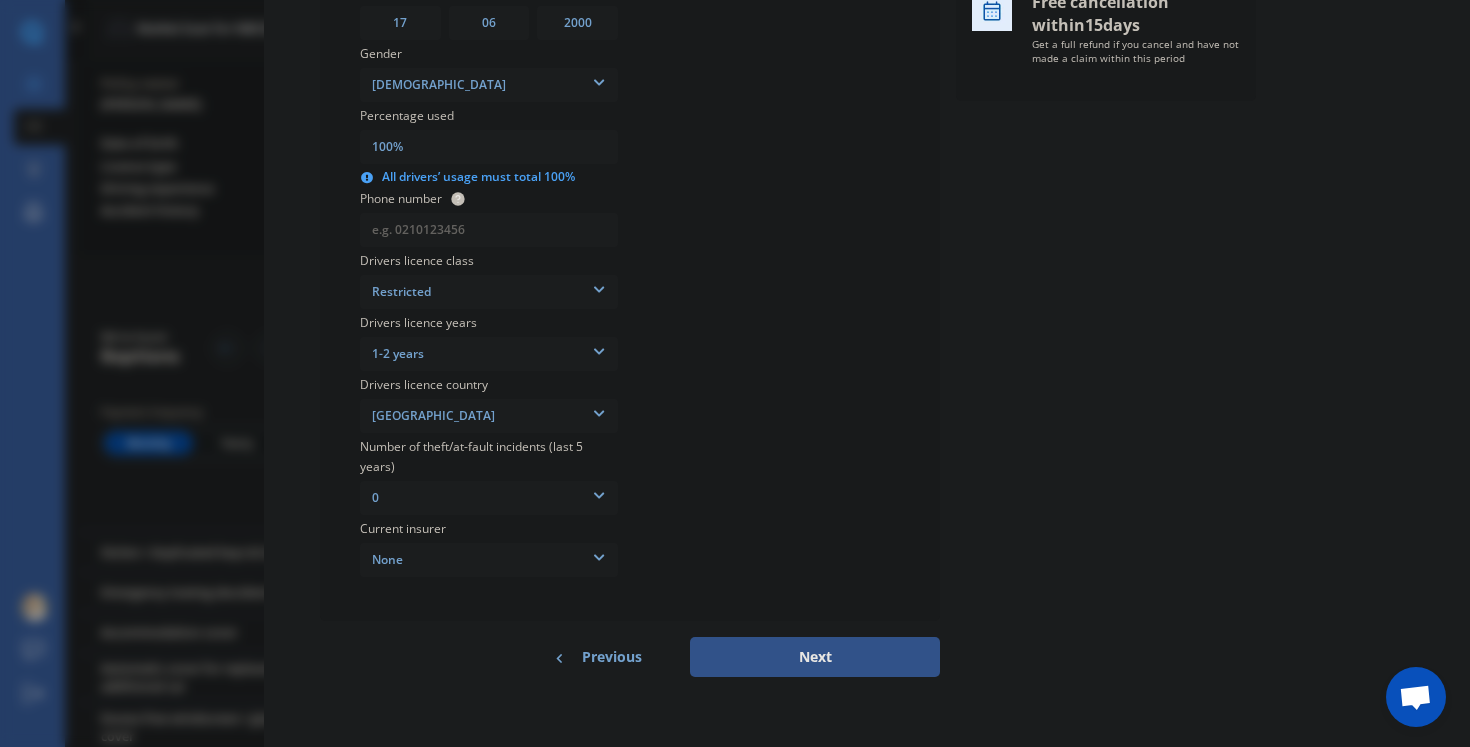 click on "Next" at bounding box center (815, 657) 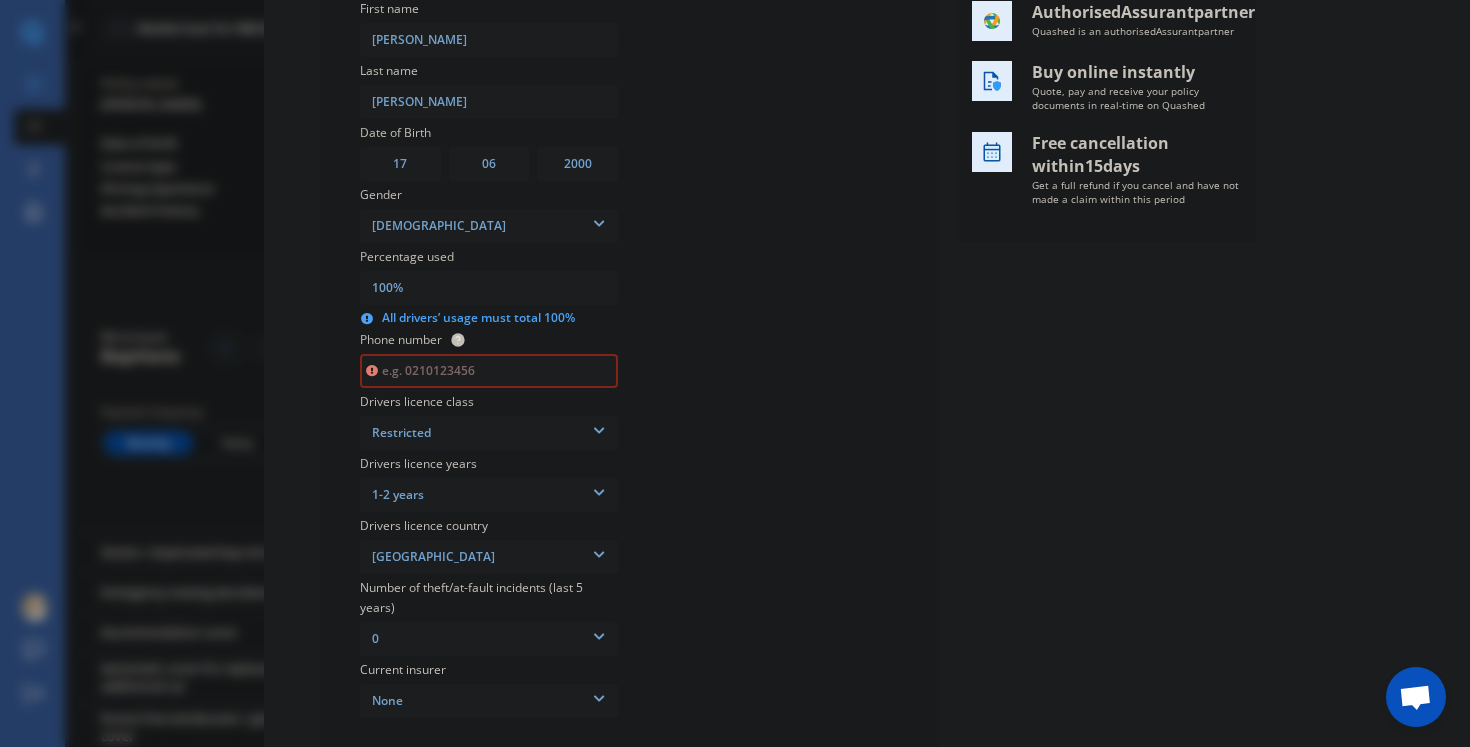 scroll, scrollTop: 382, scrollLeft: 0, axis: vertical 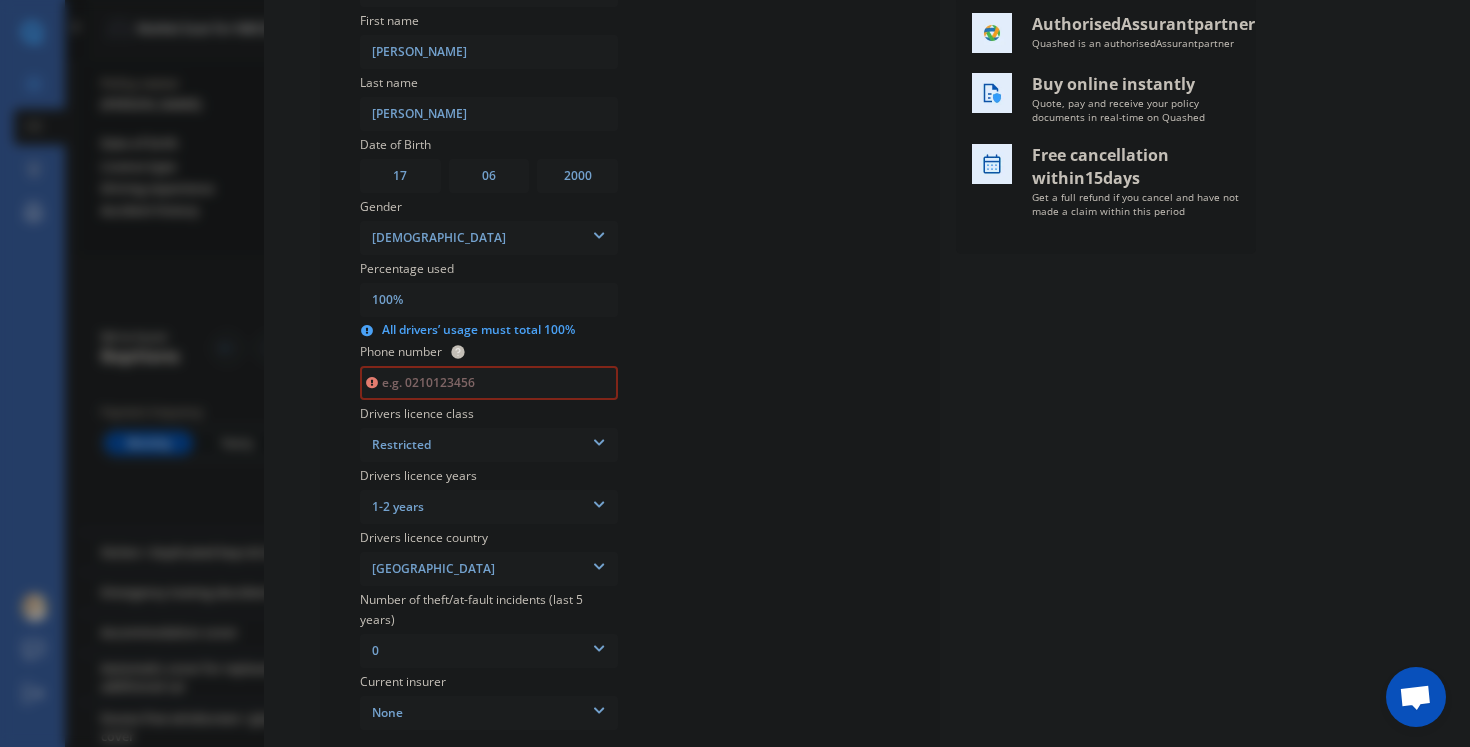 click at bounding box center (489, 383) 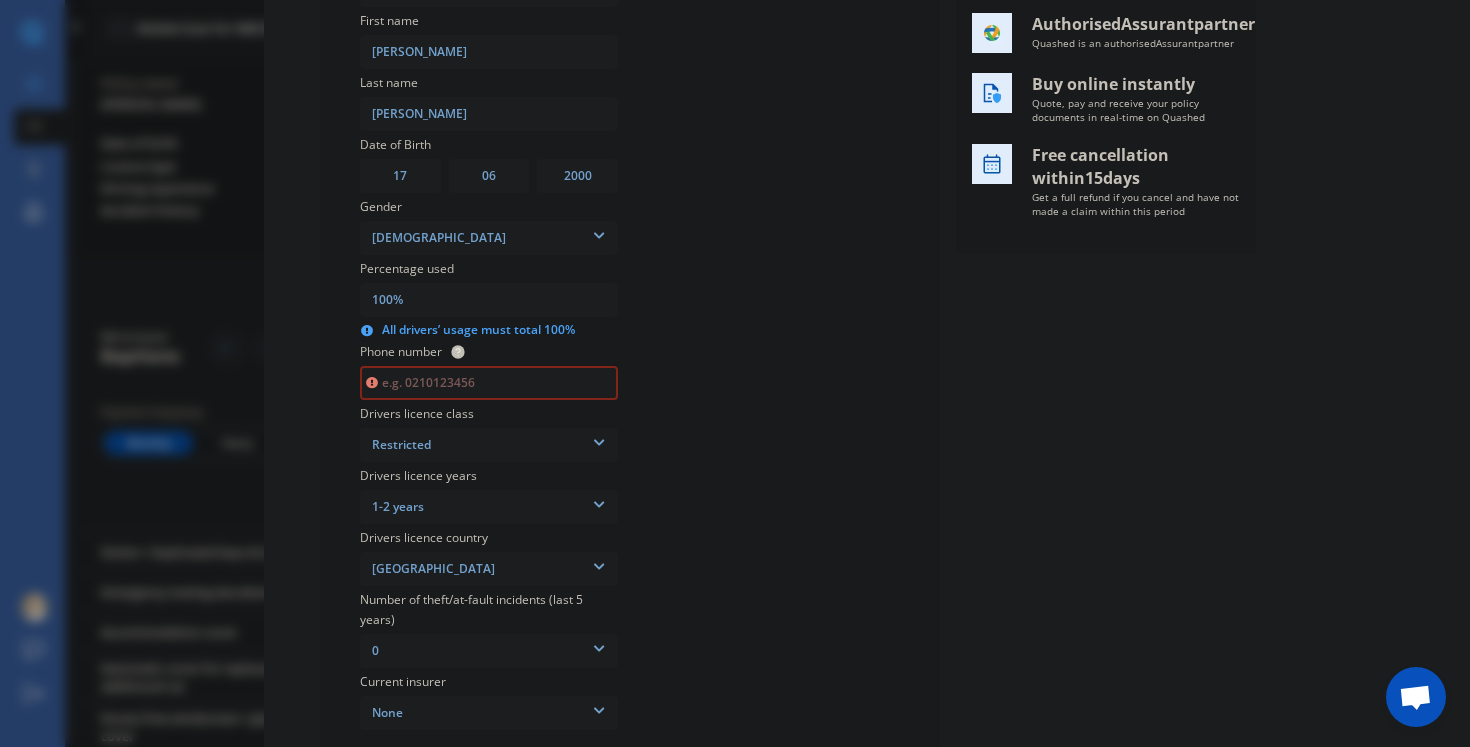 click at bounding box center (489, 383) 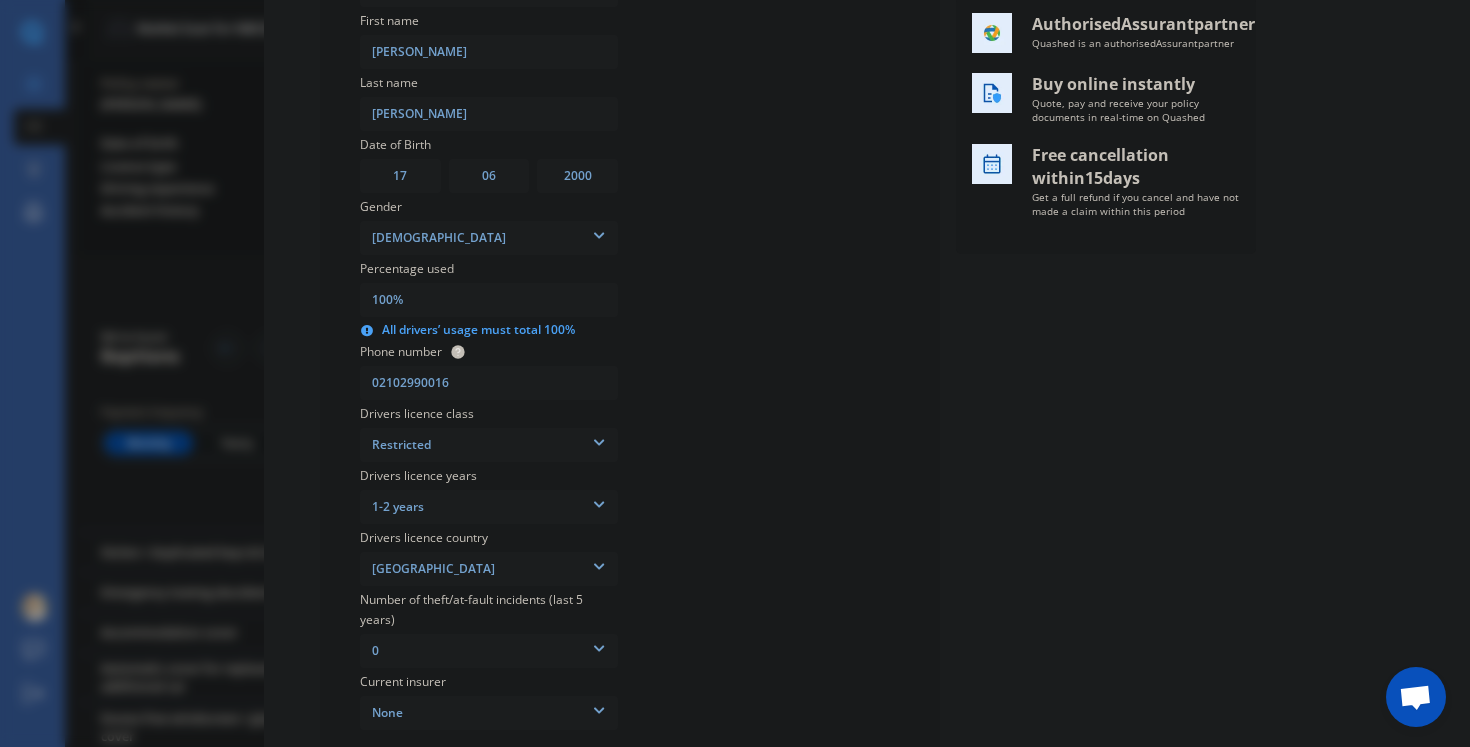scroll, scrollTop: 545, scrollLeft: 0, axis: vertical 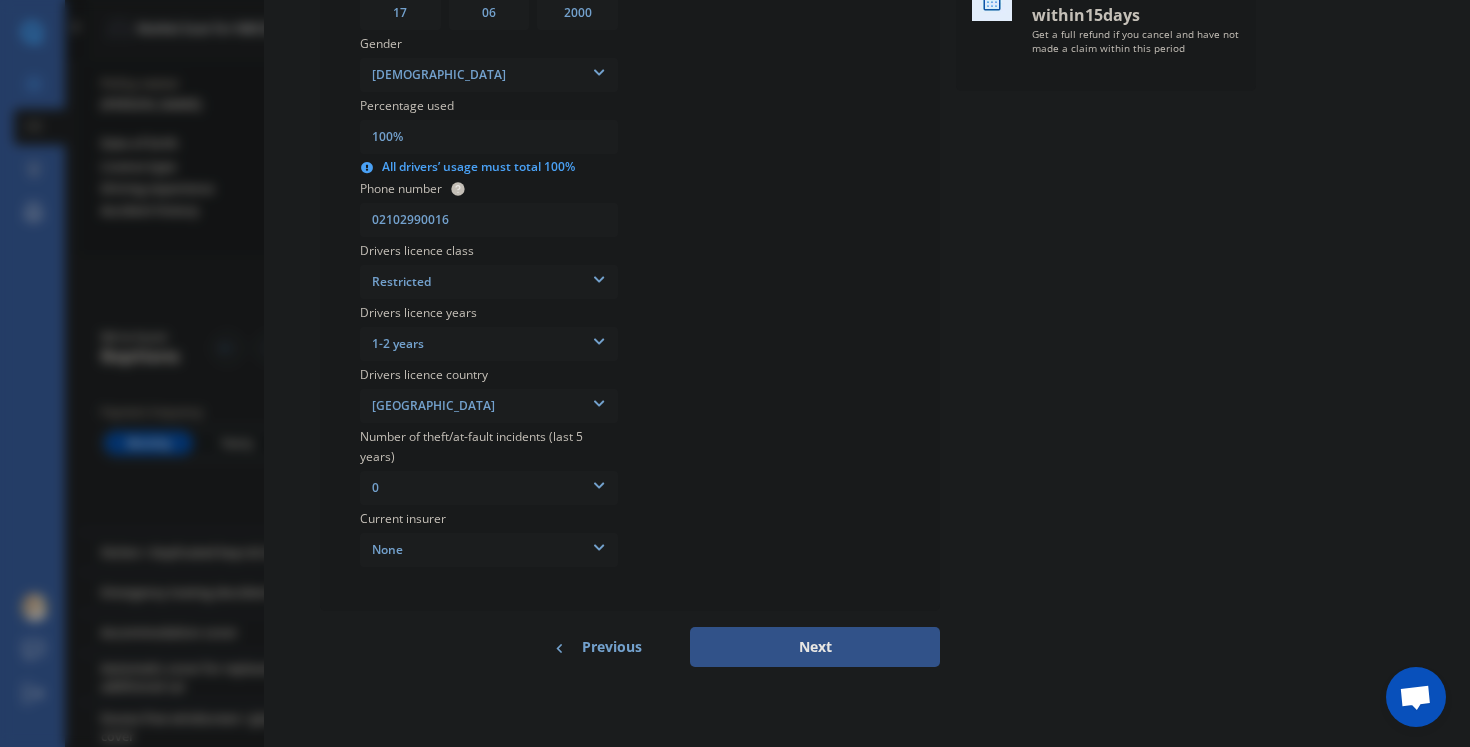 type on "02102990016" 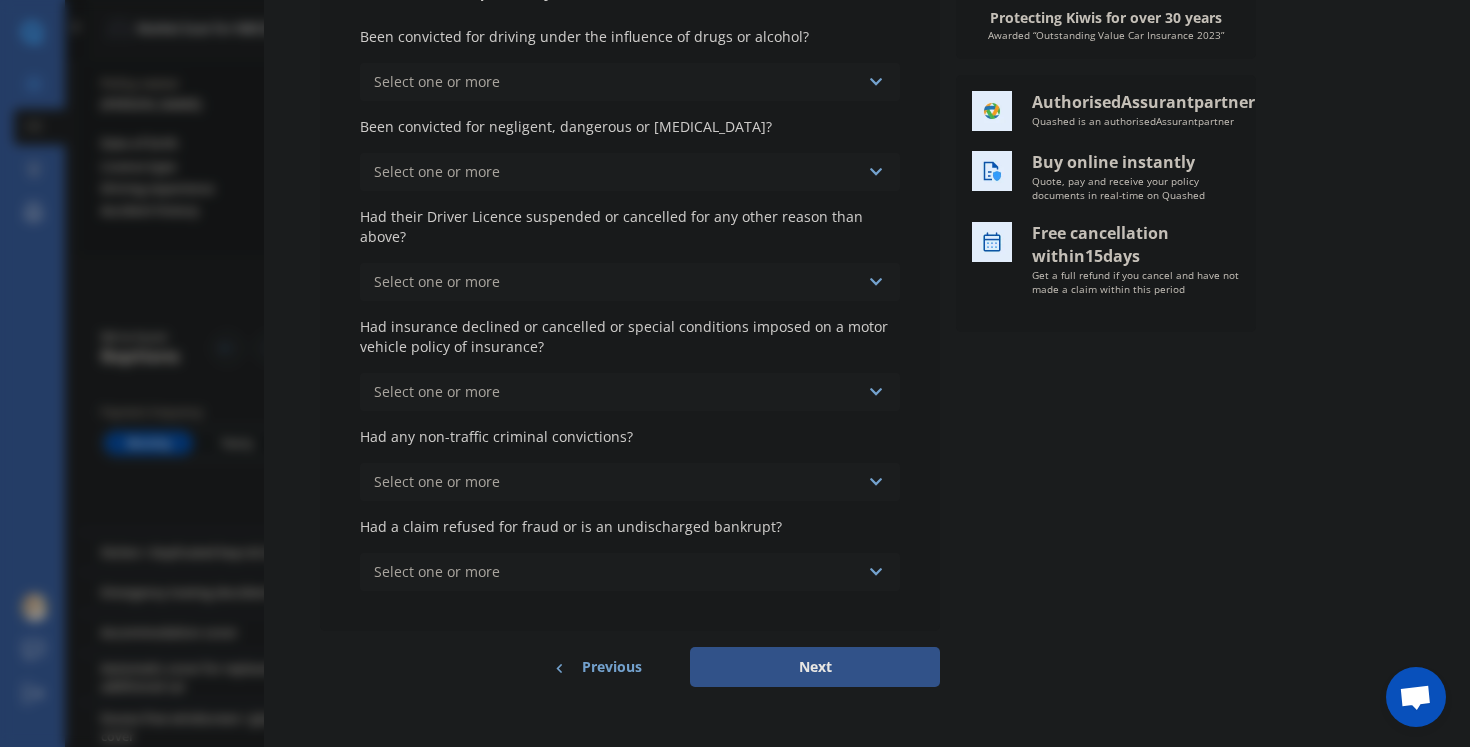 scroll, scrollTop: 0, scrollLeft: 0, axis: both 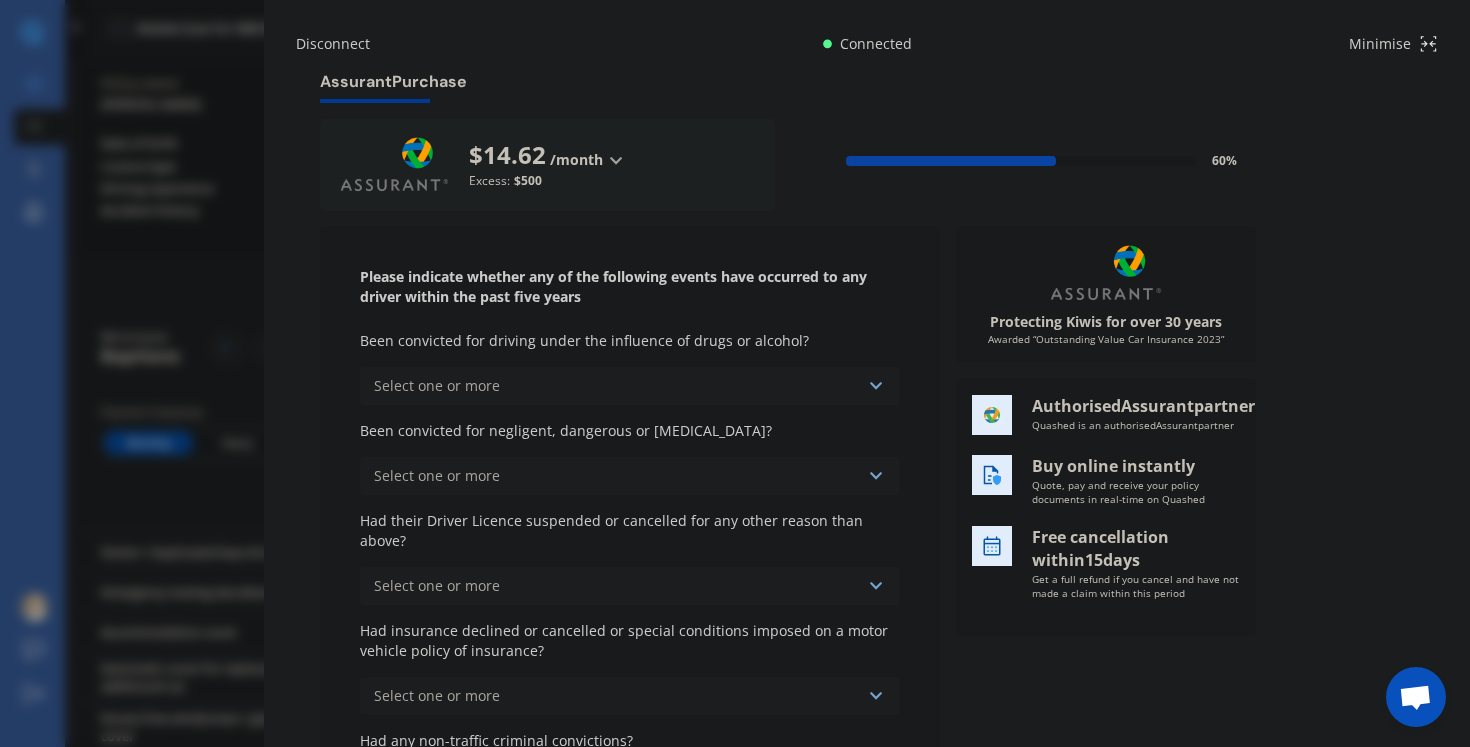 click on "Please indicate whether any of the following events have occurred to any driver within the past five years Been convicted for driving under the influence of drugs or alcohol? Select one or more Never, or over [DATE] Last year 1 to [DATE] 2 to [DATE] 3 to [DATE] Been convicted for negligent, dangerous or [MEDICAL_DATA]? Select one or more Never, or over [DATE] Last year 1 to [DATE] 2 to [DATE] 3 to [DATE] Had their Driver Licence suspended or cancelled for any other reason than above? Select one or more Never, or over [DATE] Last year 1 to [DATE] 2 to [DATE] 3 to [DATE] Had insurance declined or cancelled or special conditions imposed on a motor vehicle policy of insurance? Select one or more Never, or over [DATE] Last year 1 to [DATE] 2 to [DATE] 3 to [DATE] Had any non-traffic criminal convictions? Select one or more Never, or over [DATE] Last year 1 to [DATE] 2 to [DATE] 3 to [DATE] Select one or more" at bounding box center [630, 581] 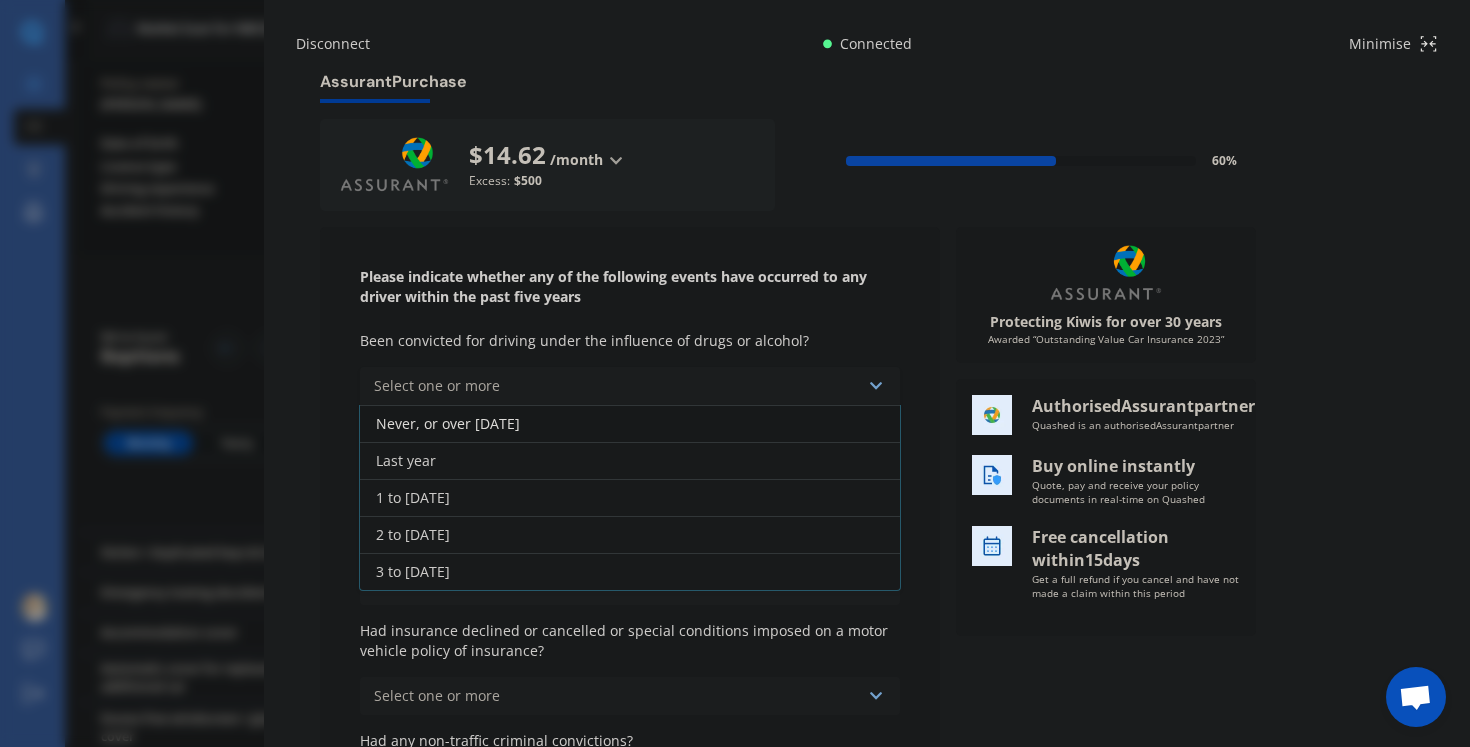 click on "Never, or over [DATE]" at bounding box center (630, 423) 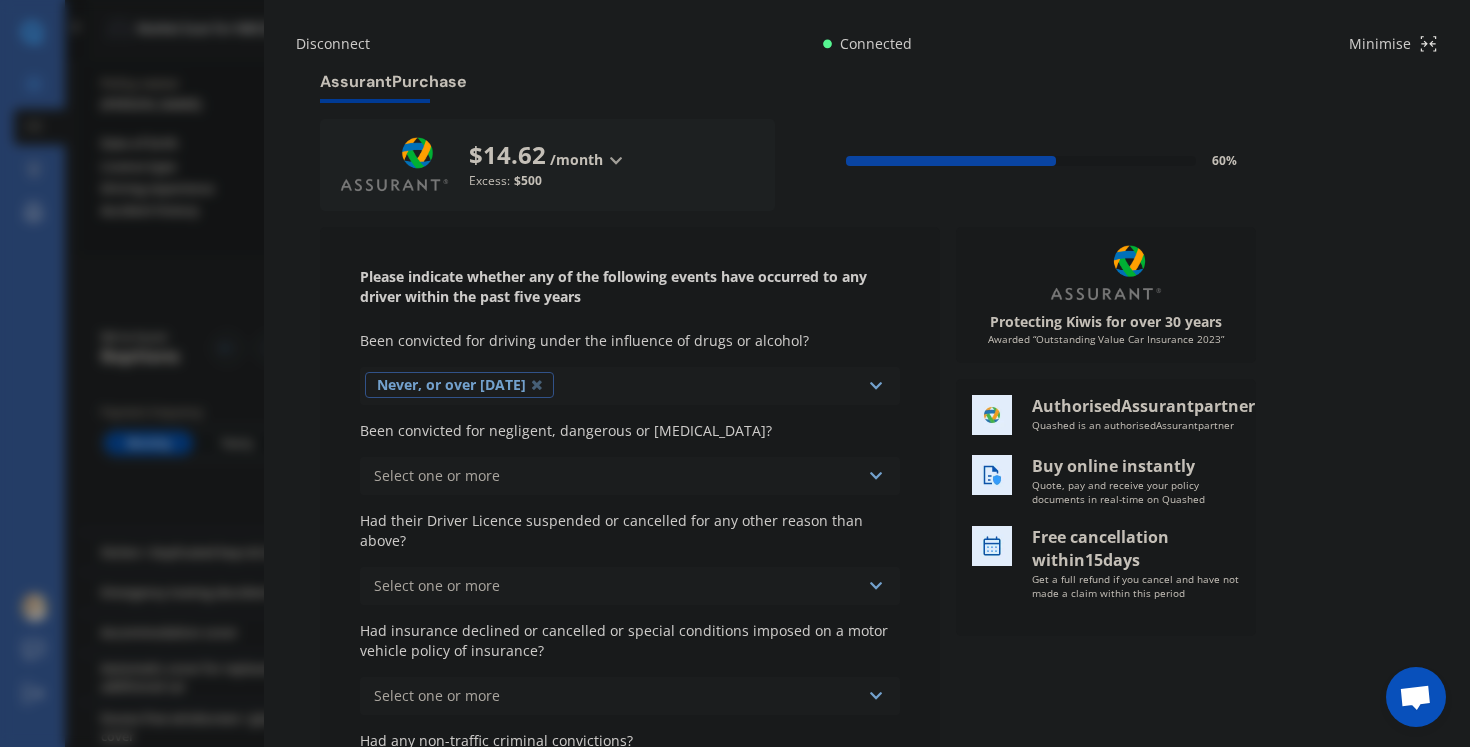scroll, scrollTop: 27, scrollLeft: 0, axis: vertical 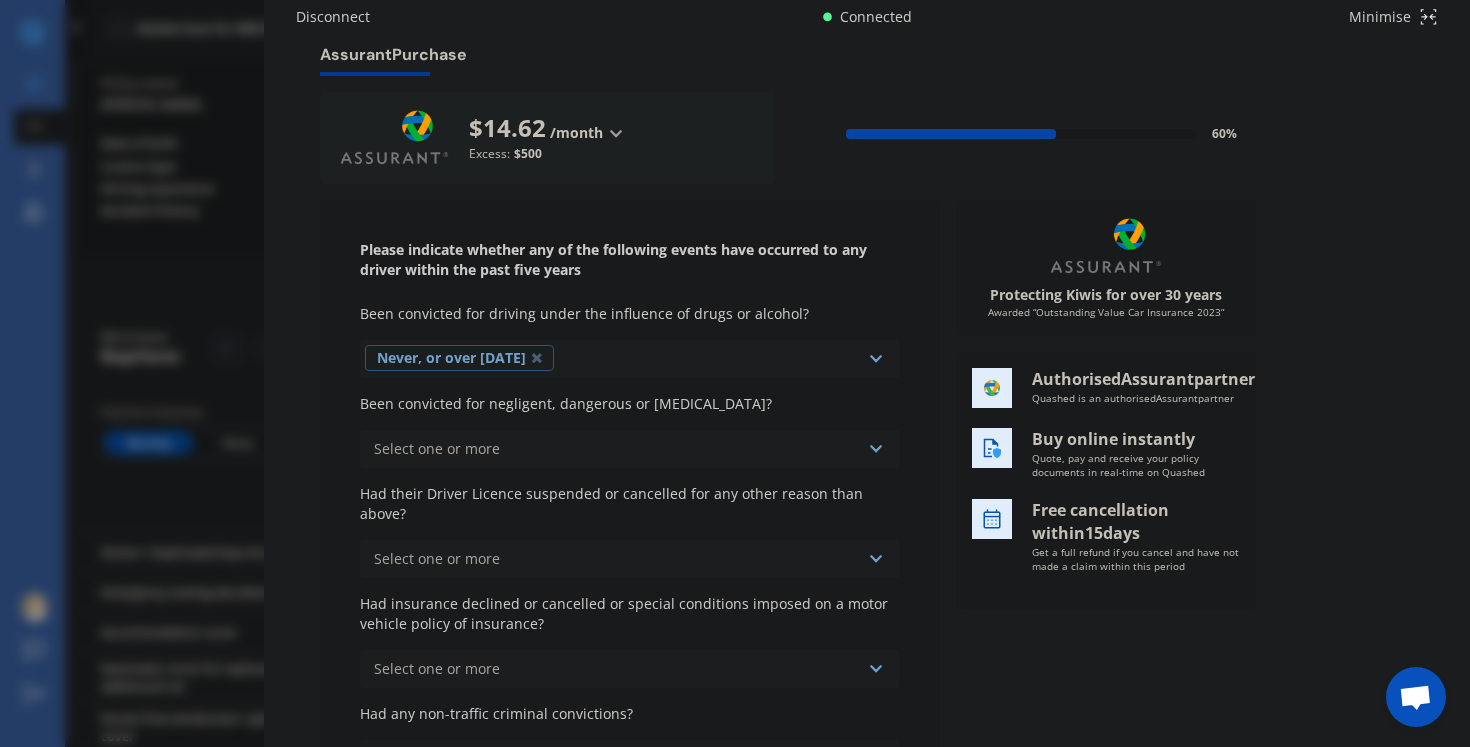 click on "Select one or more Never, or over [DATE] Last year 1 to [DATE] 2 to [DATE] 3 to [DATE]" at bounding box center (630, 449) 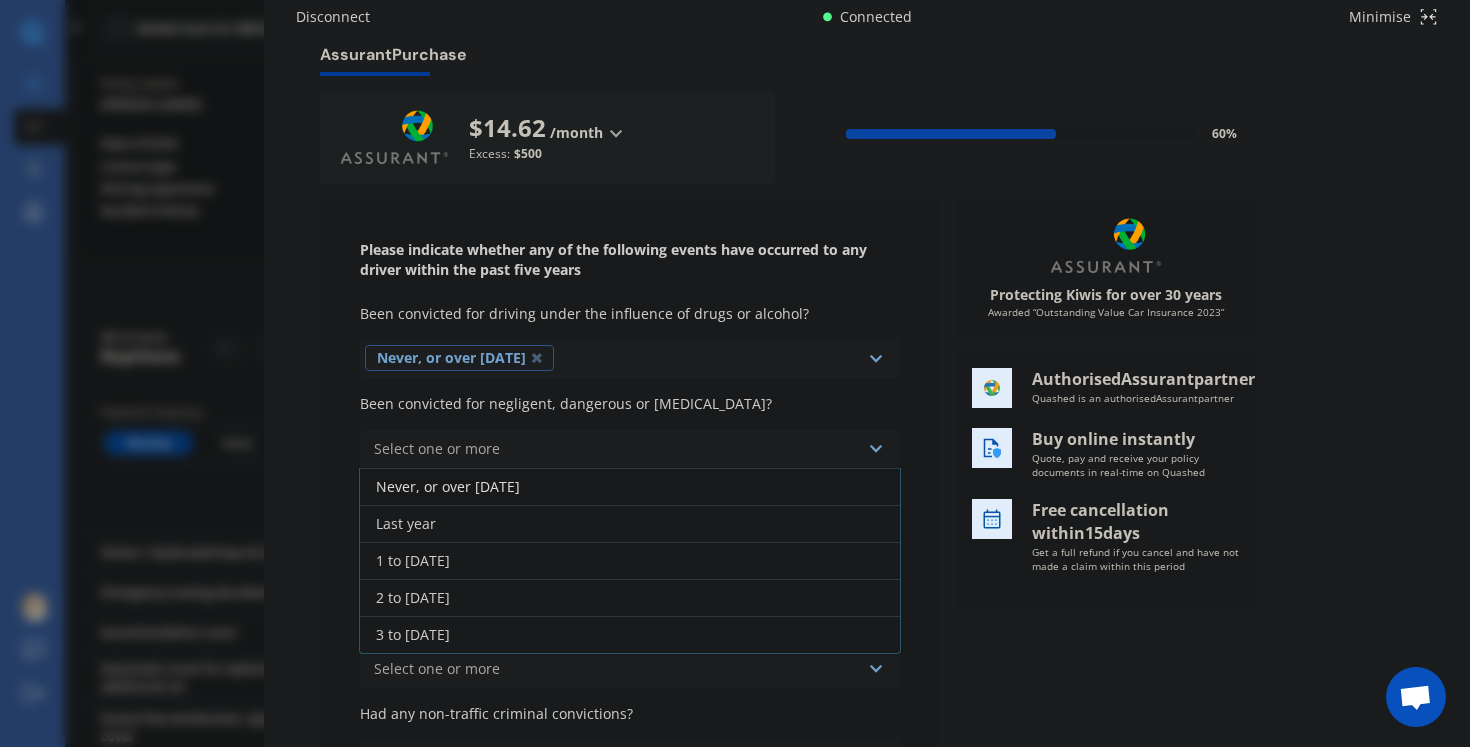 click on "Never, or over [DATE]" at bounding box center [630, 486] 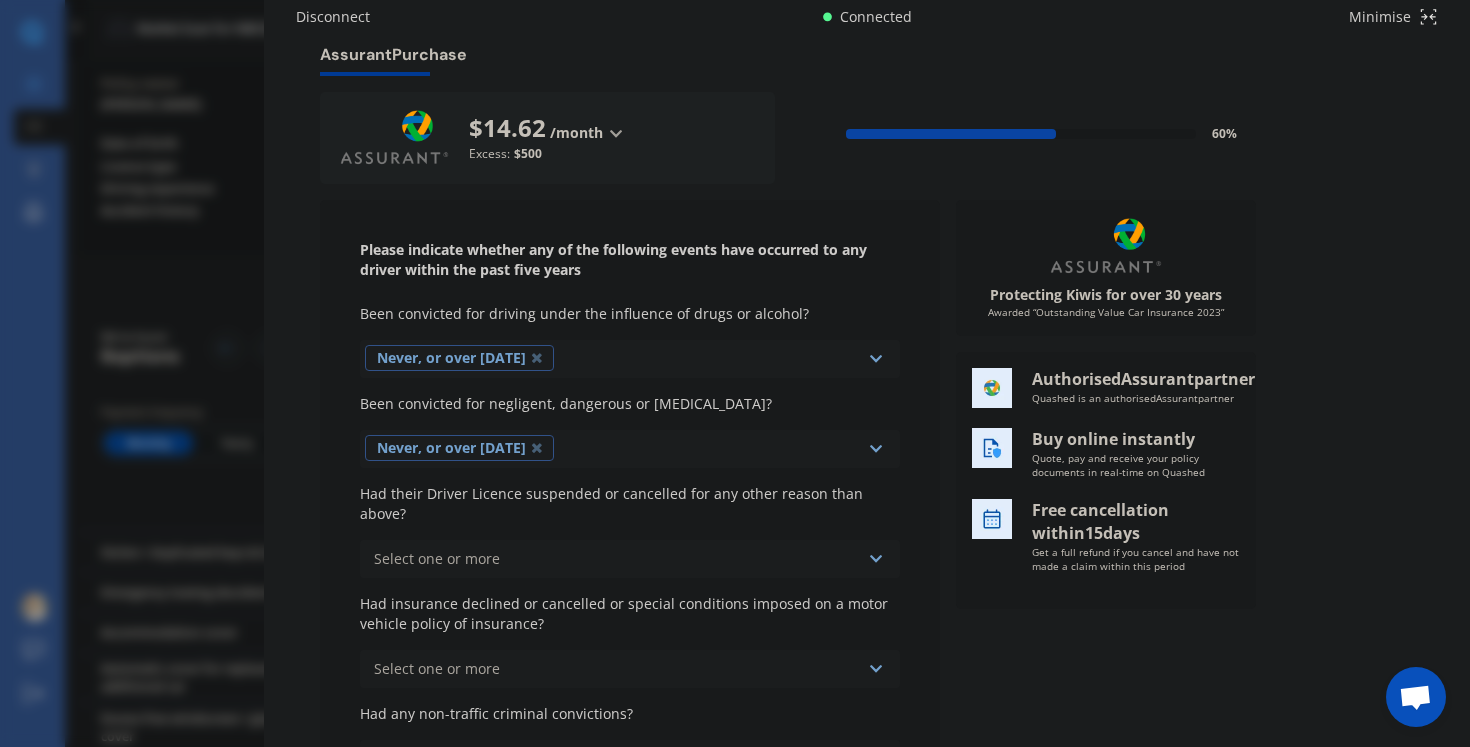 click on "Had their Driver Licence suspended or cancelled for any other reason than above? Select one or more Never, or over [DATE] Last year 1 to [DATE] 2 to [DATE] 3 to [DATE]" at bounding box center [630, 531] 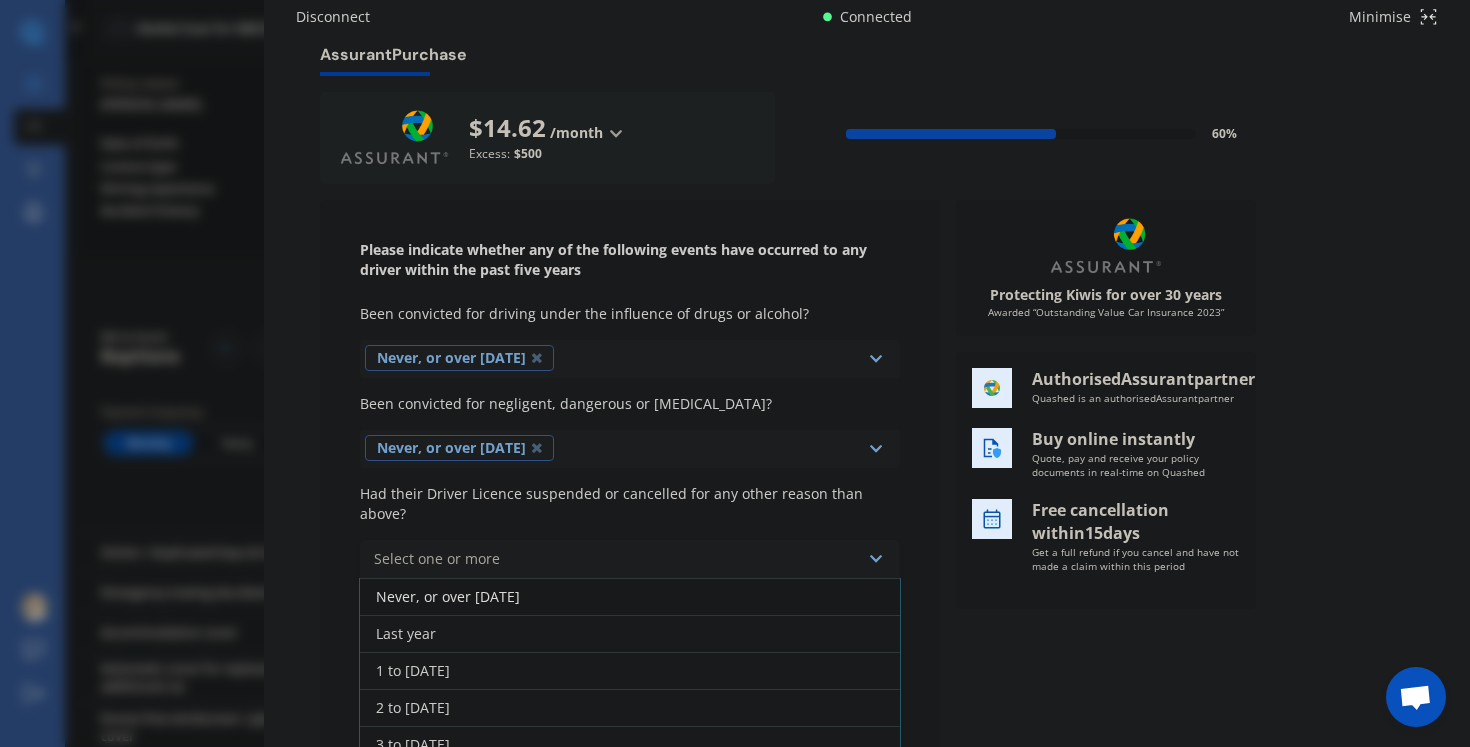 click on "Select one or more Never, or over [DATE] Last year 1 to [DATE] 2 to [DATE] 3 to [DATE]" at bounding box center [630, 559] 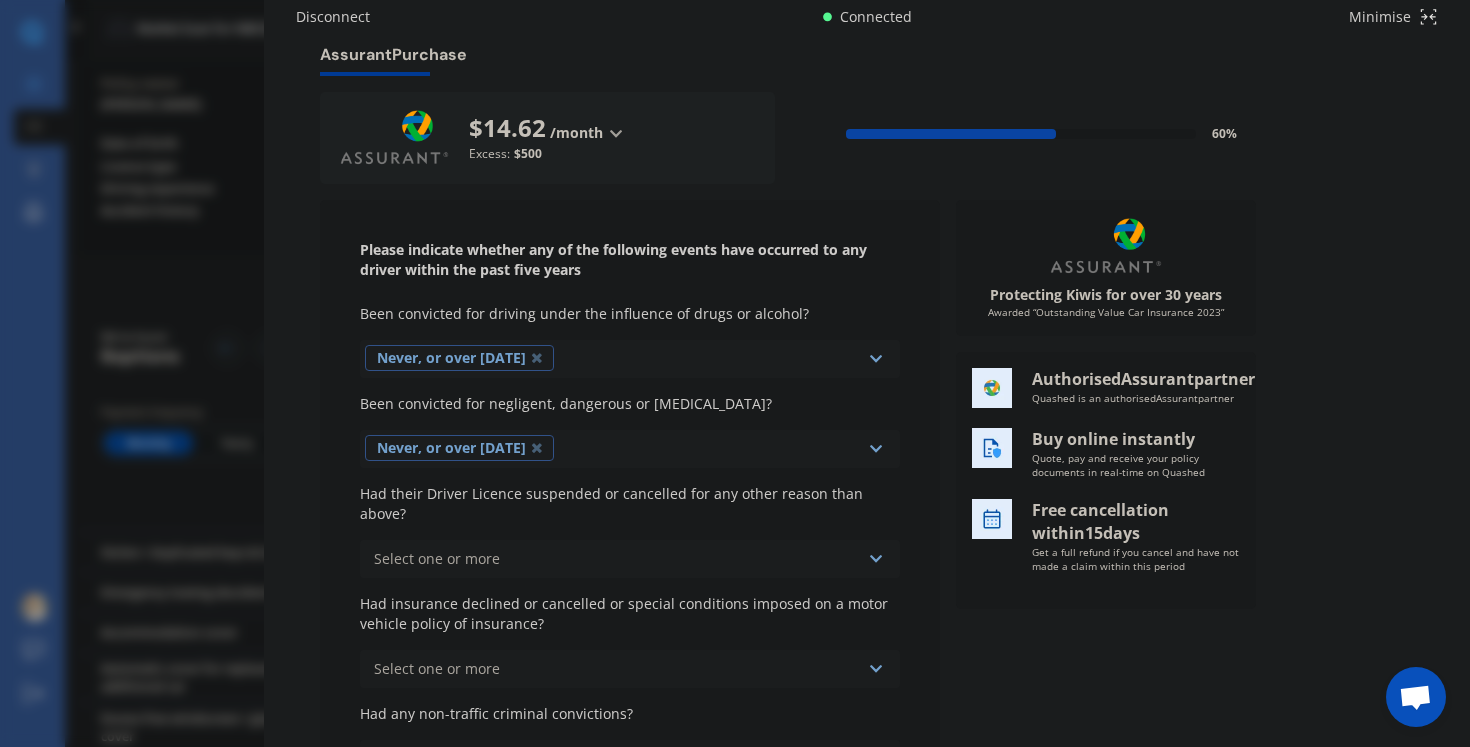 click on "Select one or more Never, or over [DATE] Last year 1 to [DATE] 2 to [DATE] 3 to [DATE]" at bounding box center (630, 559) 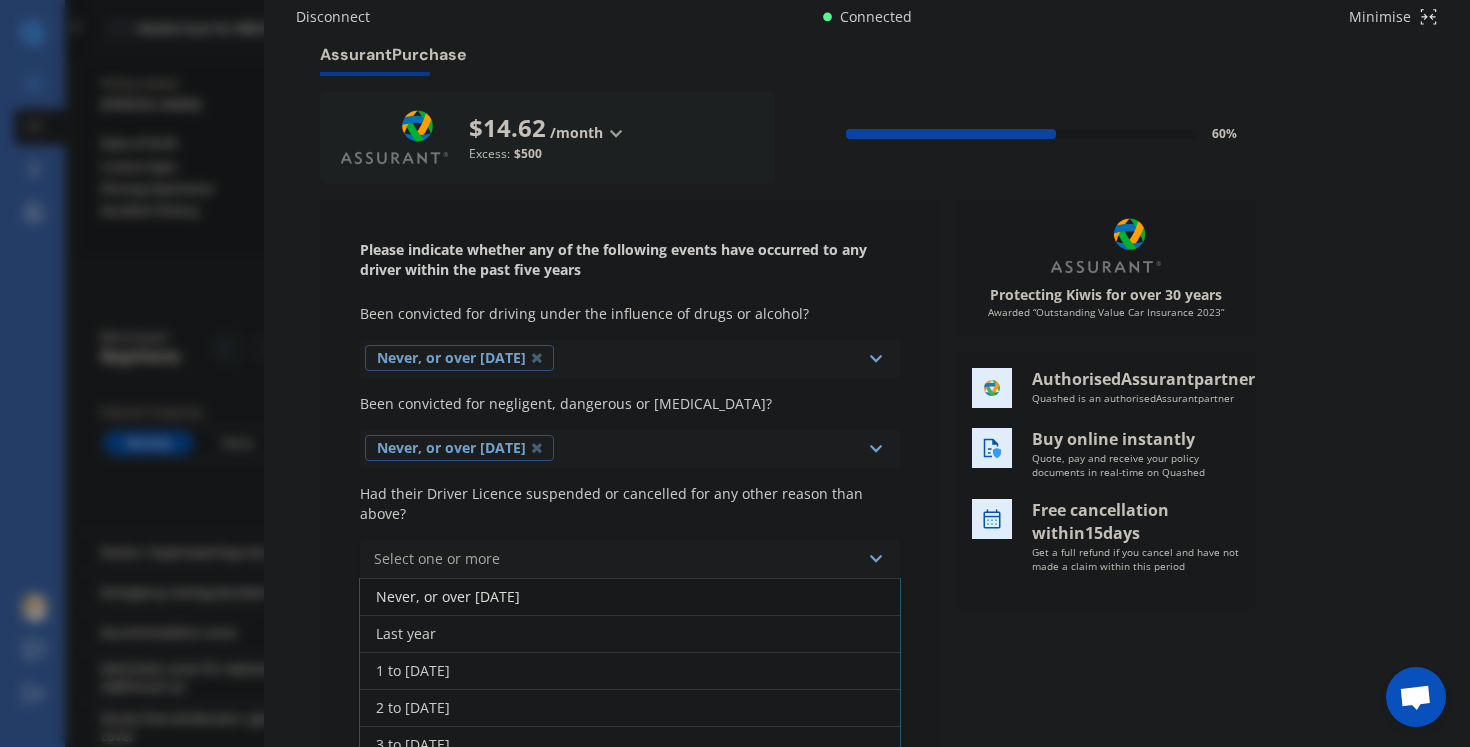 click on "Never, or over [DATE]" at bounding box center [448, 596] 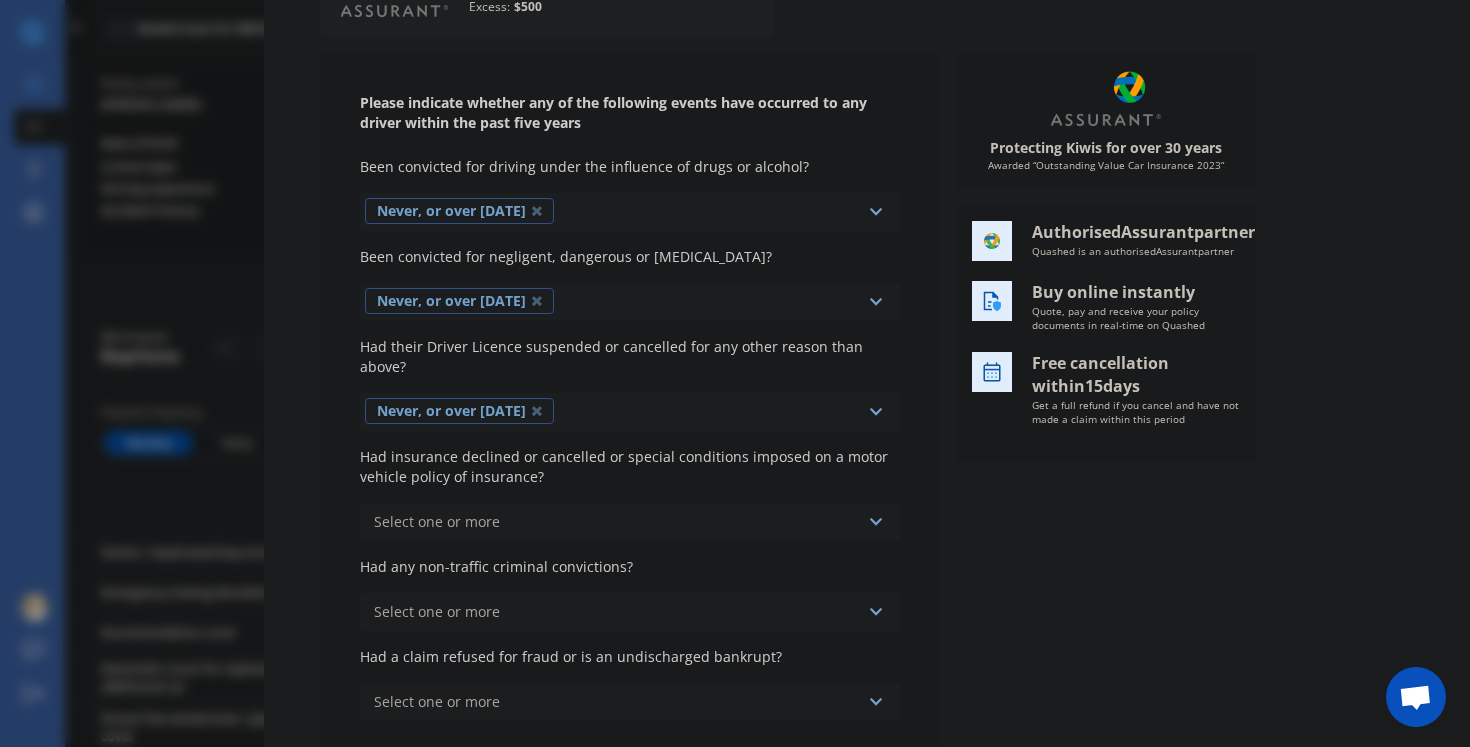 scroll, scrollTop: 202, scrollLeft: 0, axis: vertical 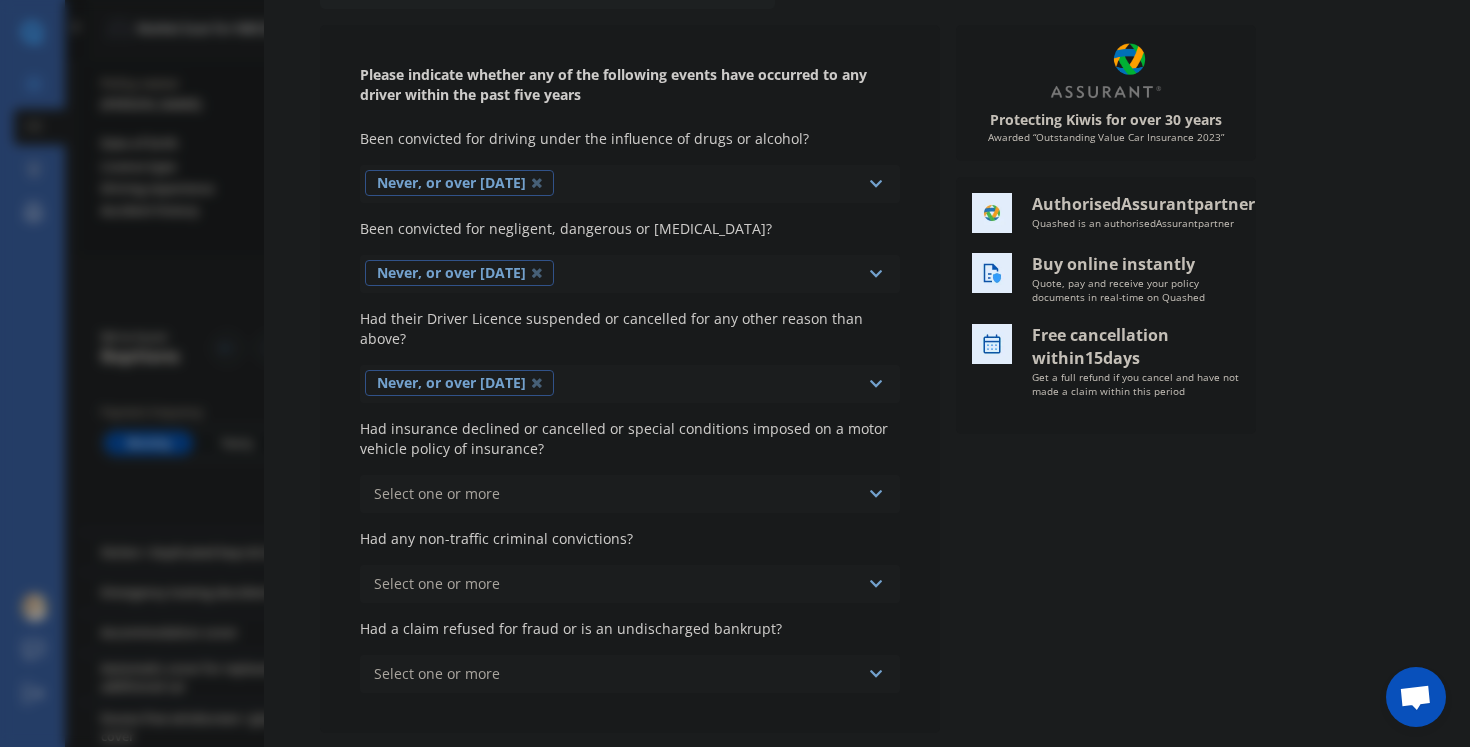 click on "Select one or more Never, or over [DATE] Last year 1 to [DATE] 2 to [DATE] 3 to [DATE]" at bounding box center (630, 494) 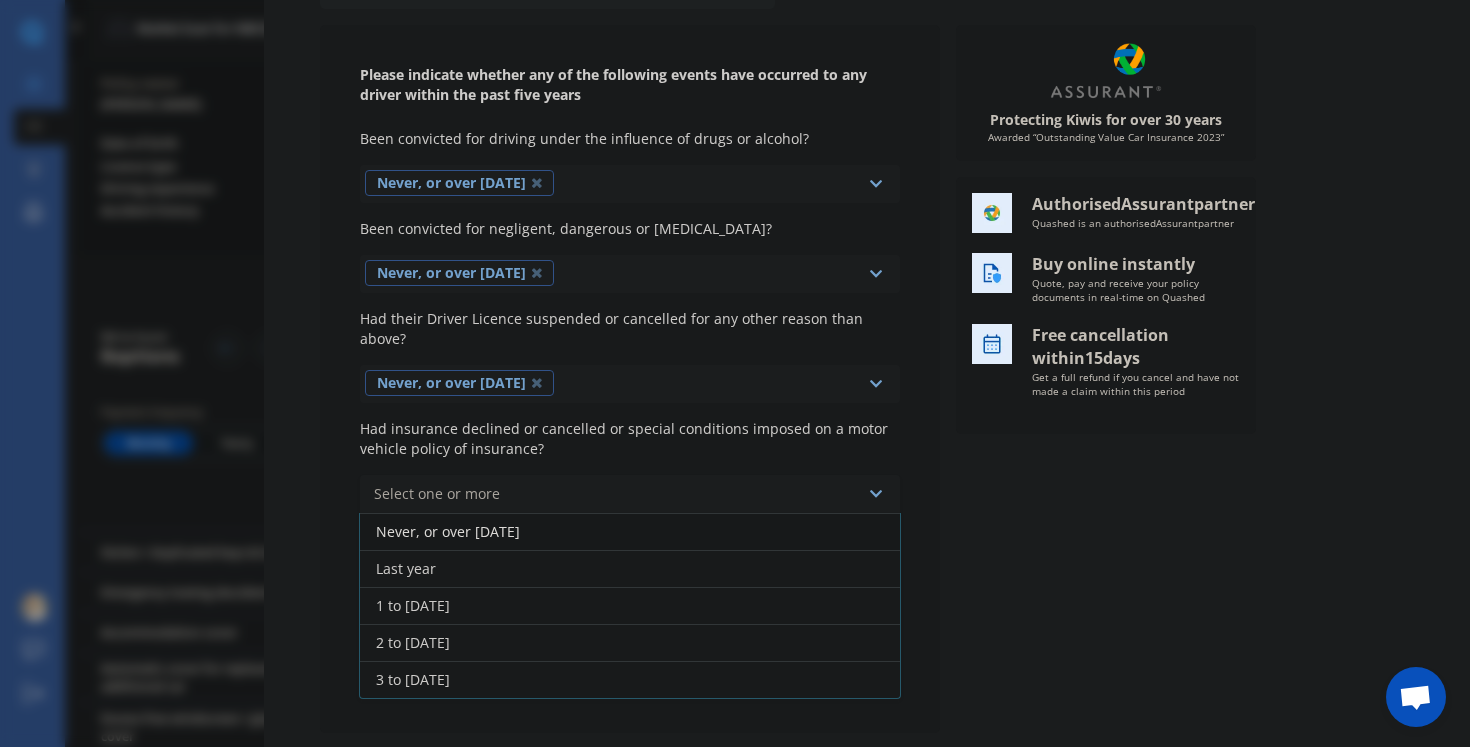 click on "Never, or over [DATE]" at bounding box center [448, 531] 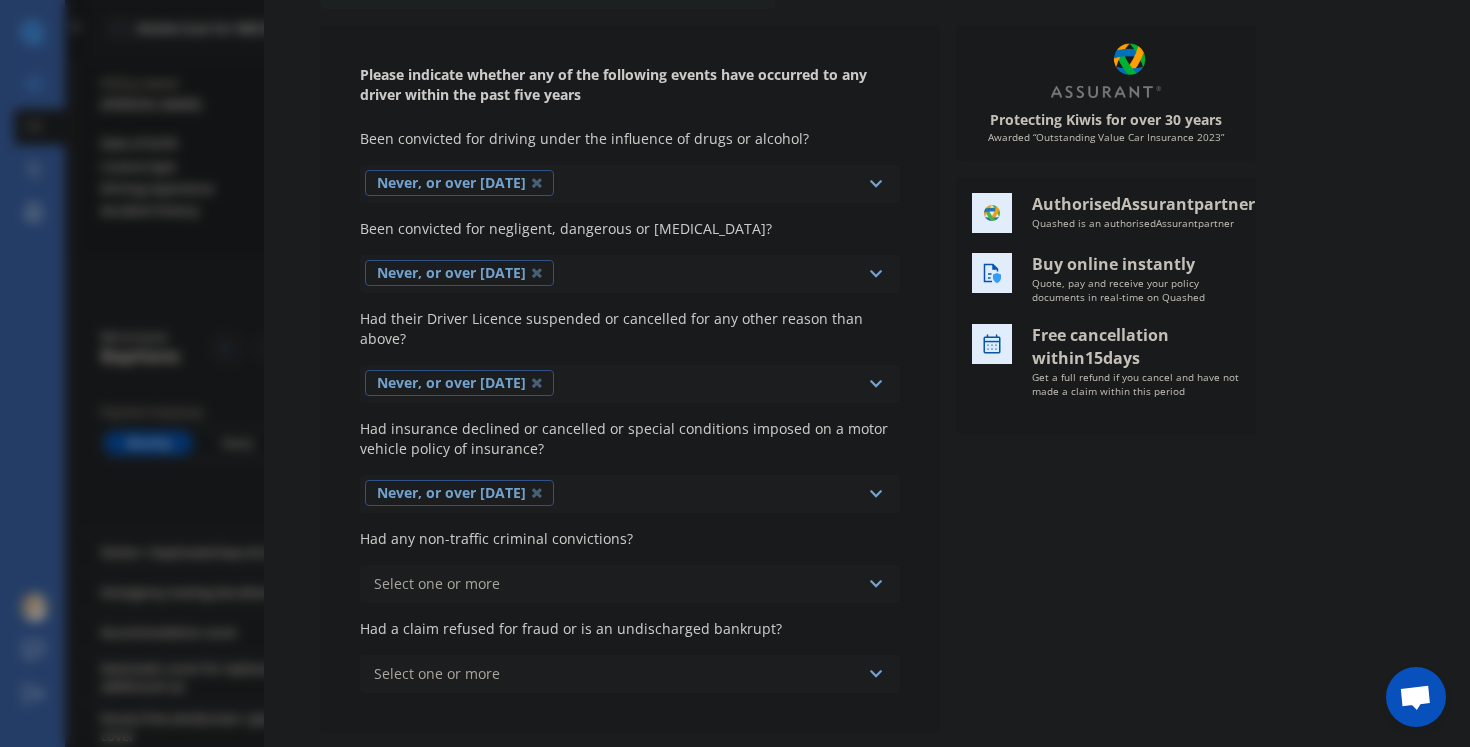 click on "Had any non-traffic criminal convictions? Select one or more Never, or over [DATE] Last year 1 to [DATE] 2 to [DATE] 3 to [DATE]" at bounding box center [630, 566] 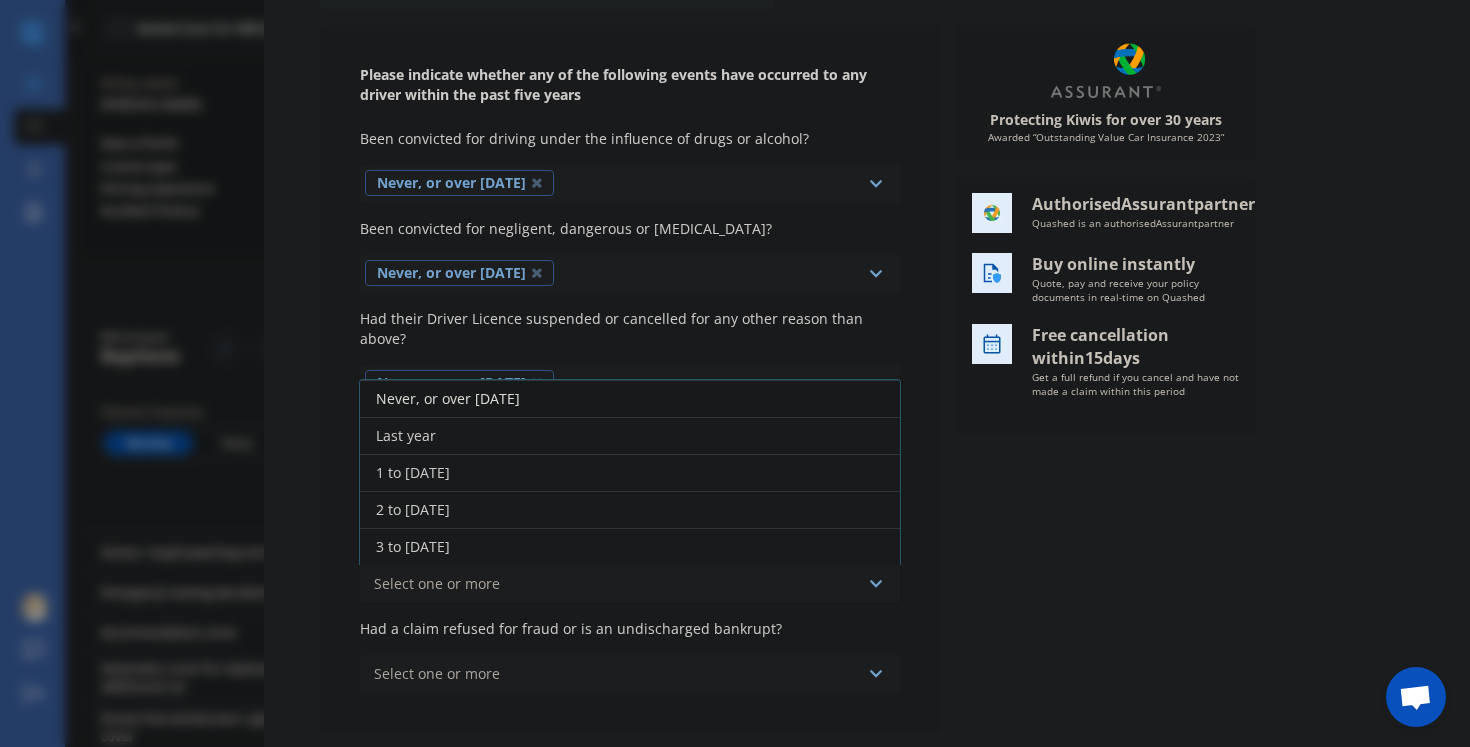 click on "Never, or over [DATE]" at bounding box center (448, 398) 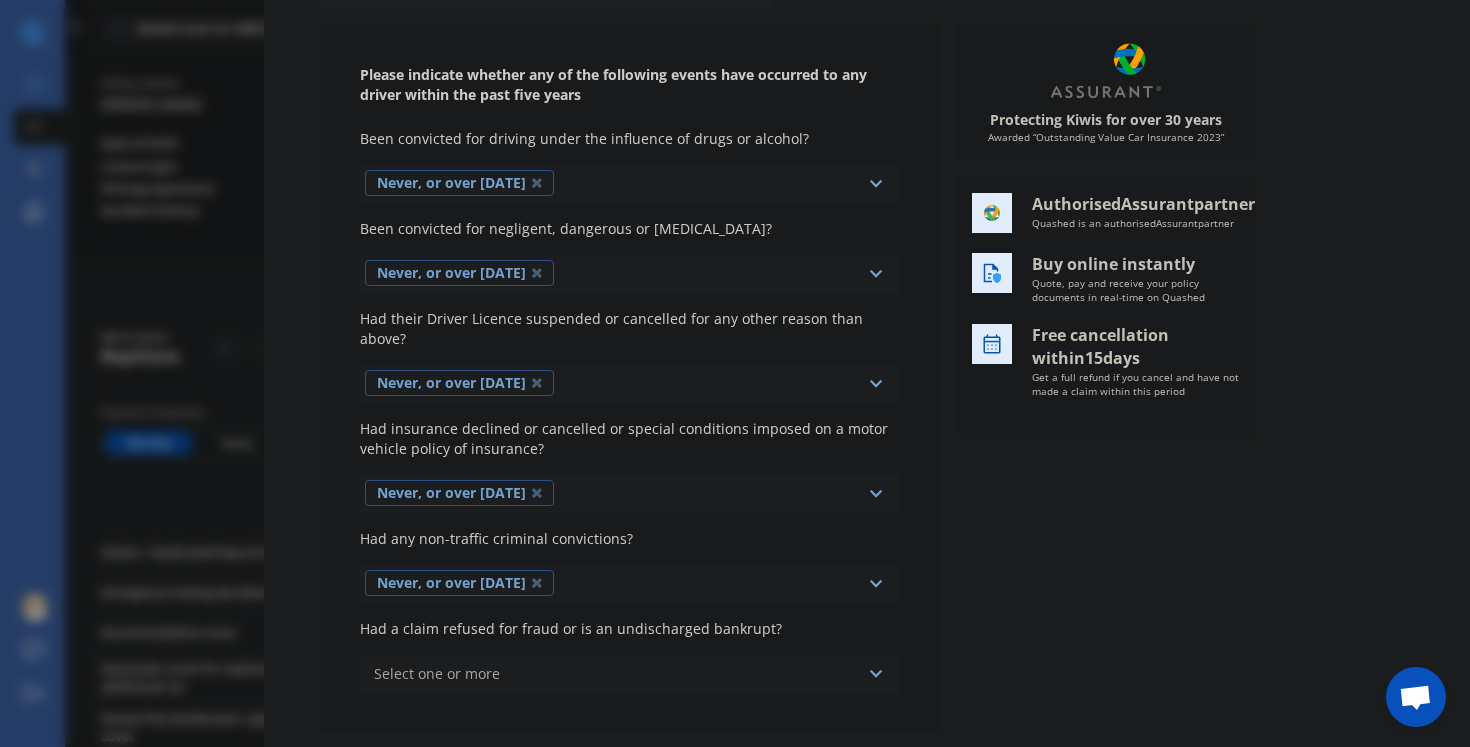 click on "Select one or more" at bounding box center (437, 673) 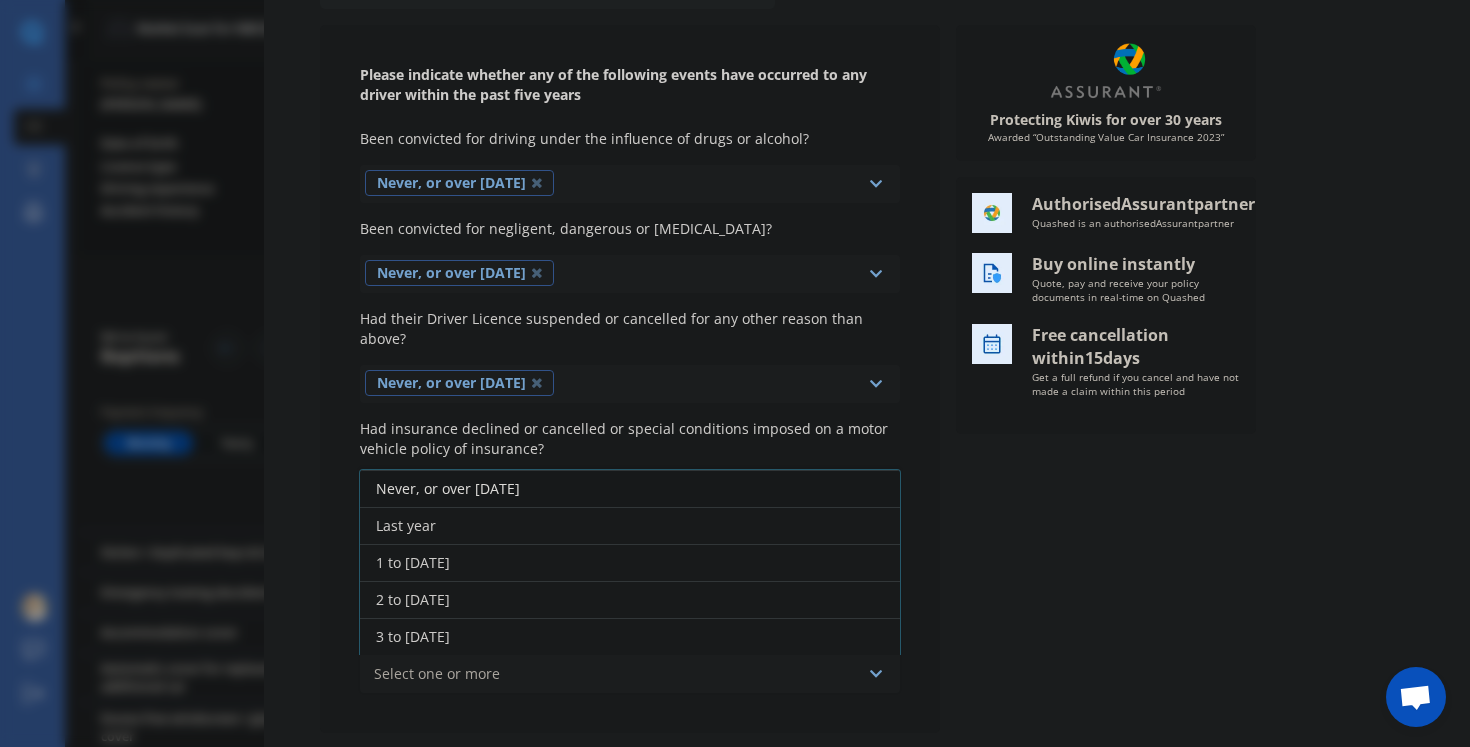 click on "Never, or over [DATE]" at bounding box center [448, 488] 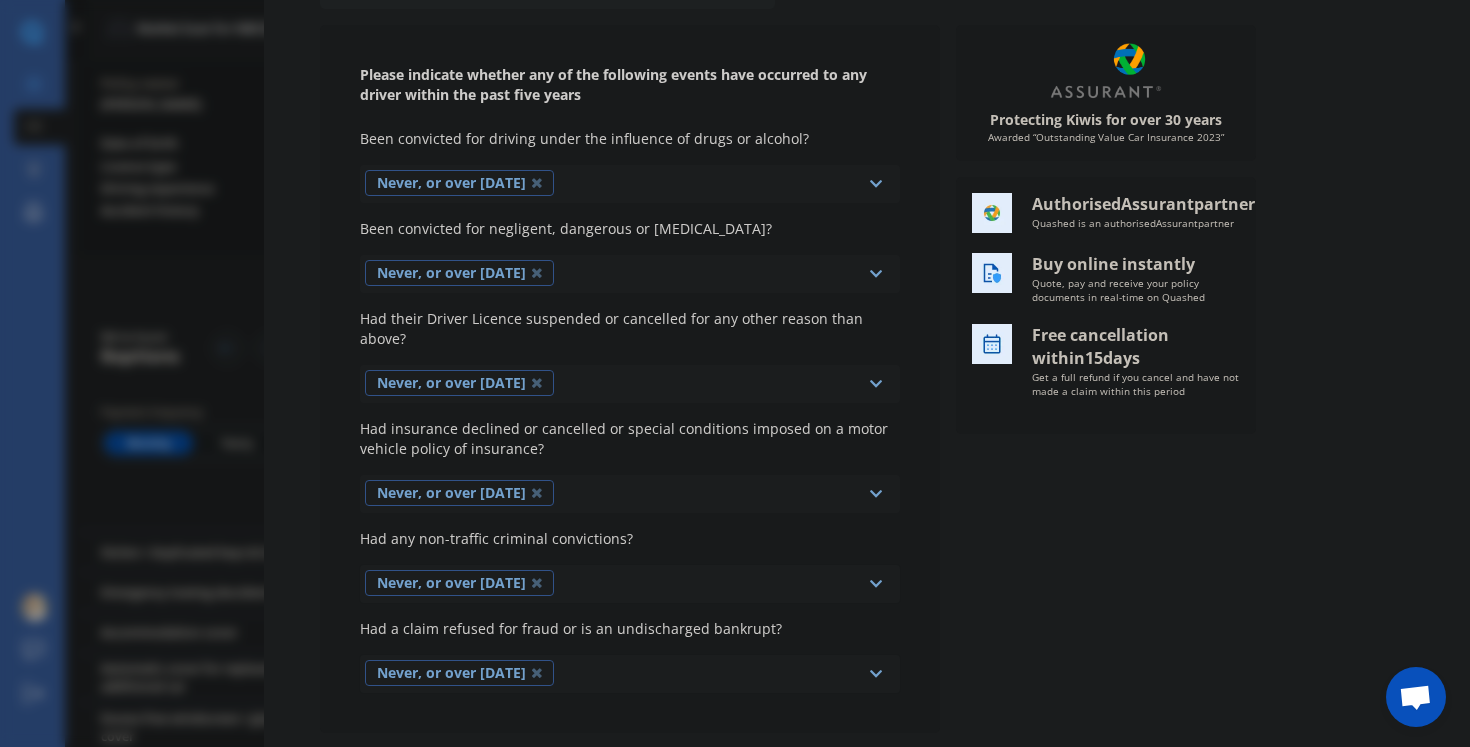 scroll, scrollTop: 304, scrollLeft: 0, axis: vertical 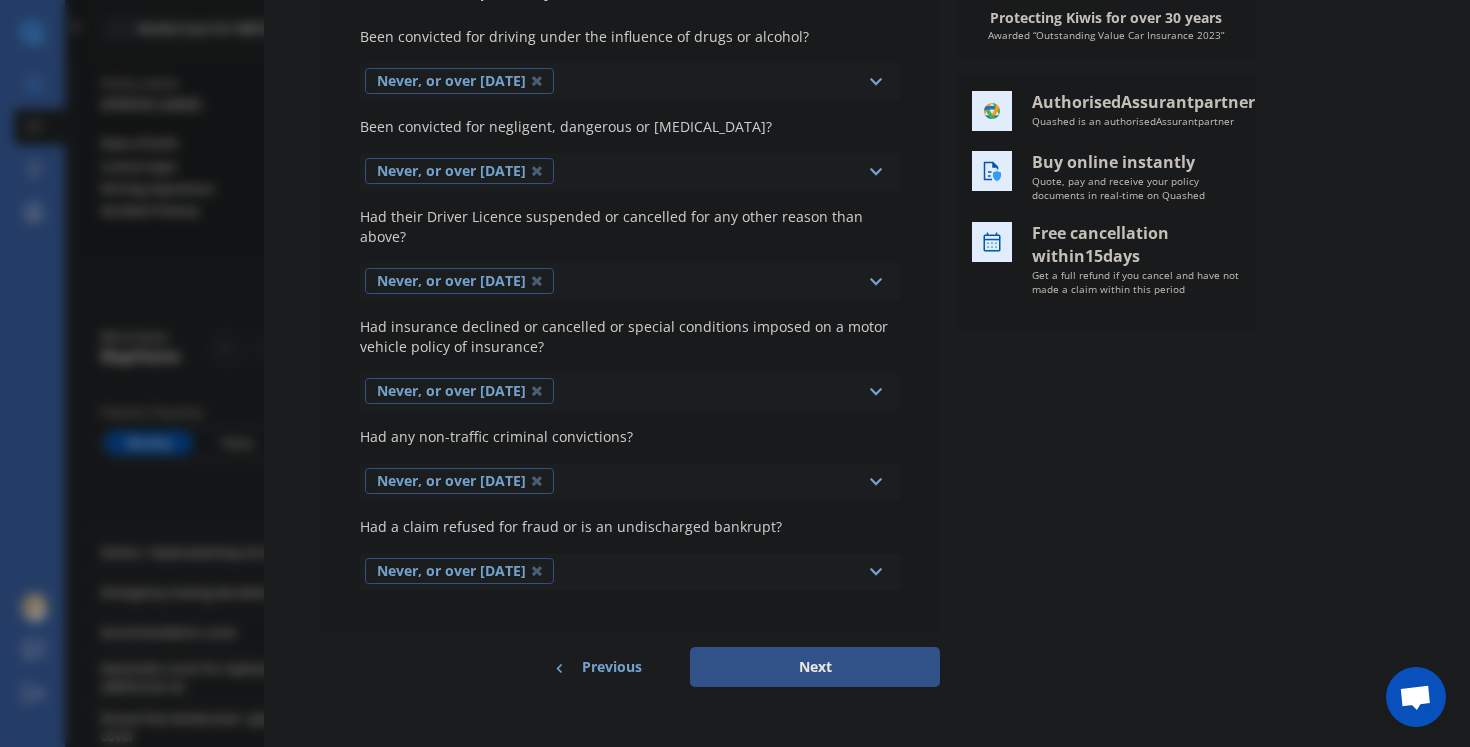 click on "Next" at bounding box center [815, 667] 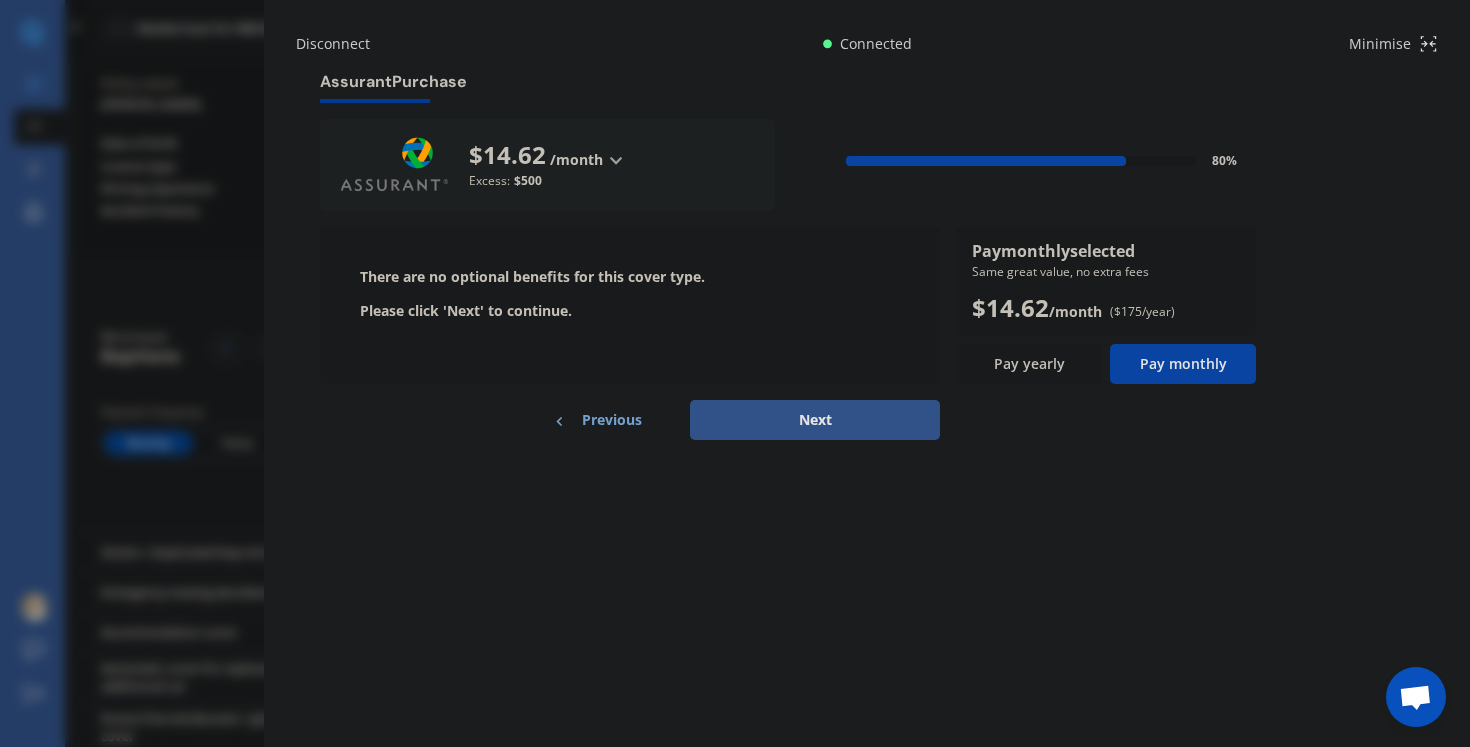 scroll, scrollTop: 0, scrollLeft: 0, axis: both 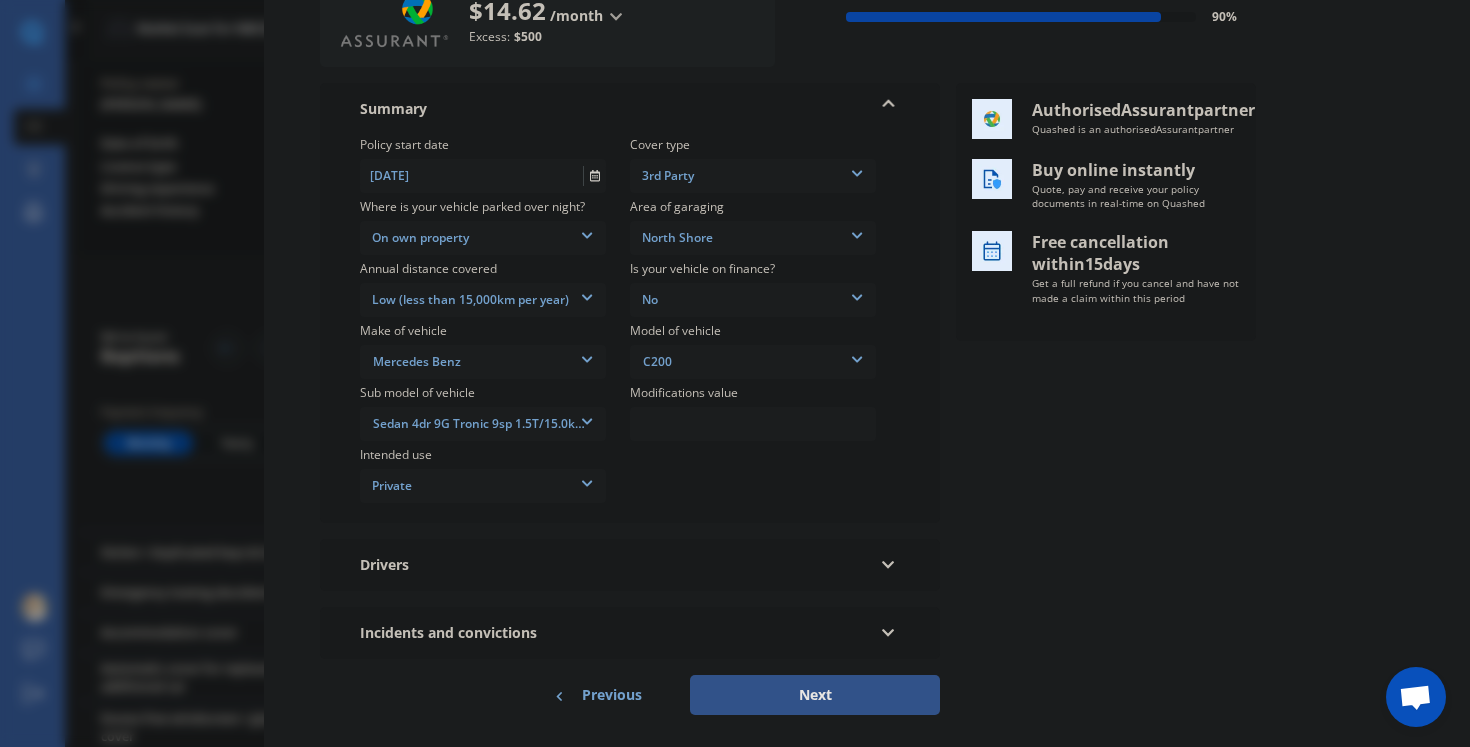 click on "Drivers" at bounding box center [630, 565] 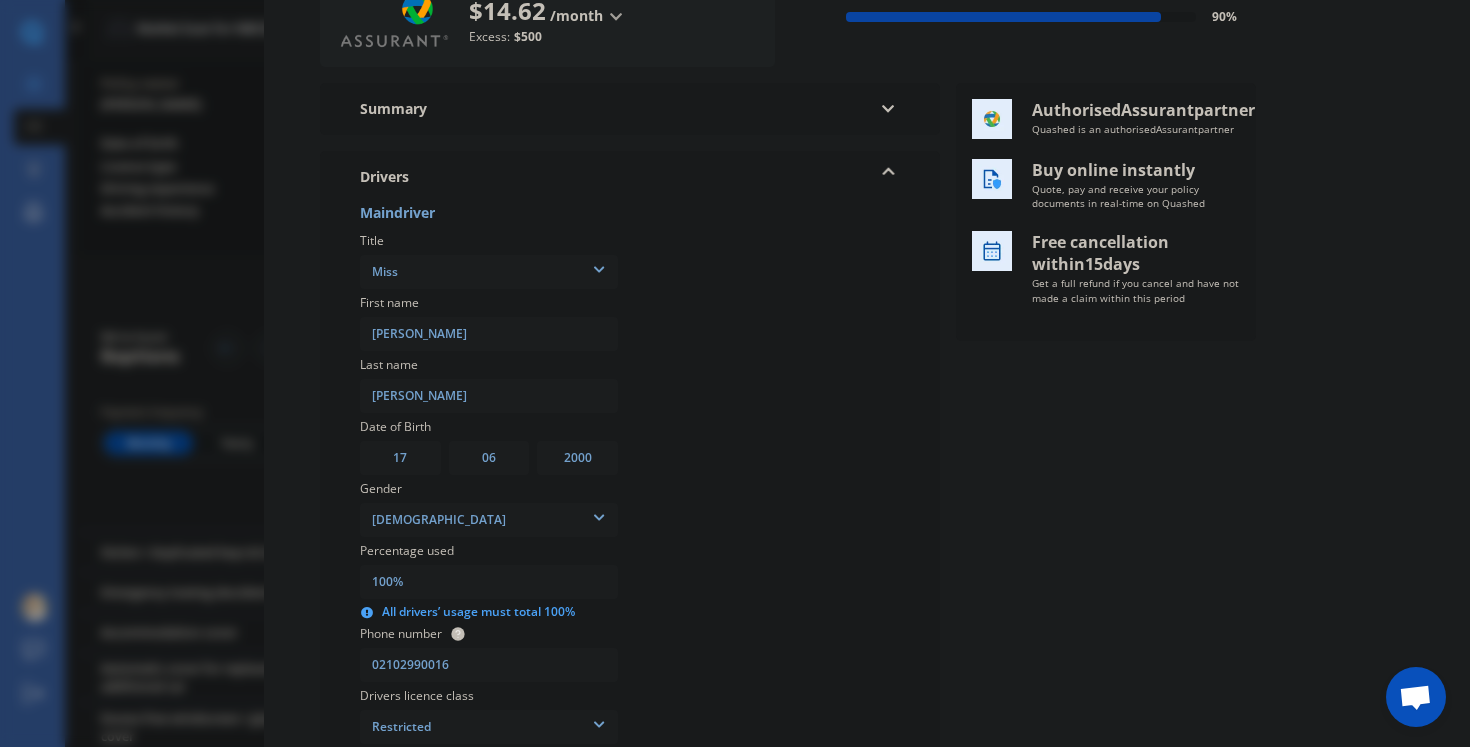 click on "Drivers" at bounding box center [630, 177] 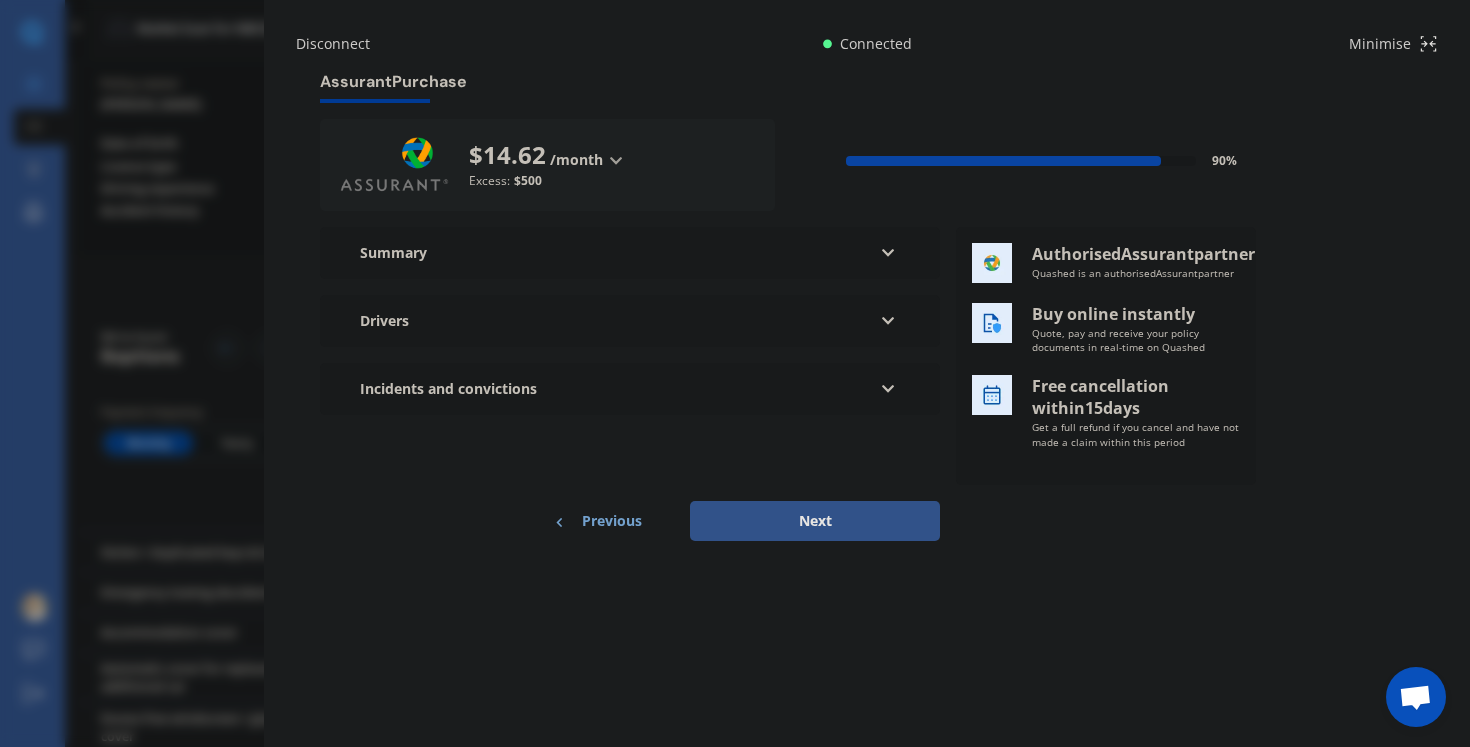 click on "Incidents and convictions" at bounding box center (630, 389) 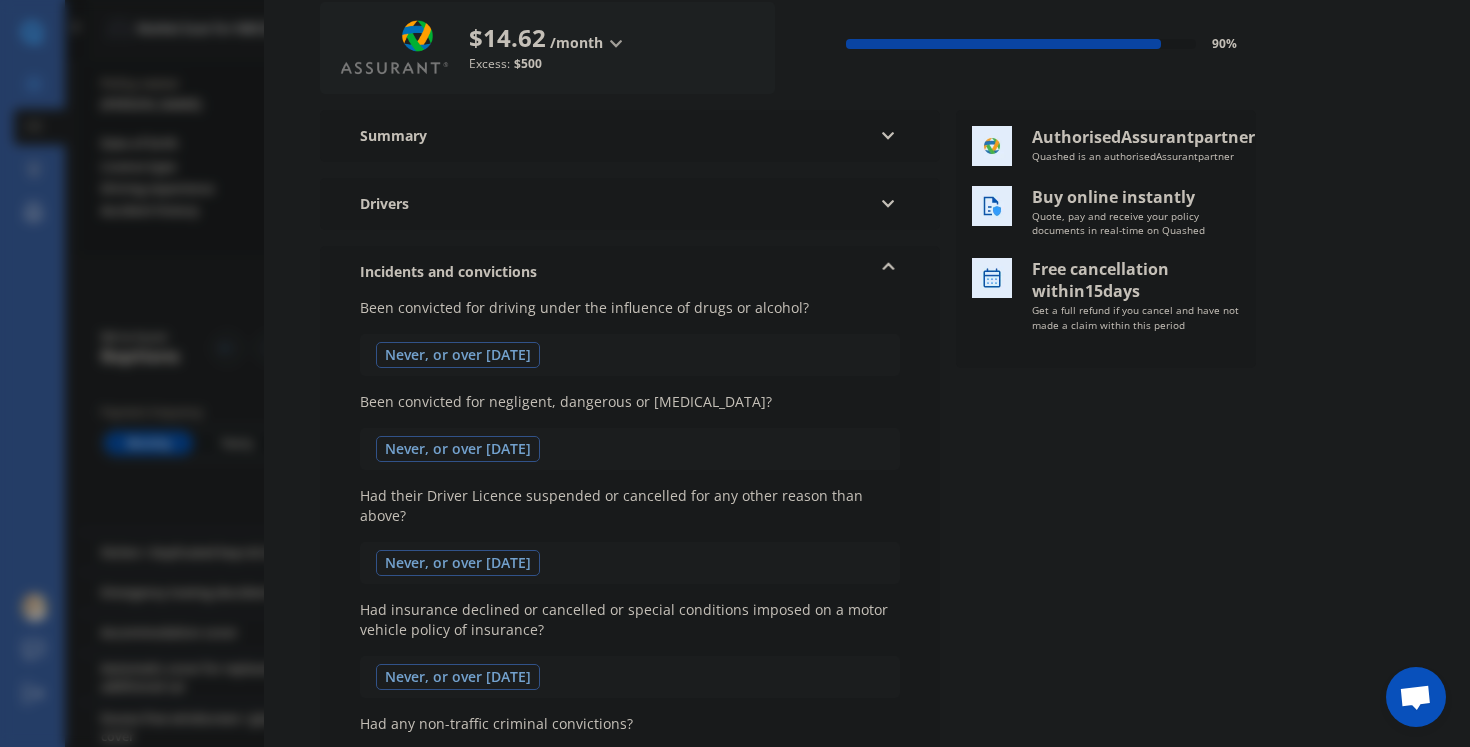 scroll, scrollTop: 3, scrollLeft: 0, axis: vertical 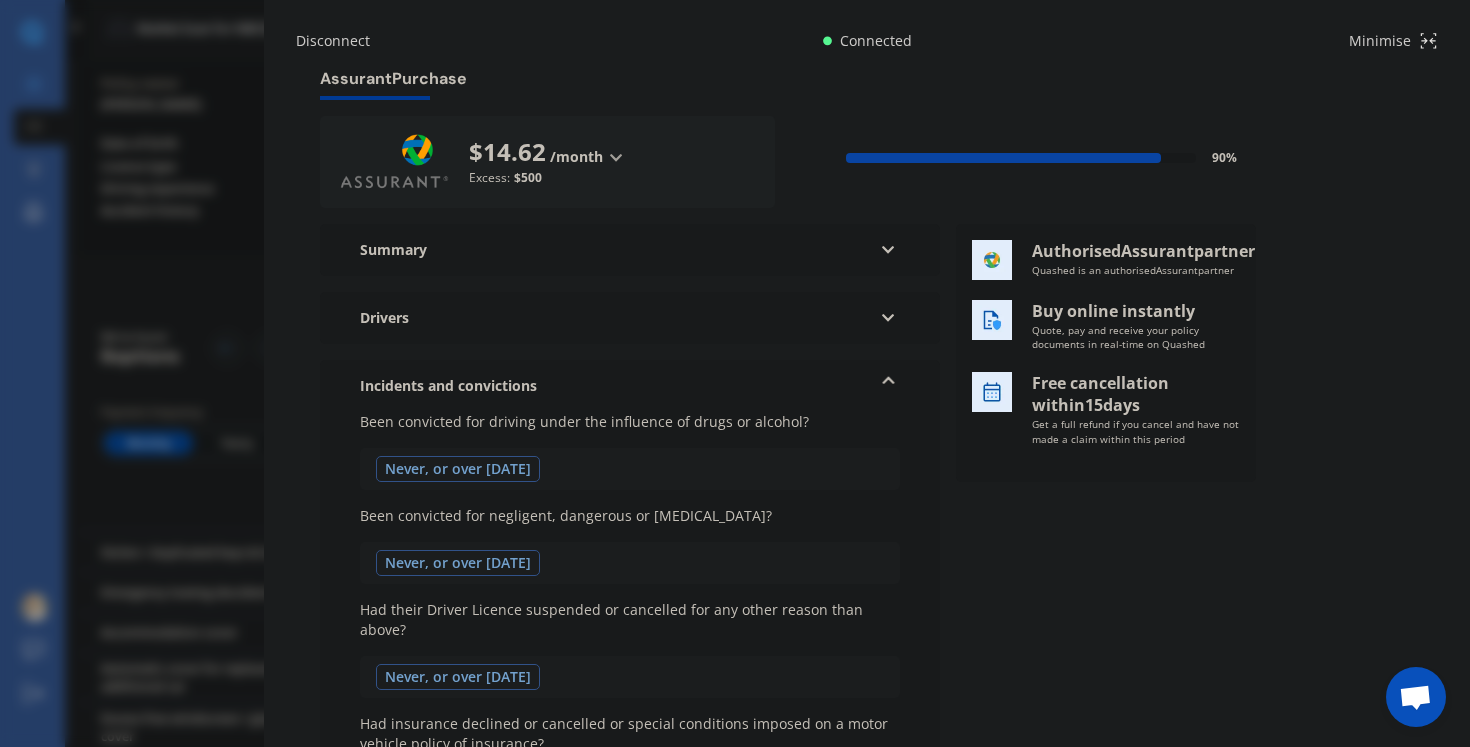 click on "Incidents and convictions" at bounding box center (630, 386) 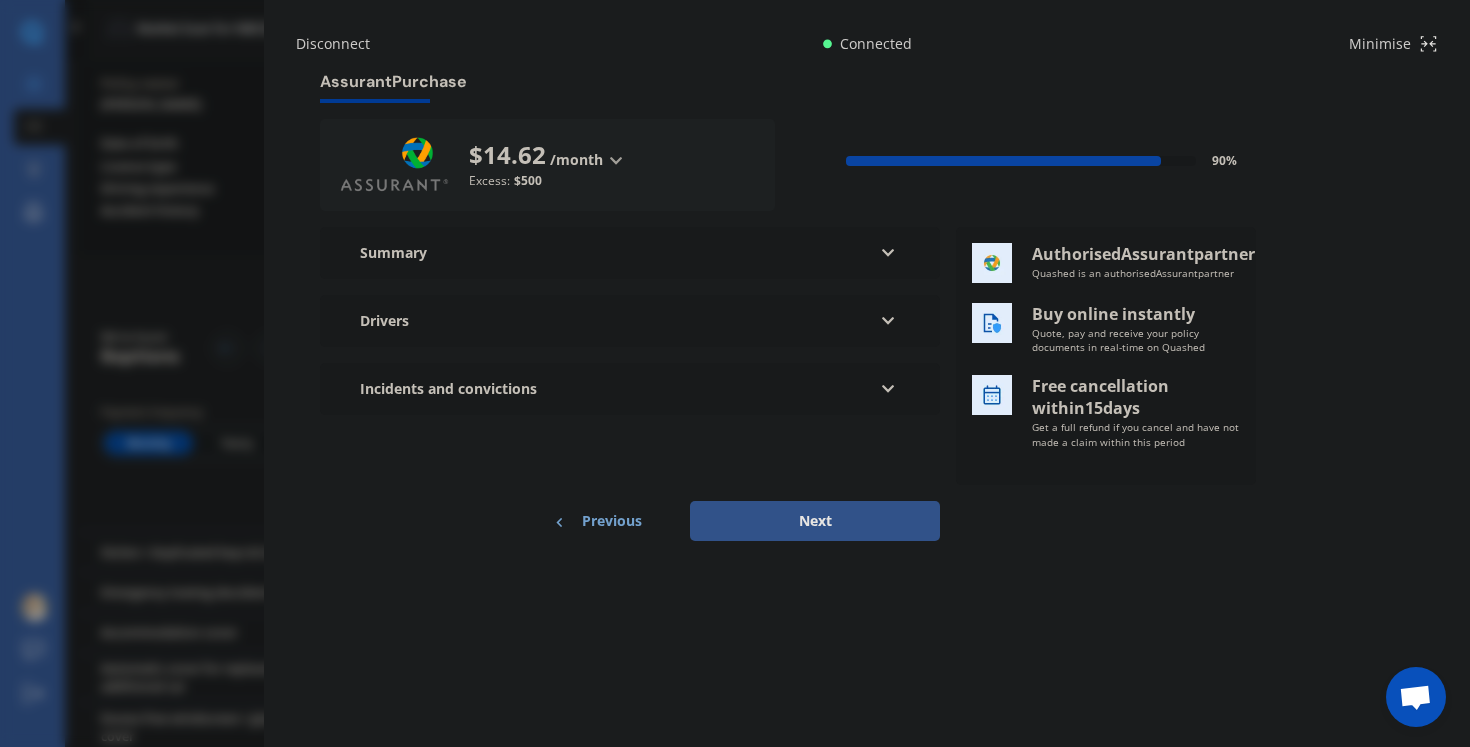 click on "Next" at bounding box center [815, 521] 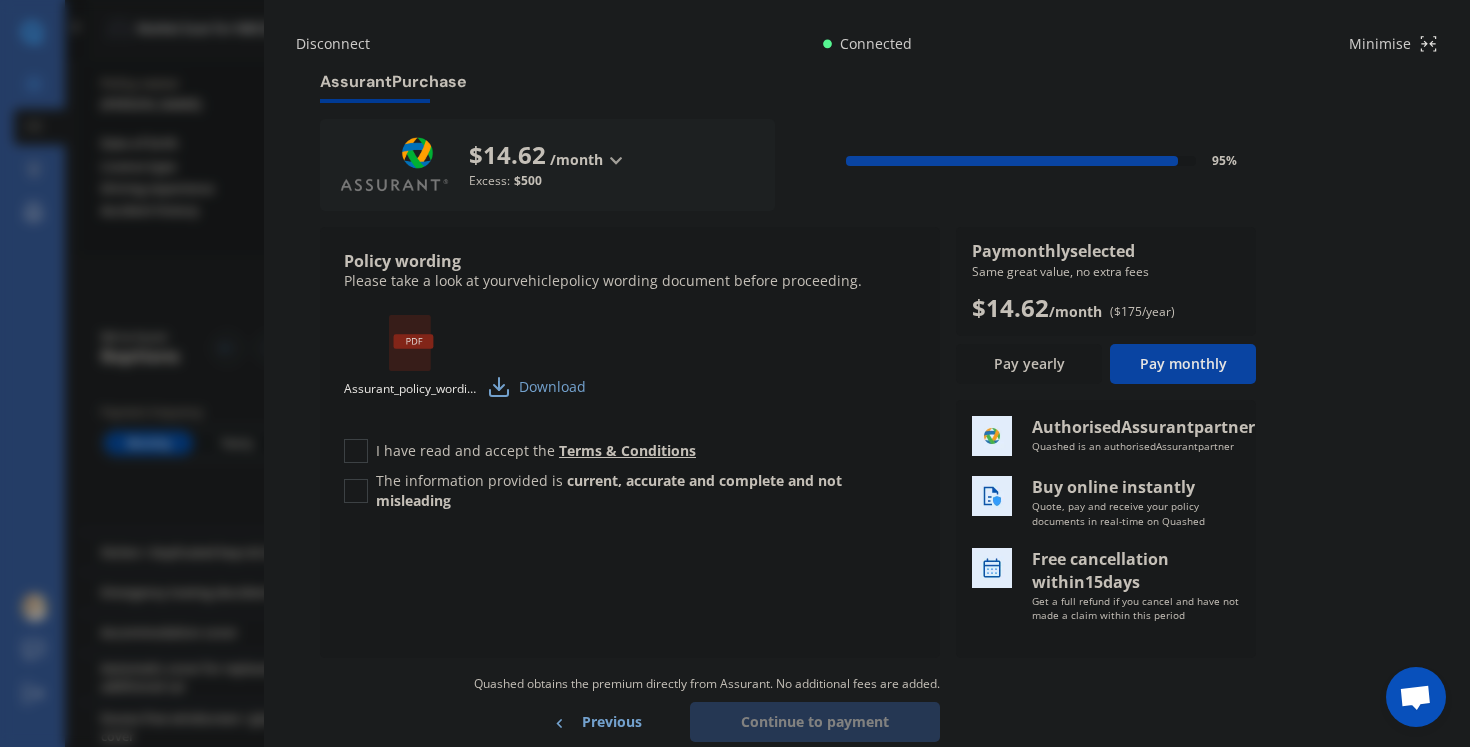 click 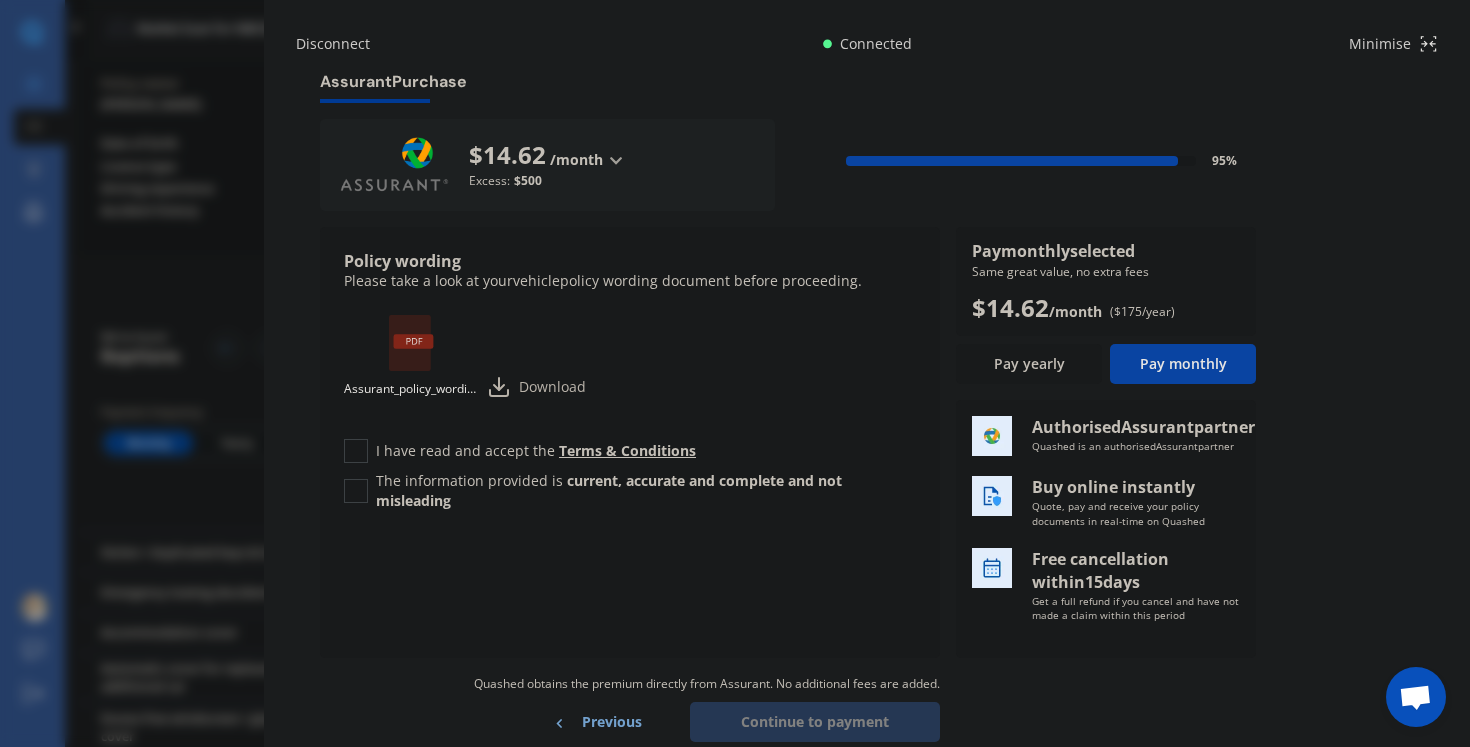 scroll, scrollTop: 39, scrollLeft: 0, axis: vertical 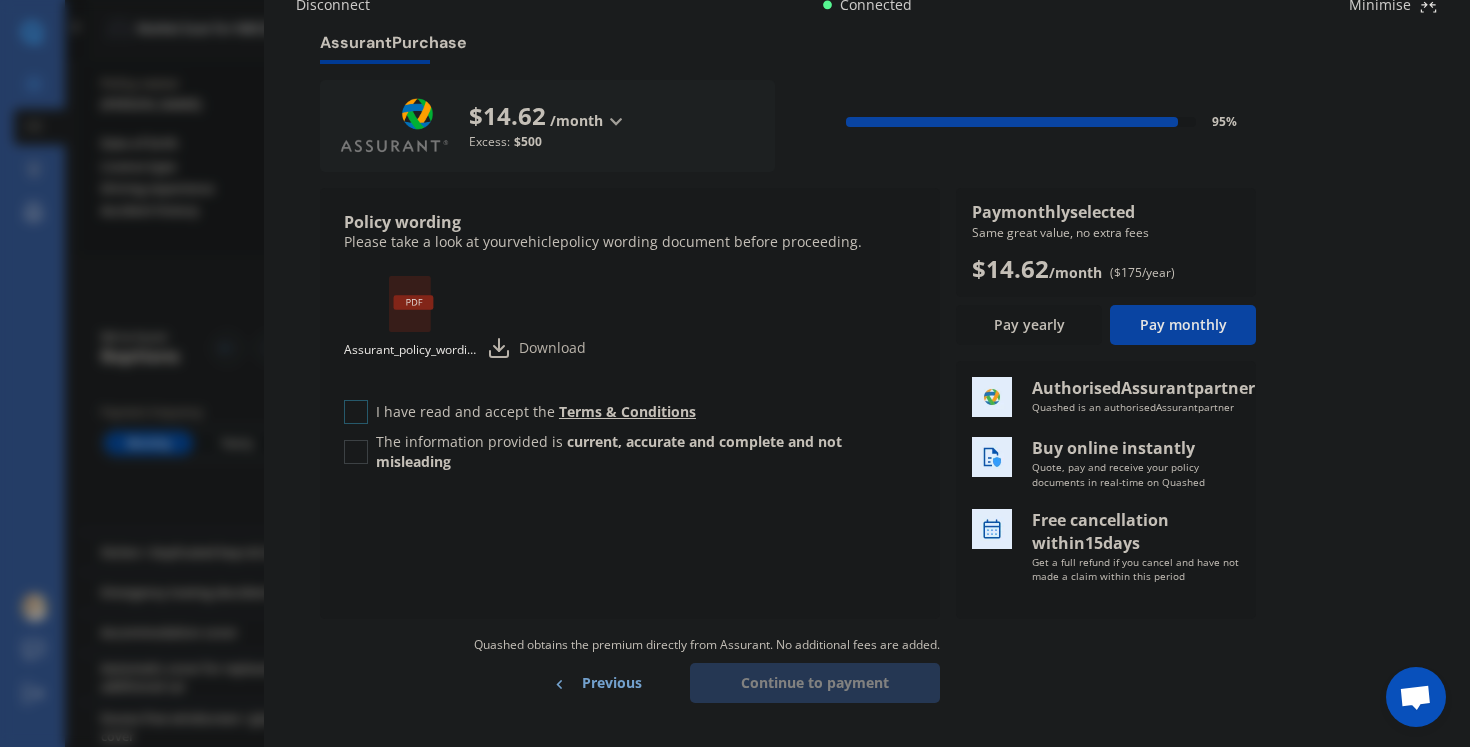 click at bounding box center [356, 400] 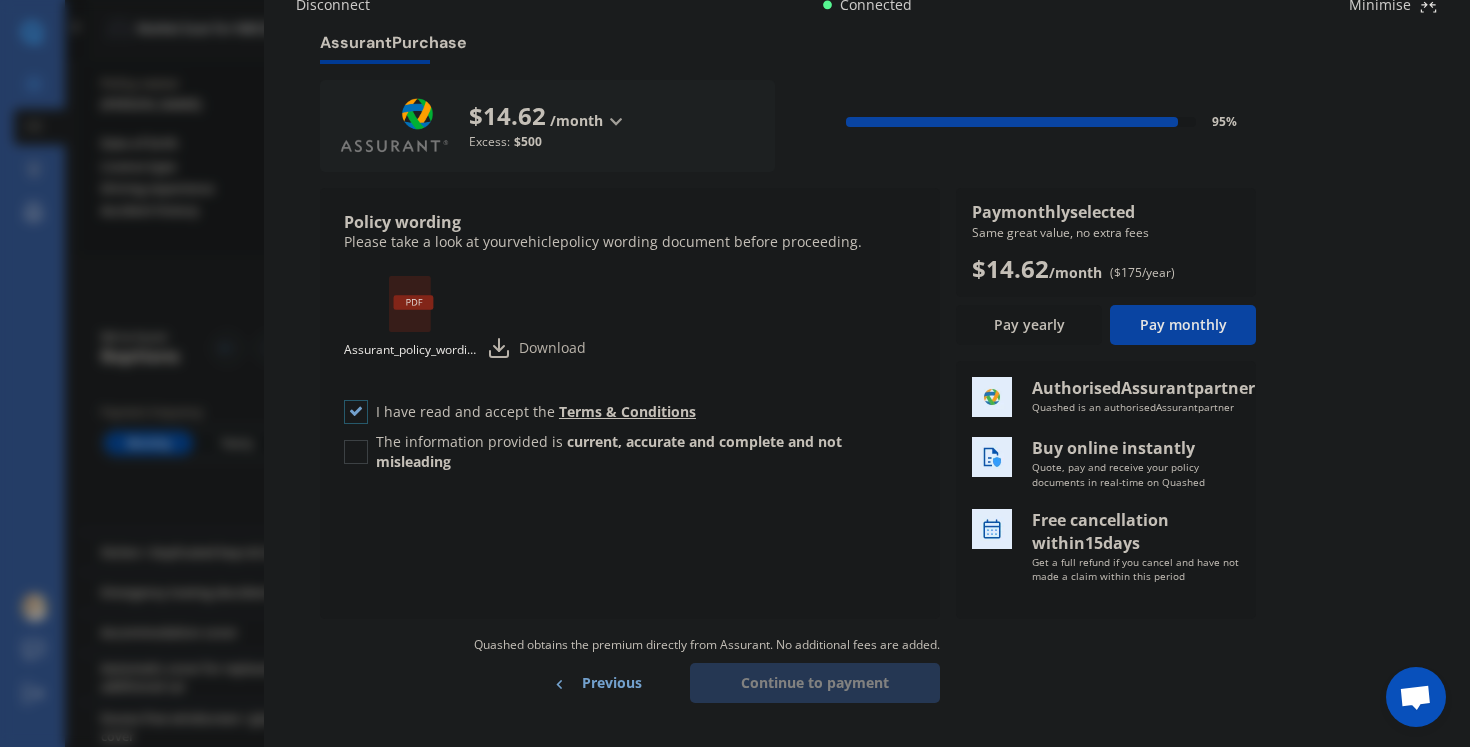 checkbox on "true" 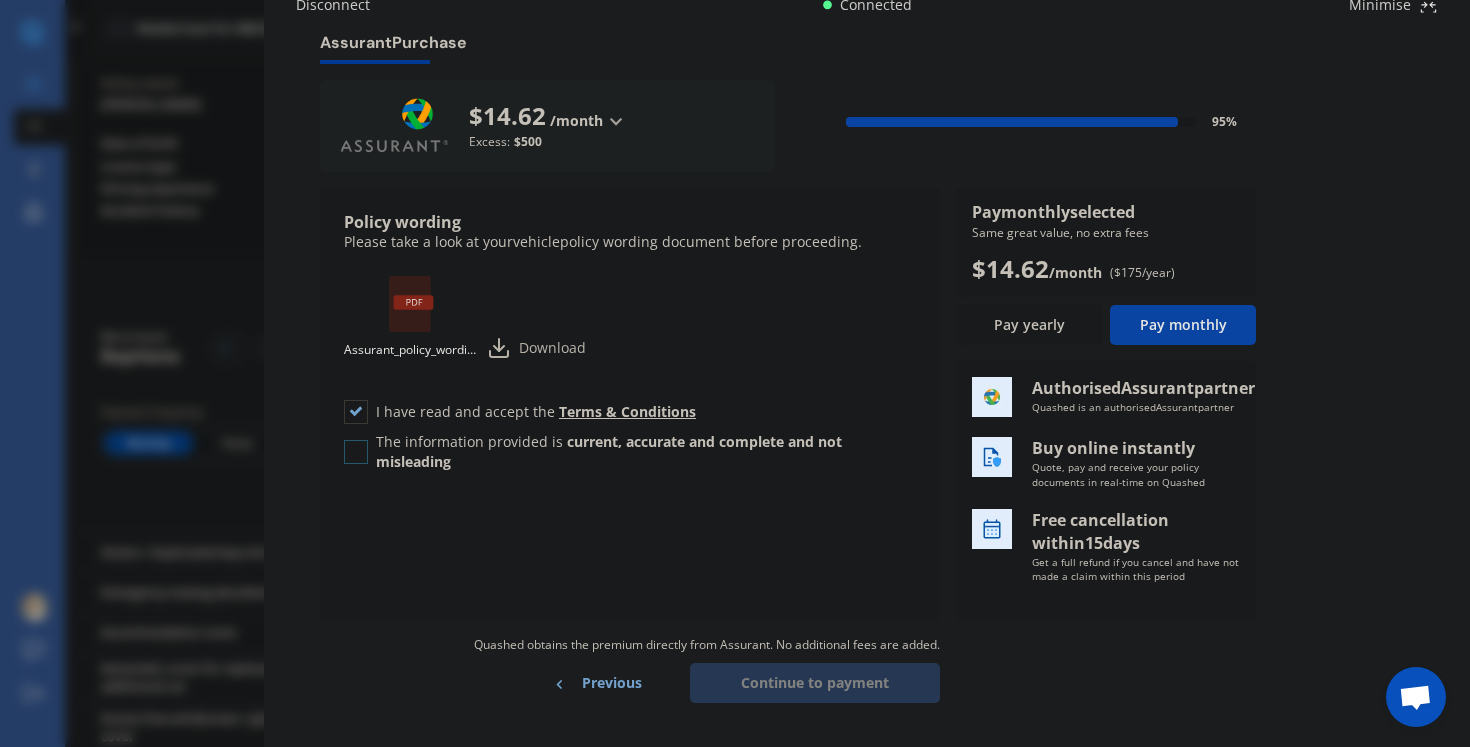 click at bounding box center (356, 440) 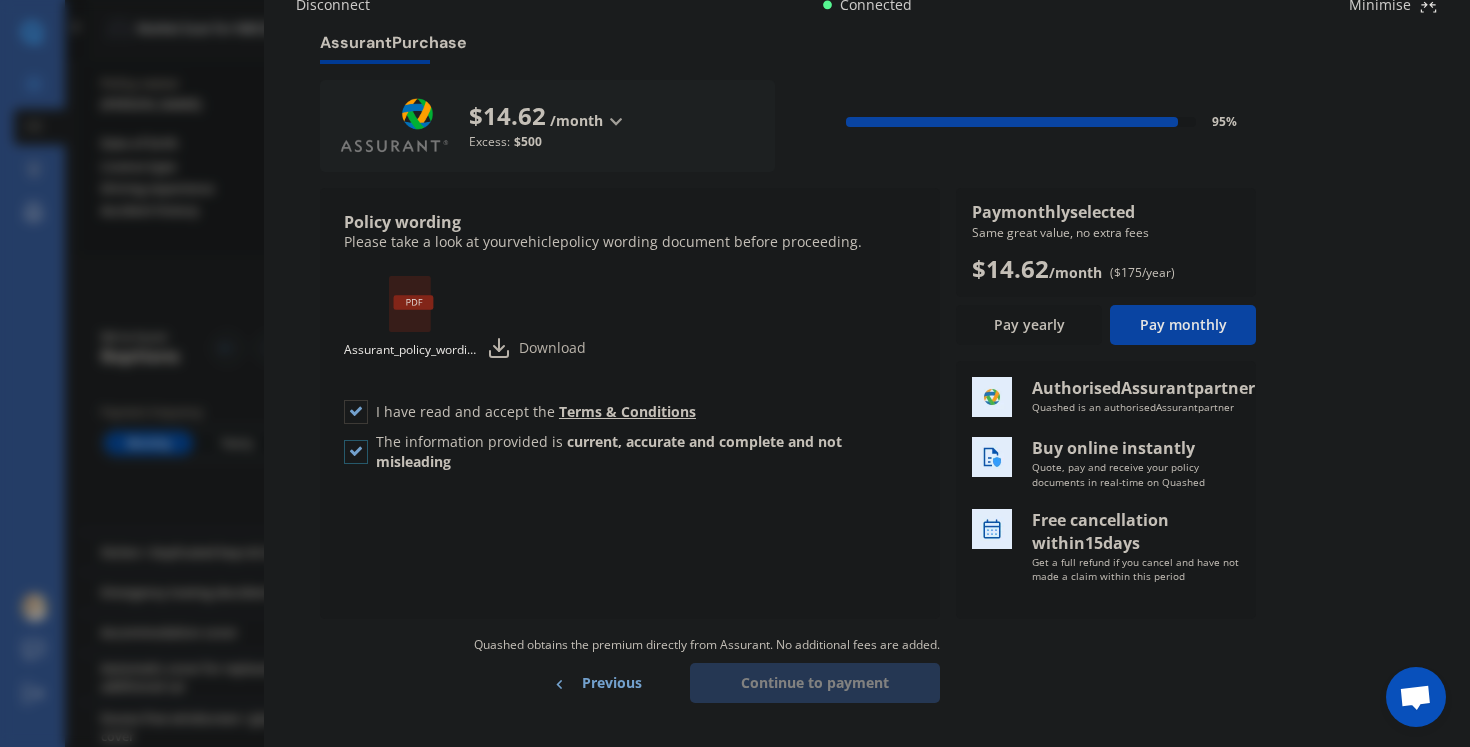 checkbox on "true" 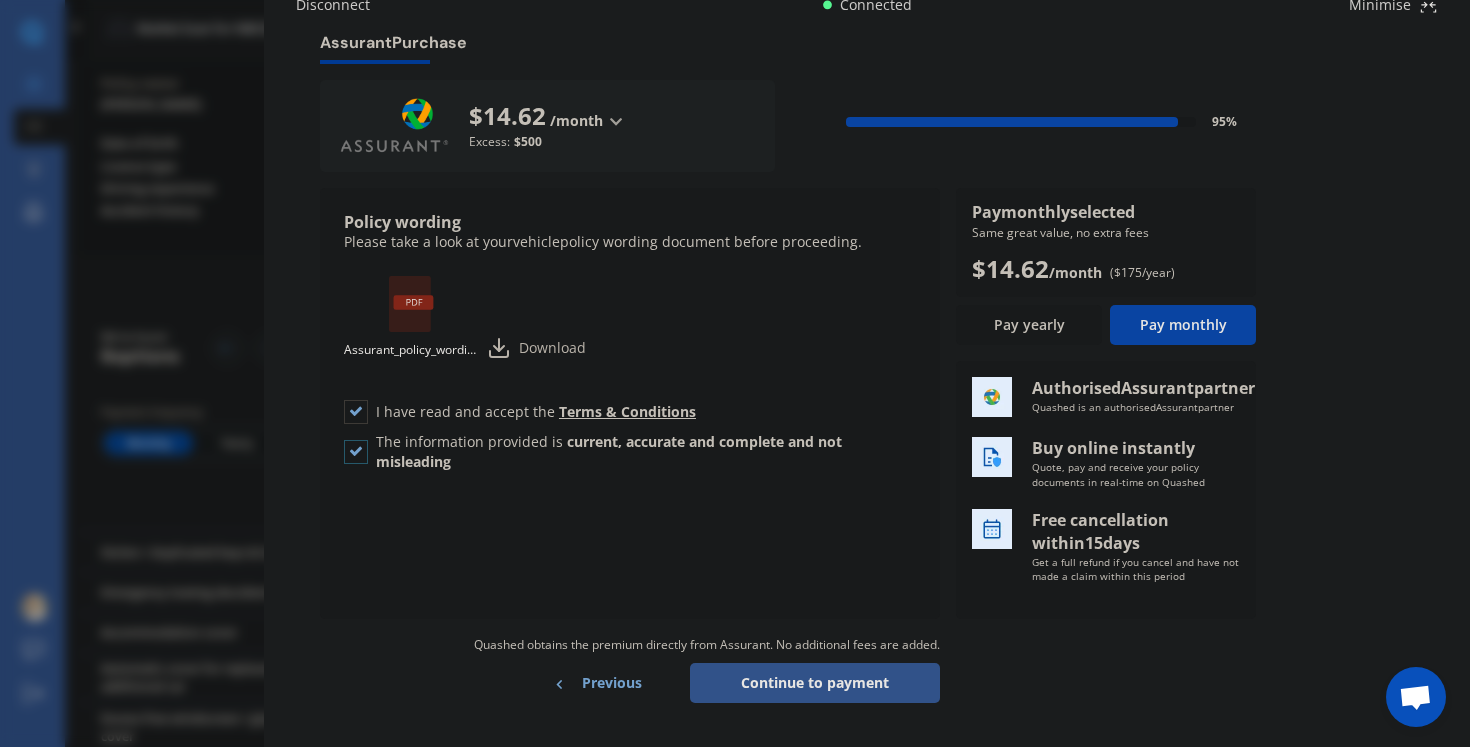 scroll, scrollTop: 0, scrollLeft: 0, axis: both 